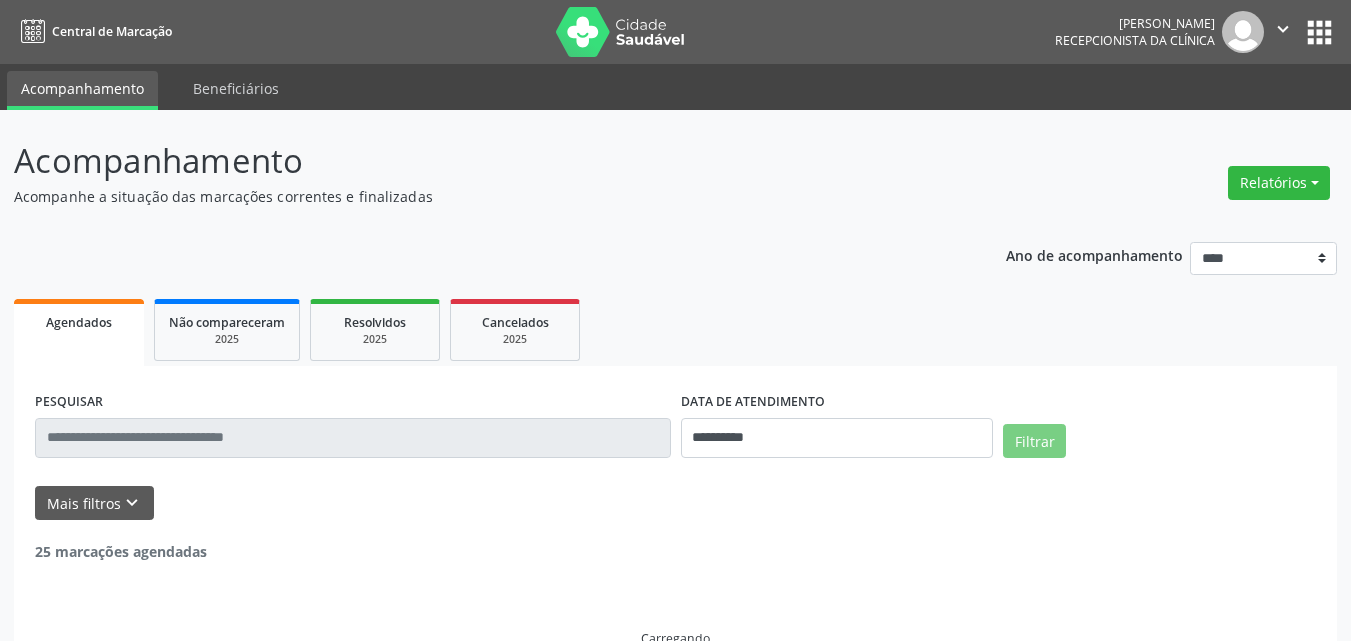 scroll, scrollTop: 0, scrollLeft: 0, axis: both 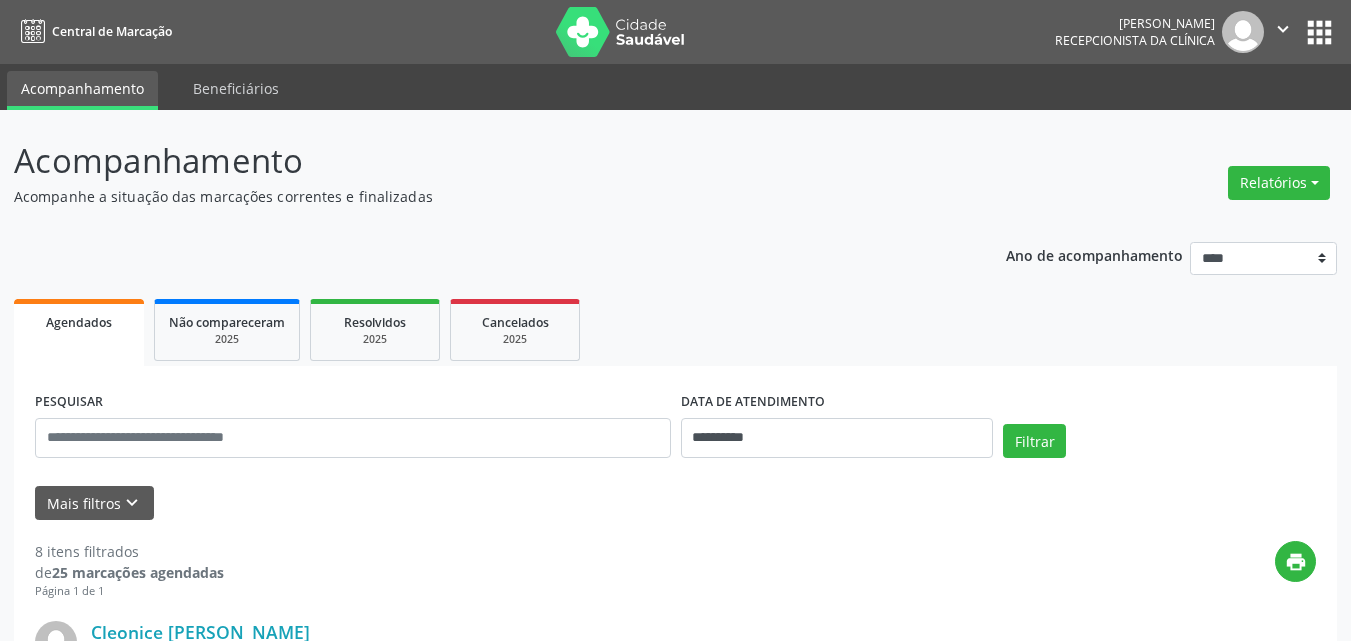 click on "Acompanhe a situação das marcações correntes e finalizadas" at bounding box center [477, 196] 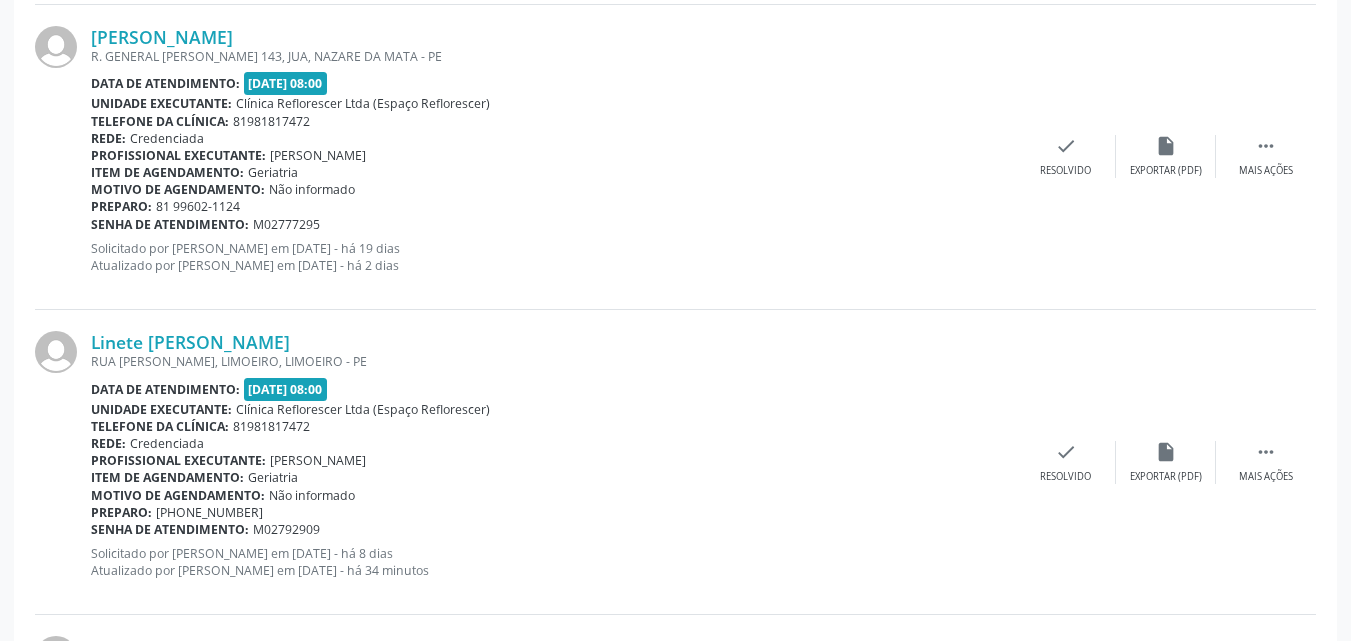 scroll, scrollTop: 936, scrollLeft: 0, axis: vertical 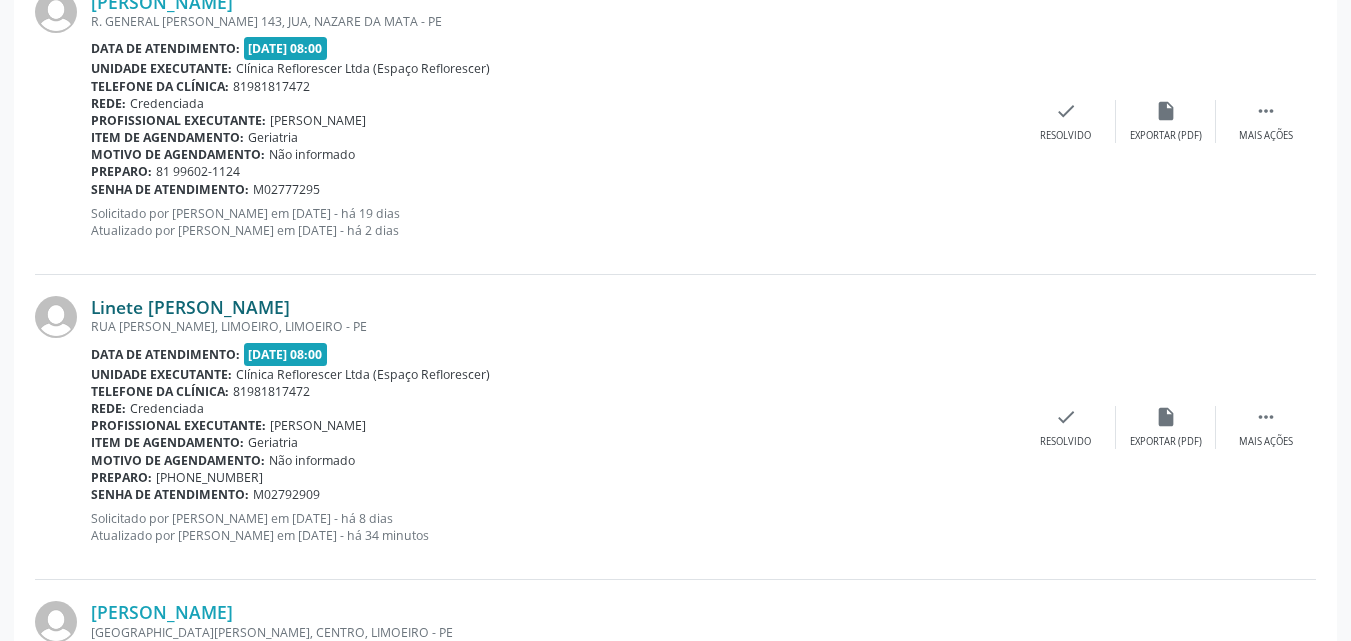 click on "Linete Maria da Silva Melo" at bounding box center [190, 307] 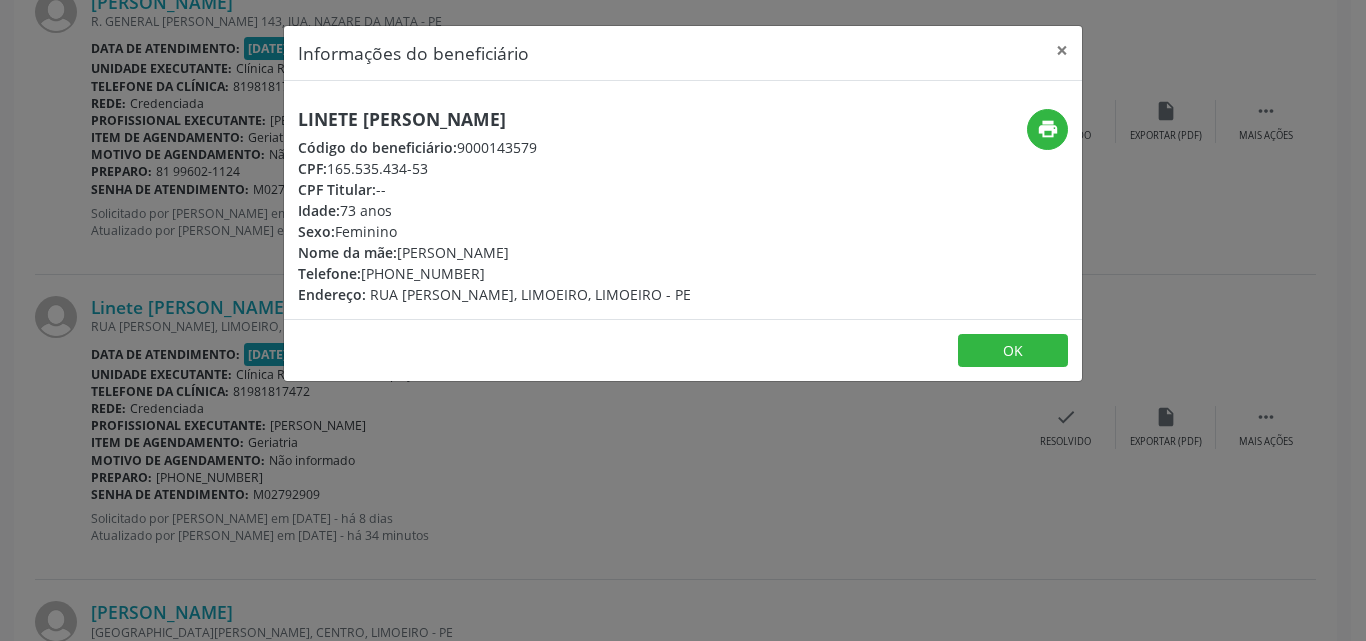 drag, startPoint x: 334, startPoint y: 165, endPoint x: 439, endPoint y: 165, distance: 105 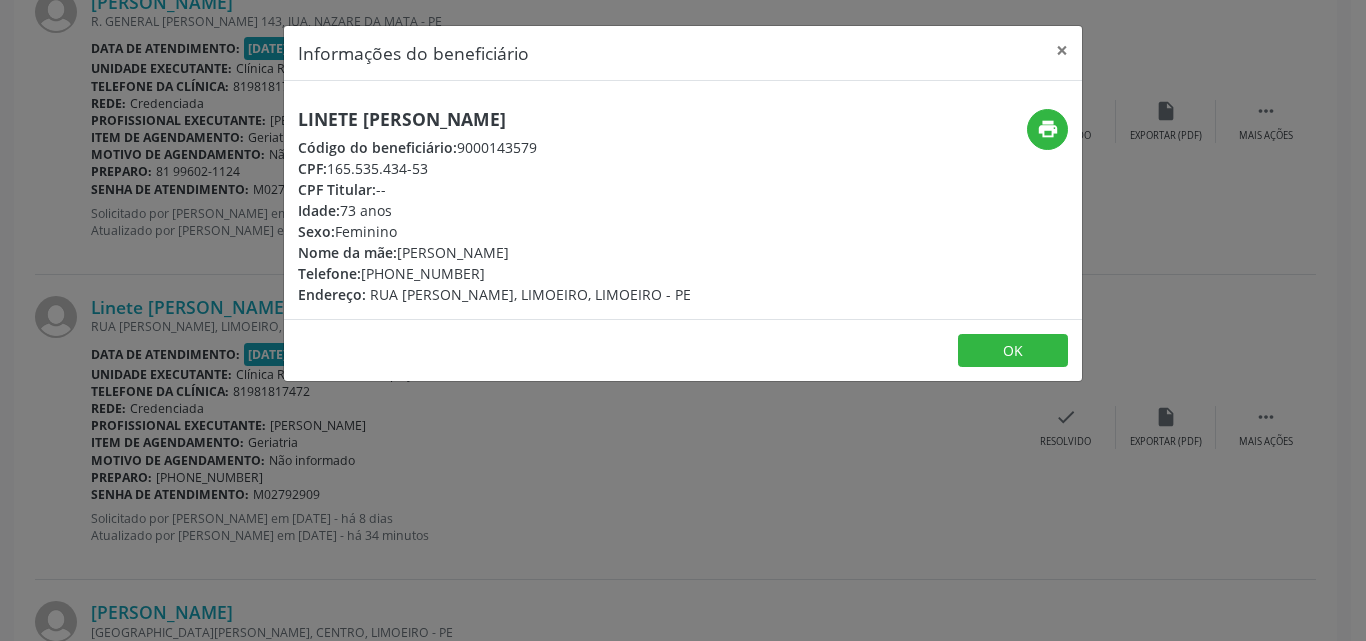 copy on "165.535.434-53" 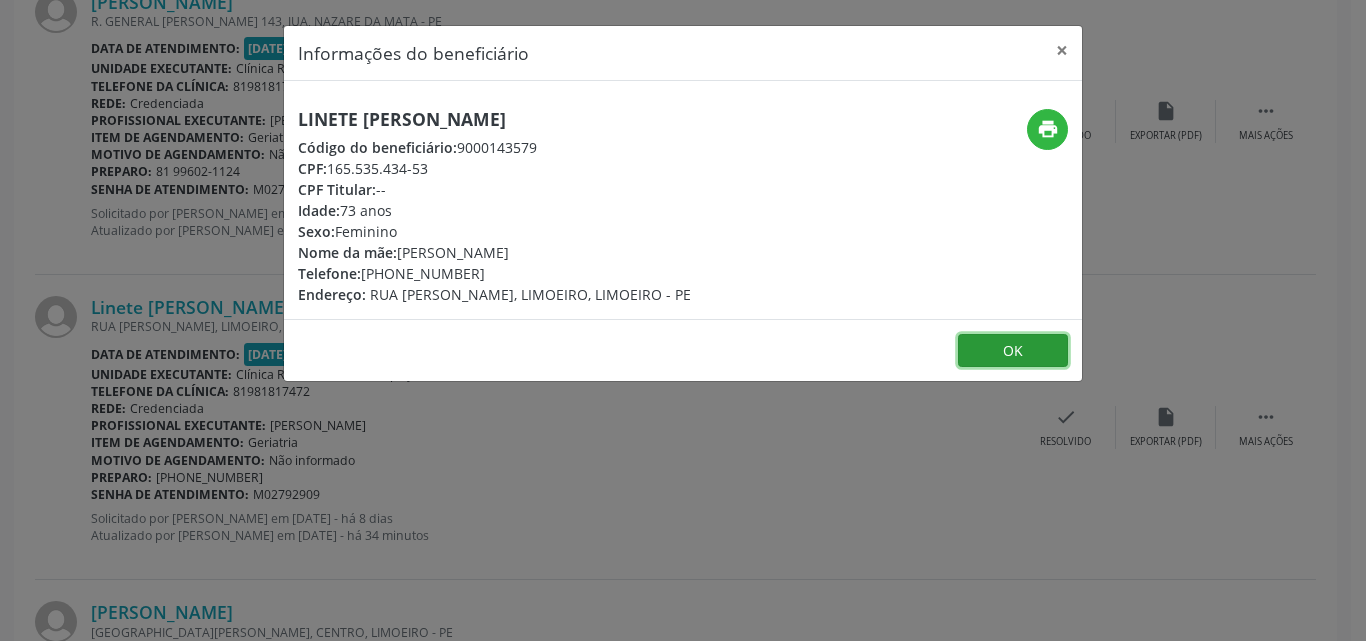 click on "OK" at bounding box center (1013, 351) 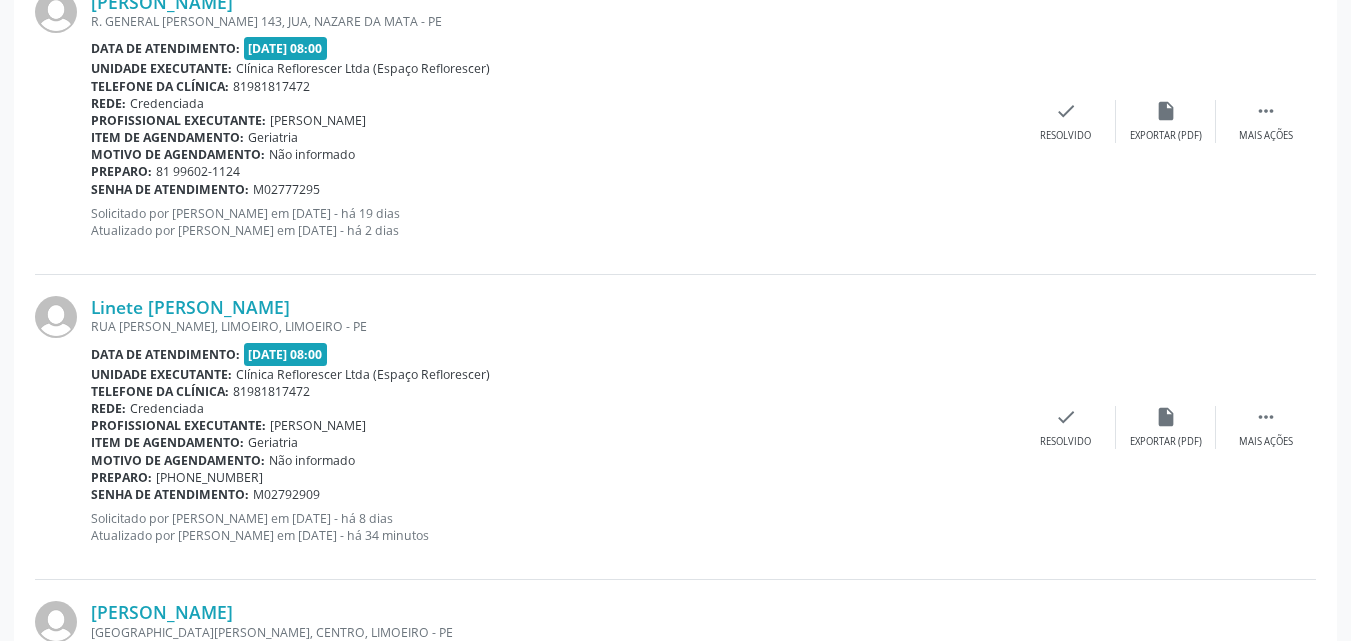 scroll, scrollTop: 1236, scrollLeft: 0, axis: vertical 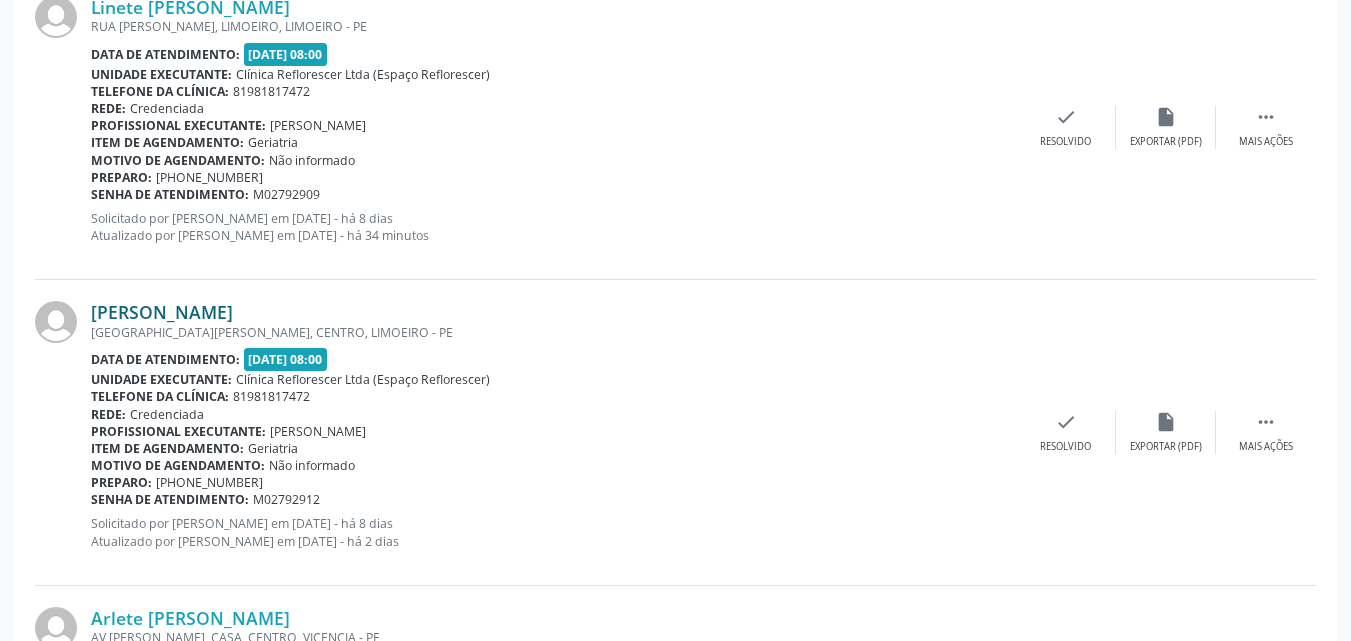 click on "Benedita Pereira de Oliveira" at bounding box center (162, 312) 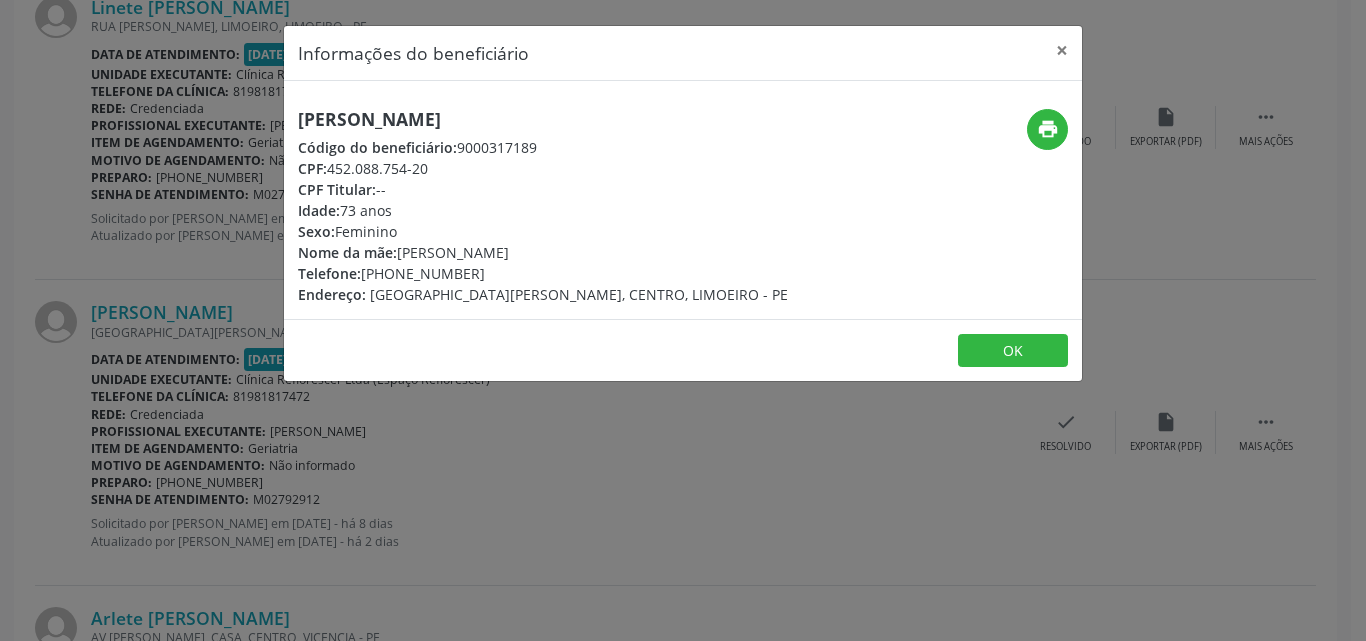 drag, startPoint x: 332, startPoint y: 168, endPoint x: 436, endPoint y: 171, distance: 104.04326 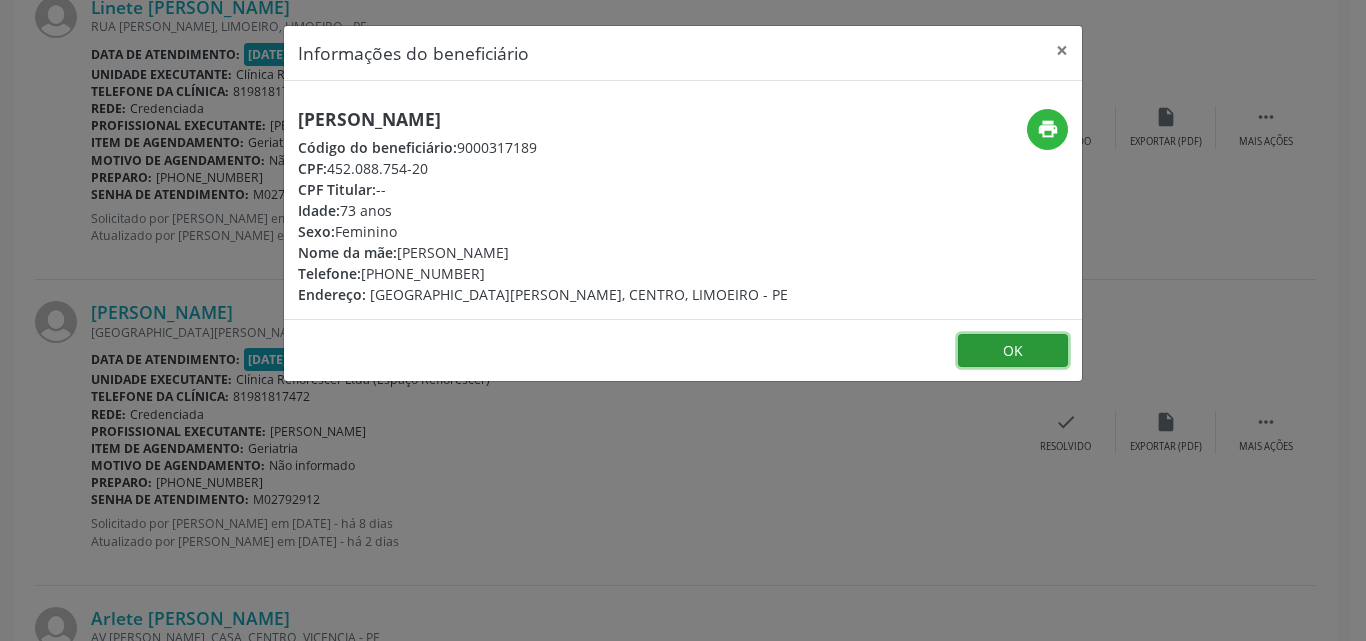 click on "OK" at bounding box center (1013, 351) 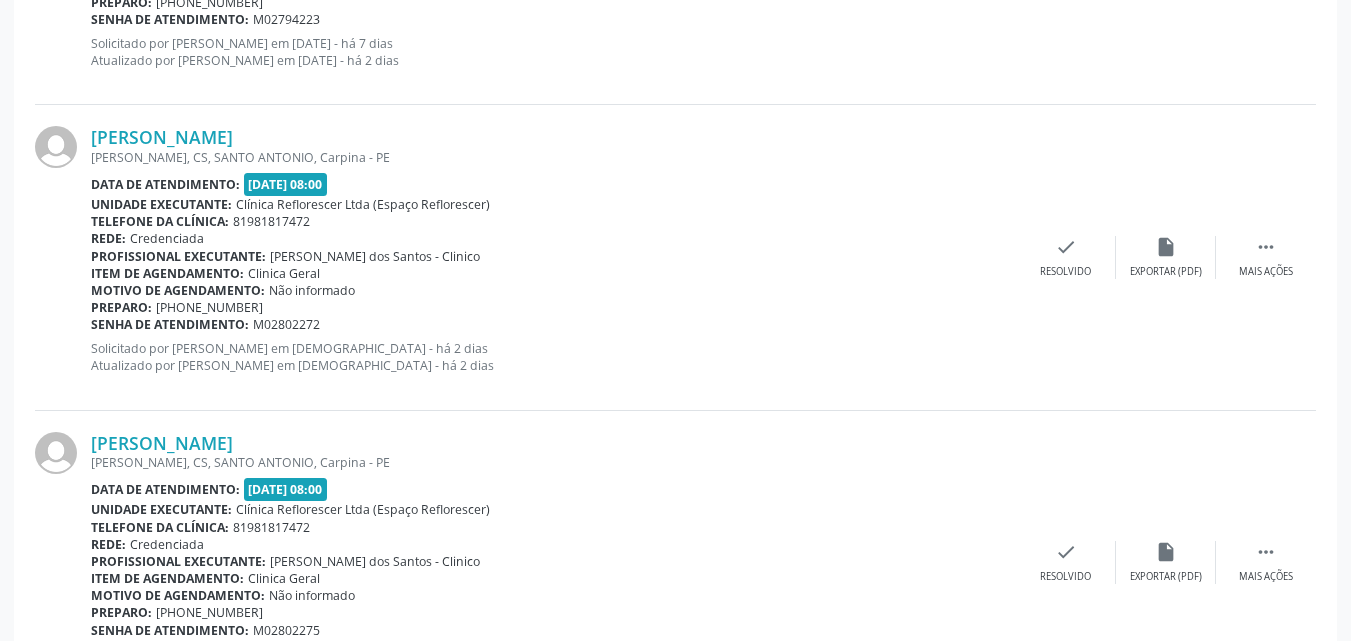 scroll, scrollTop: 2136, scrollLeft: 0, axis: vertical 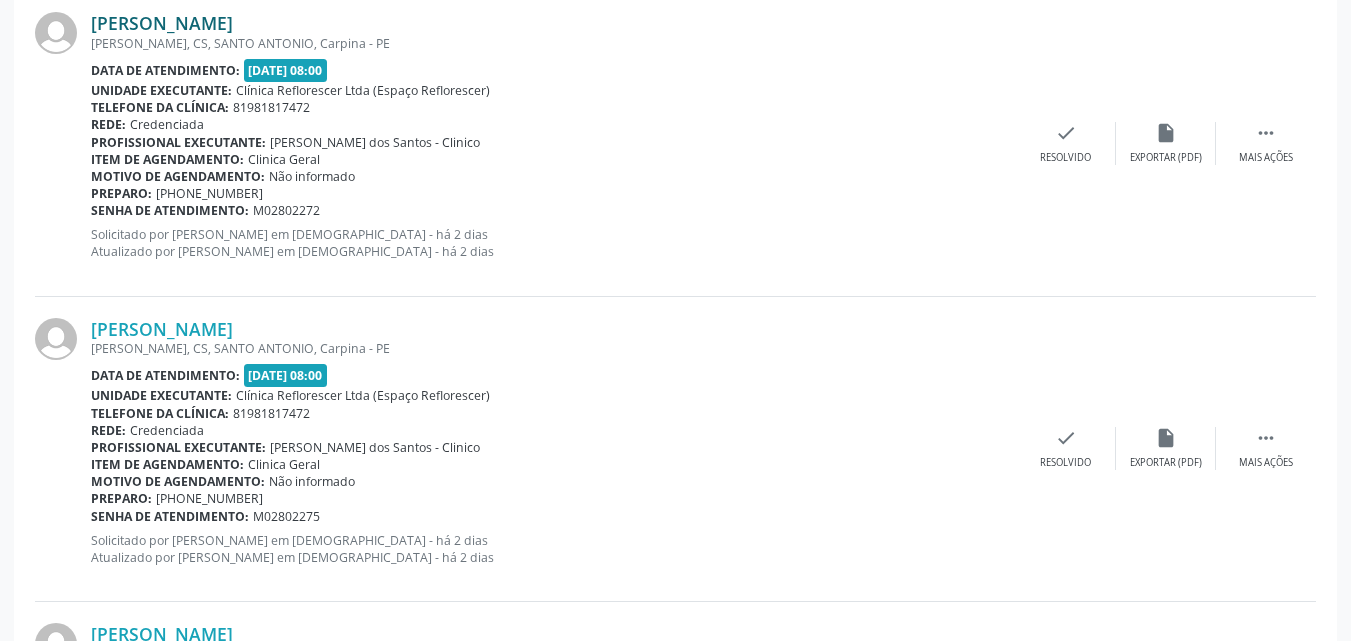 click on "Marcelo Alves de Melo" at bounding box center (162, 23) 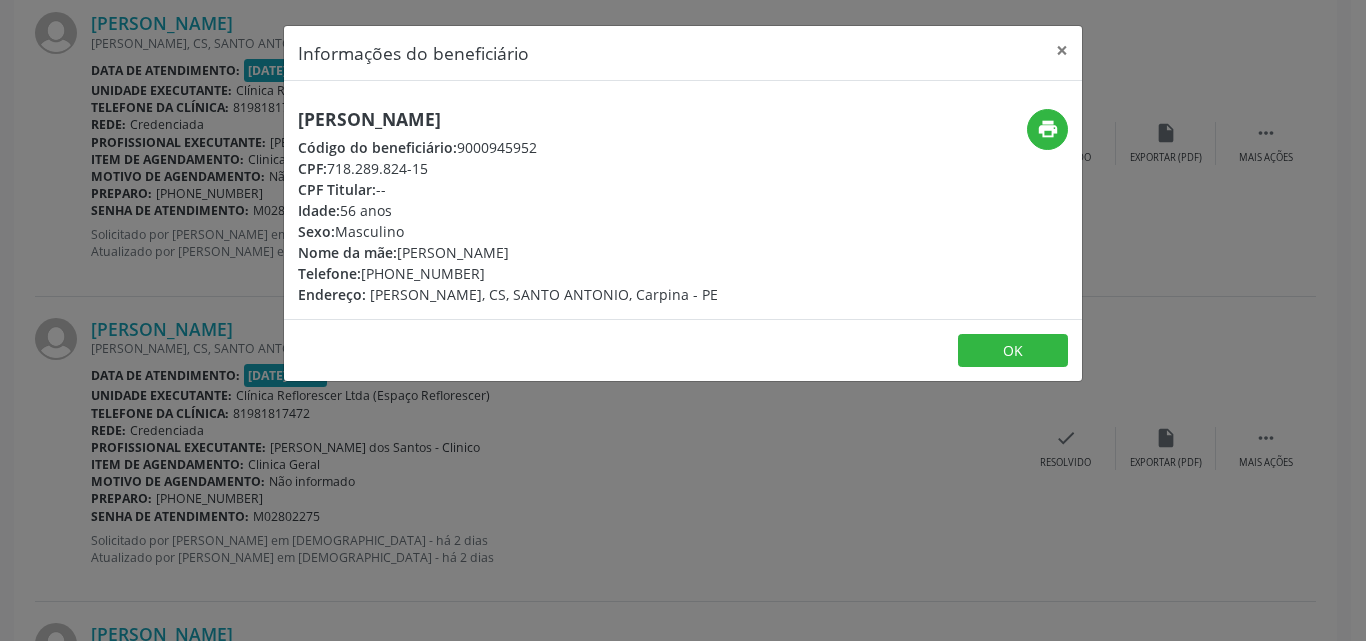 drag, startPoint x: 331, startPoint y: 170, endPoint x: 455, endPoint y: 169, distance: 124.004036 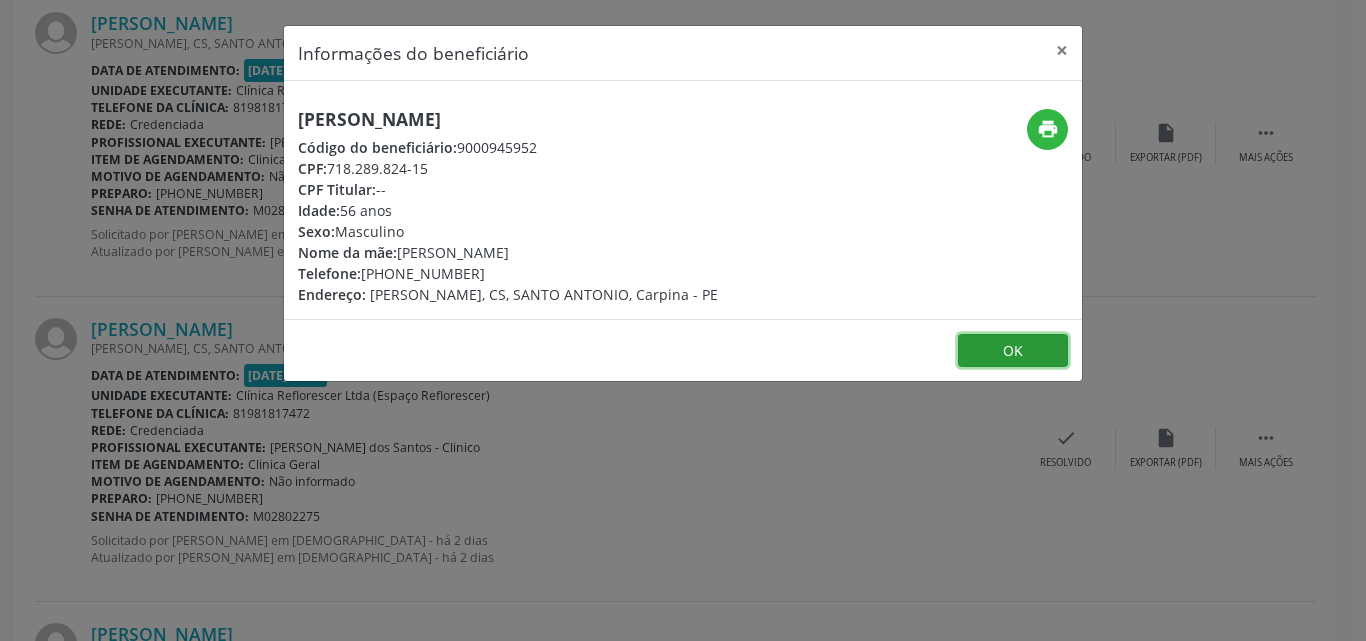 click on "OK" at bounding box center [1013, 351] 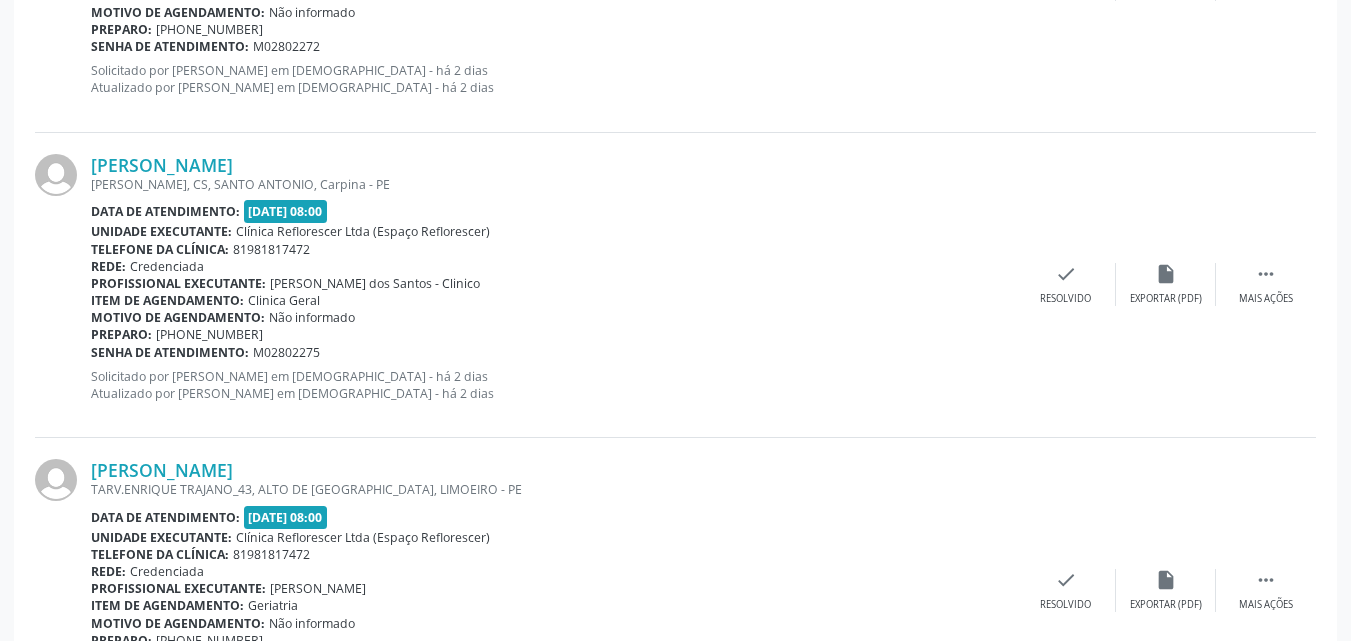 scroll, scrollTop: 2436, scrollLeft: 0, axis: vertical 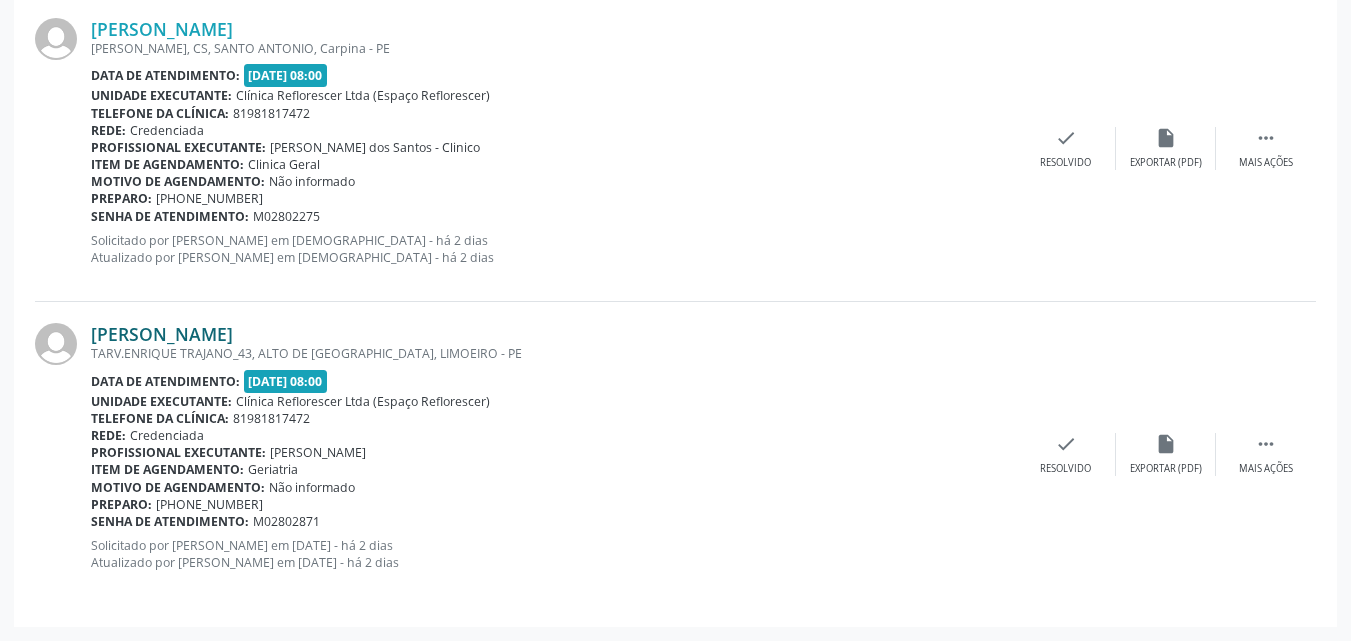 click on "Rosinete de Andrade Heraclio" at bounding box center [162, 334] 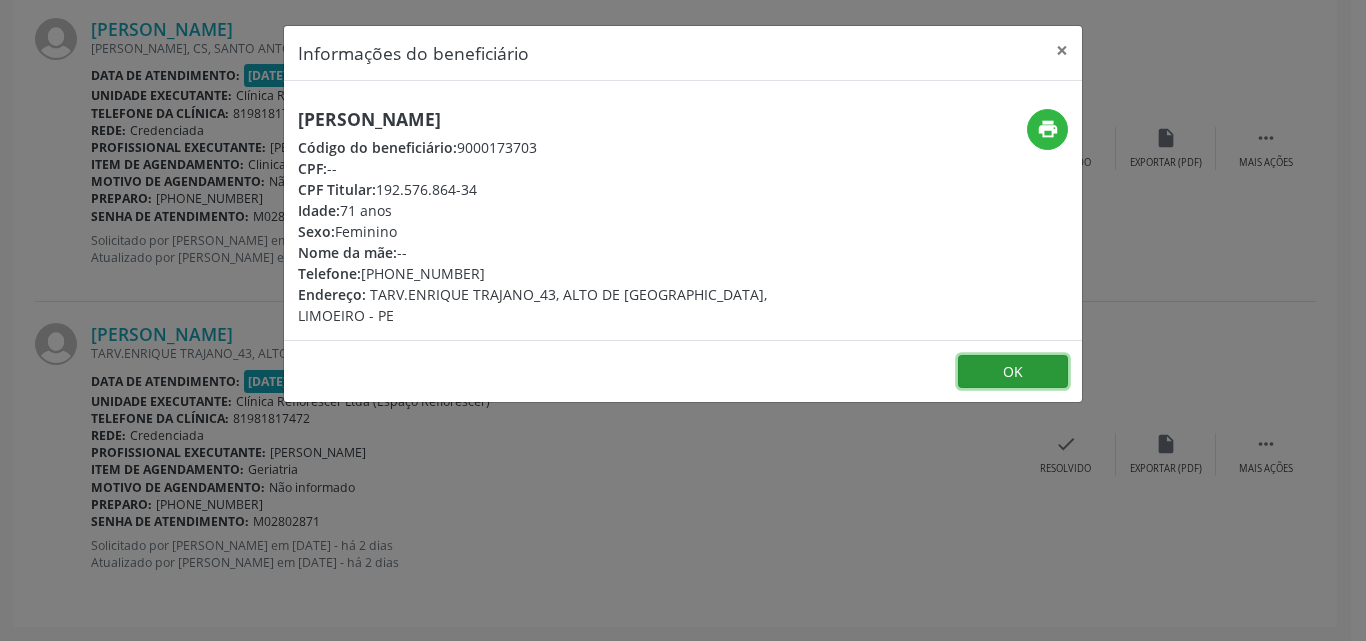 click on "OK" at bounding box center [1013, 372] 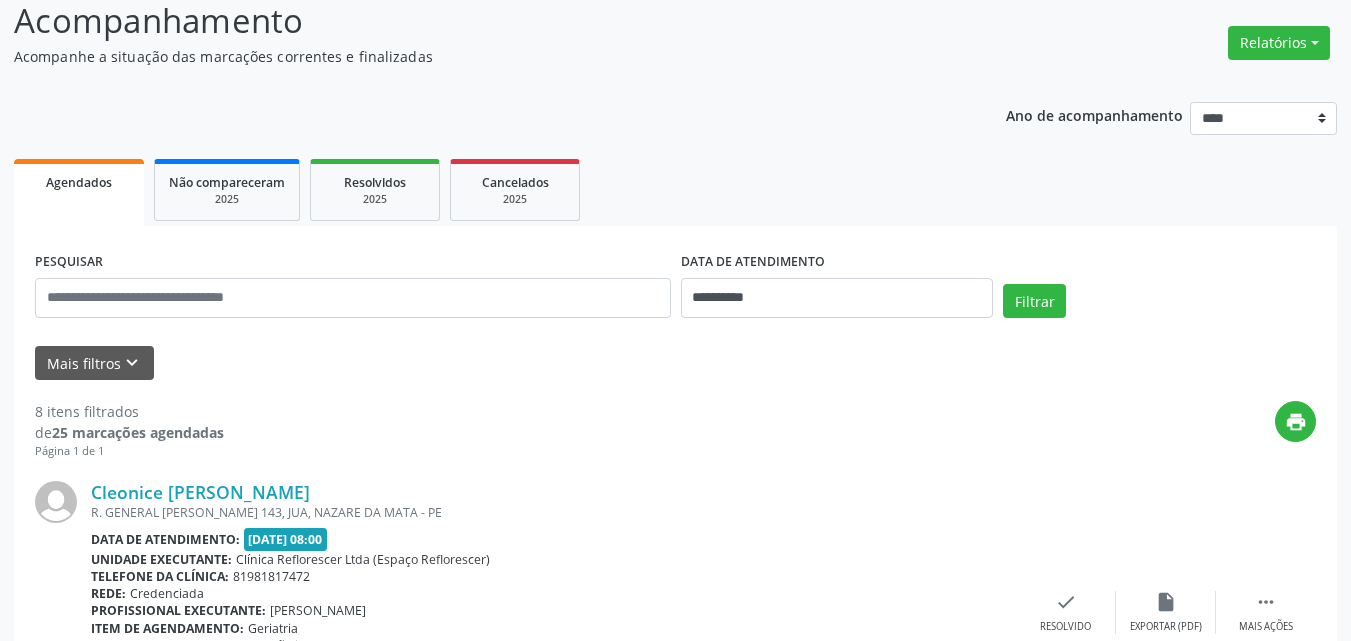 scroll, scrollTop: 136, scrollLeft: 0, axis: vertical 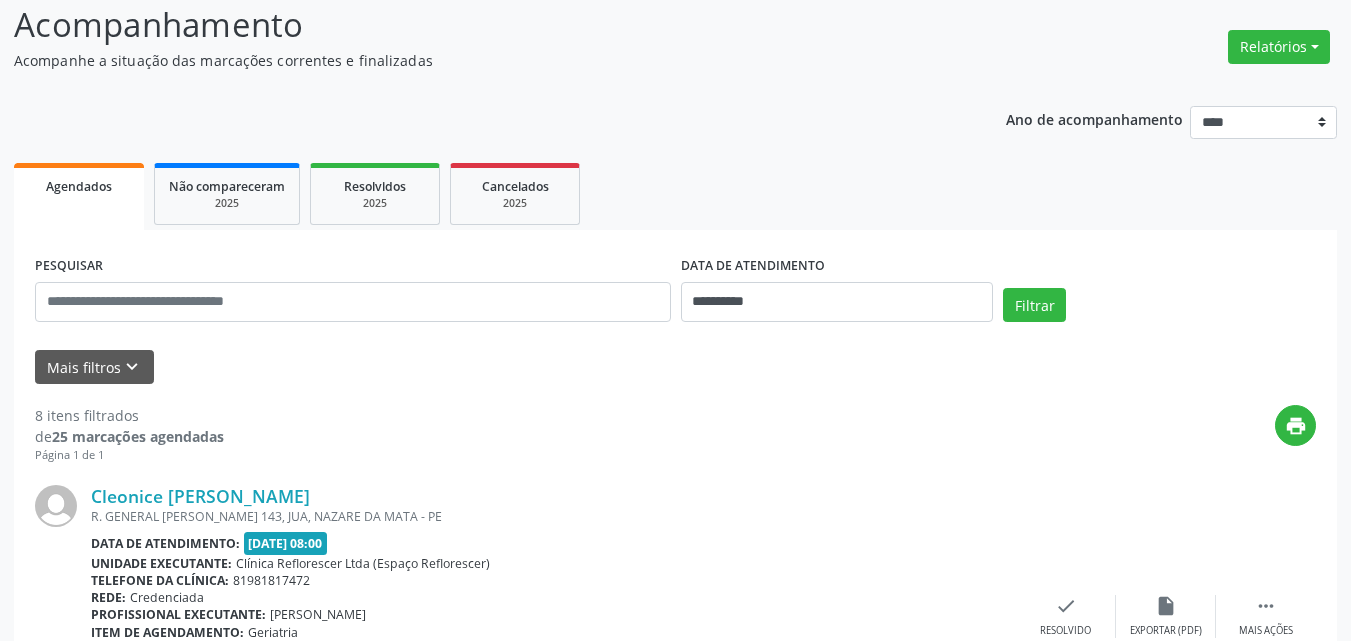 click on "**********" at bounding box center (675, 1510) 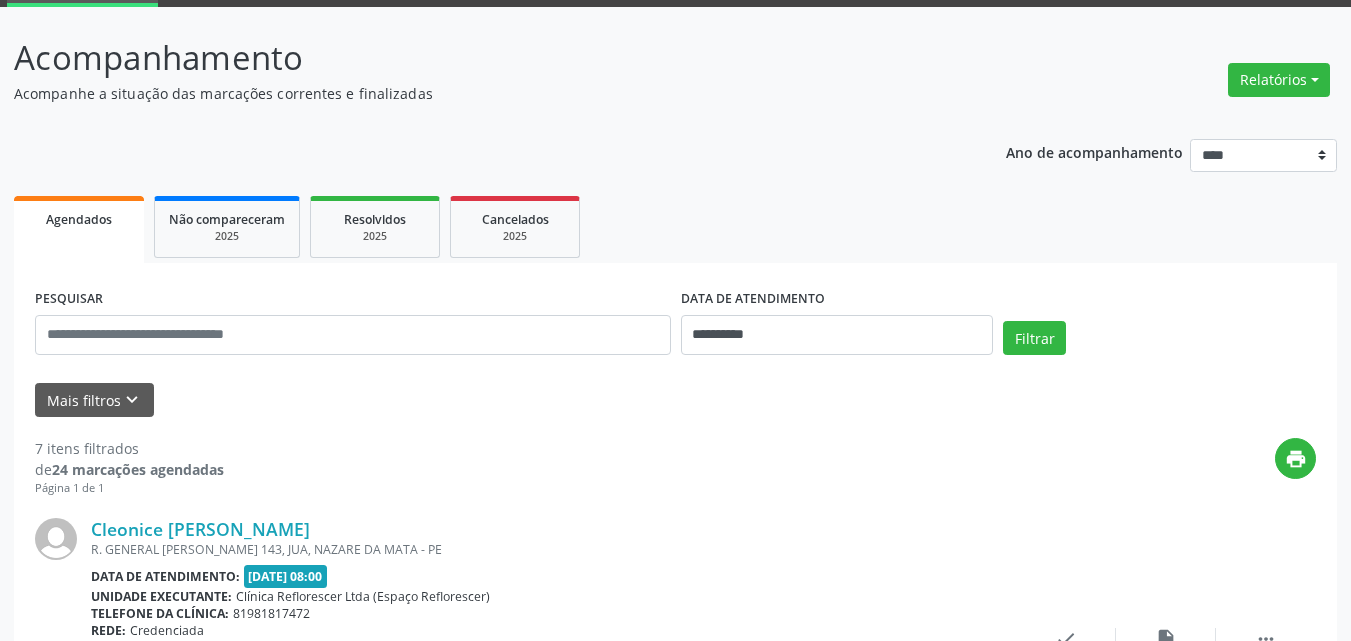 scroll, scrollTop: 100, scrollLeft: 0, axis: vertical 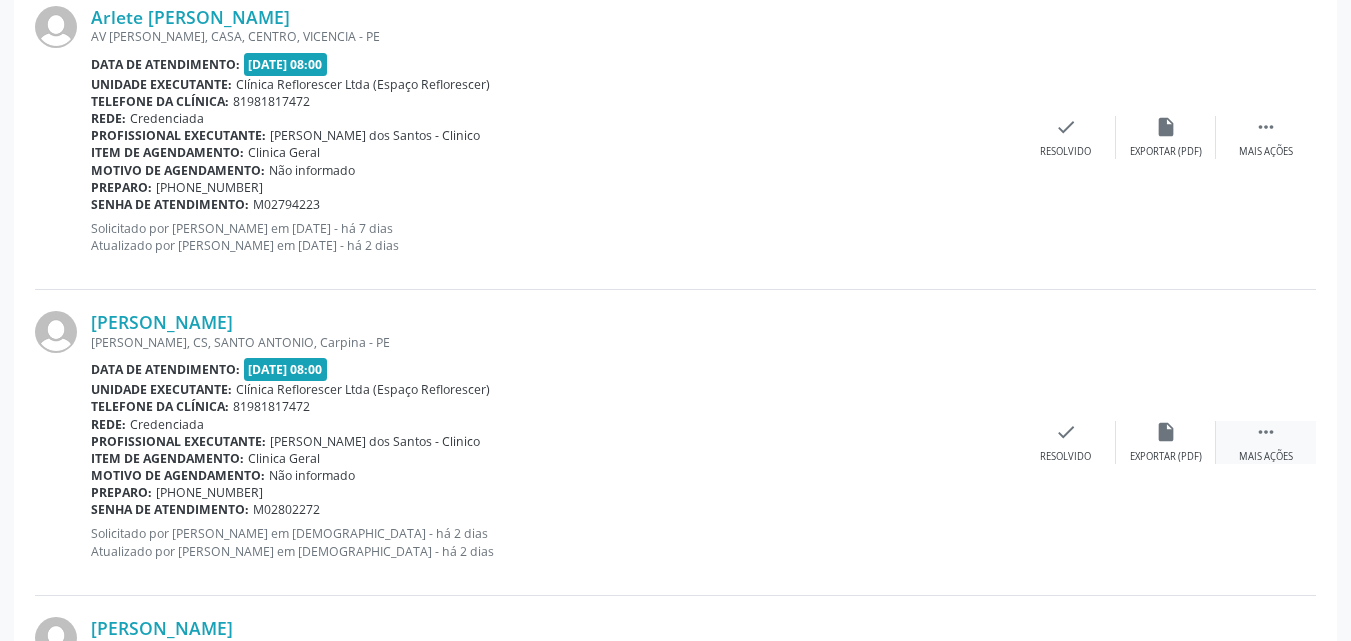 click on "Mais ações" at bounding box center [1266, 457] 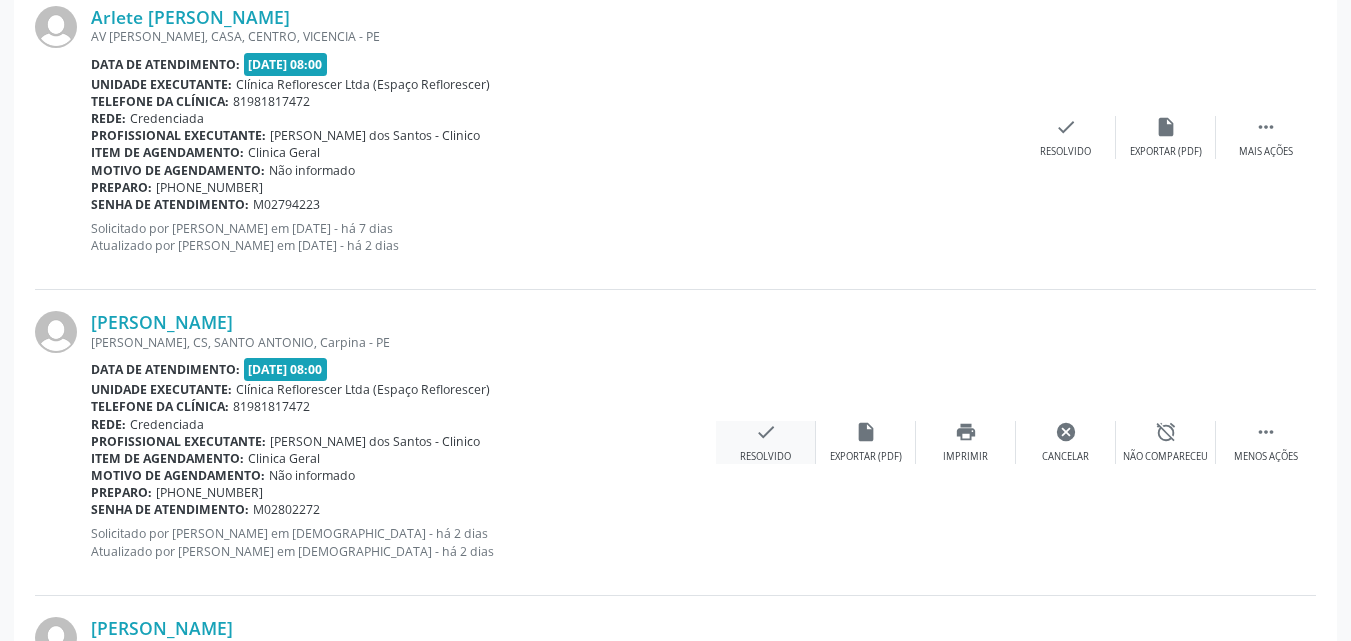 click on "check
Resolvido" at bounding box center [766, 442] 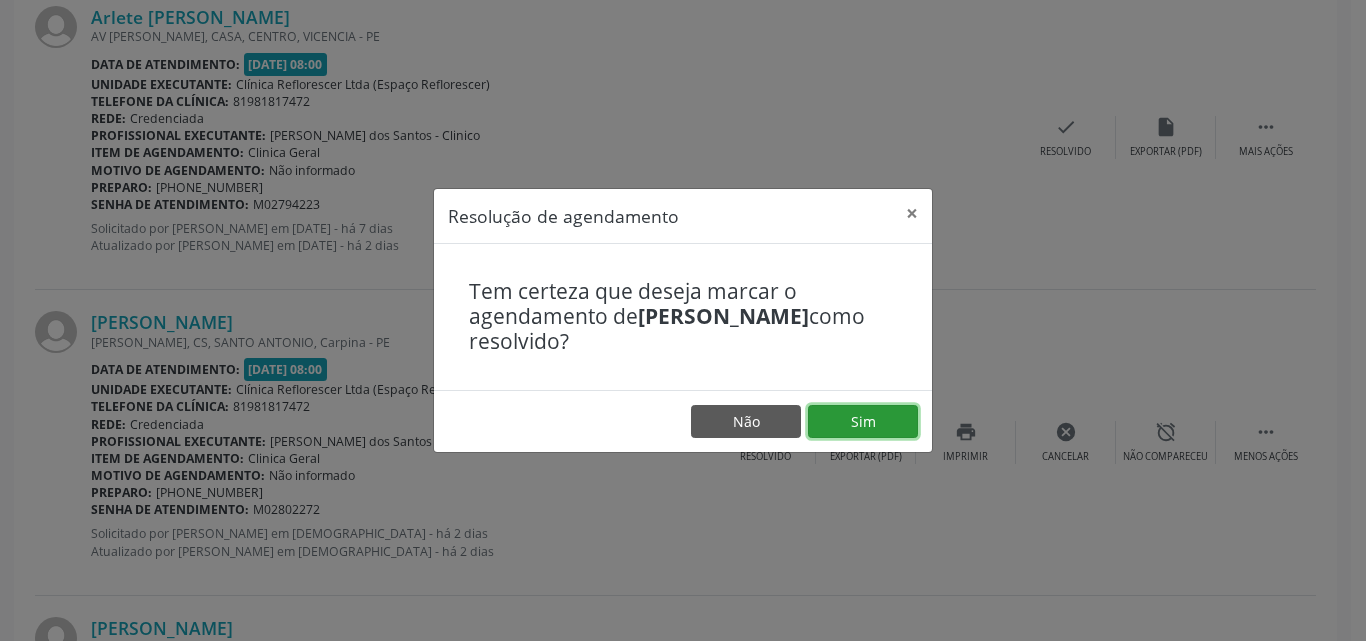 click on "Sim" at bounding box center (863, 422) 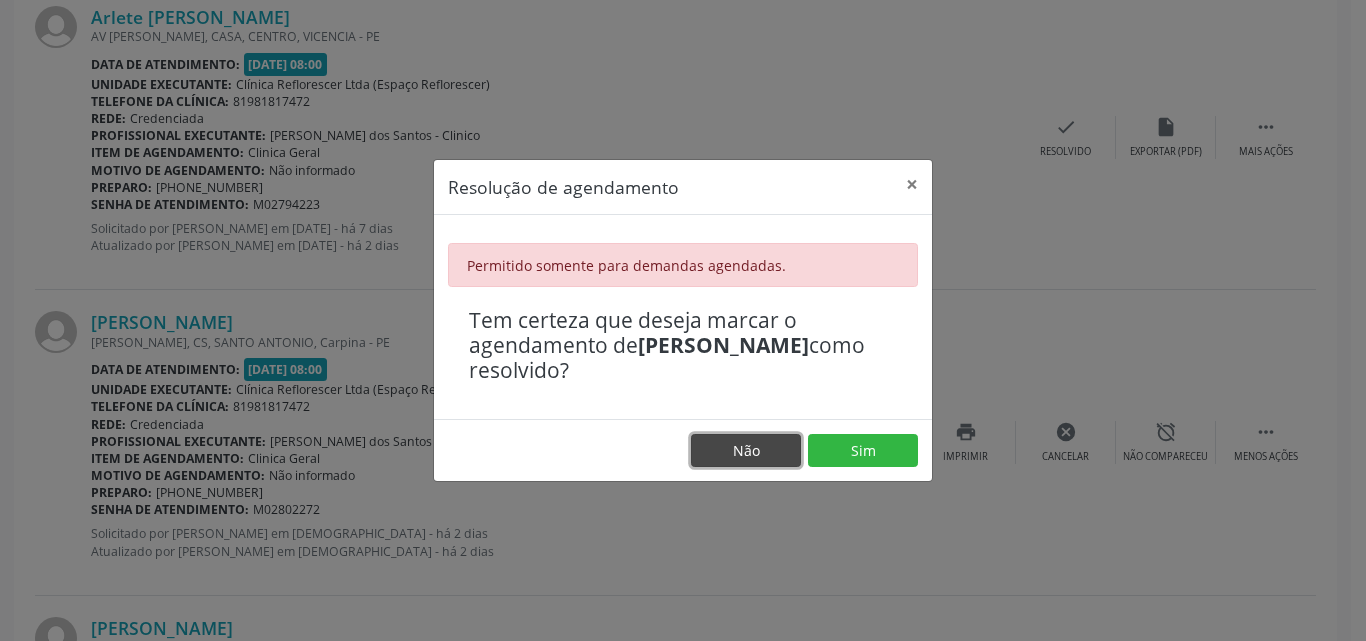 click on "Não" at bounding box center (746, 451) 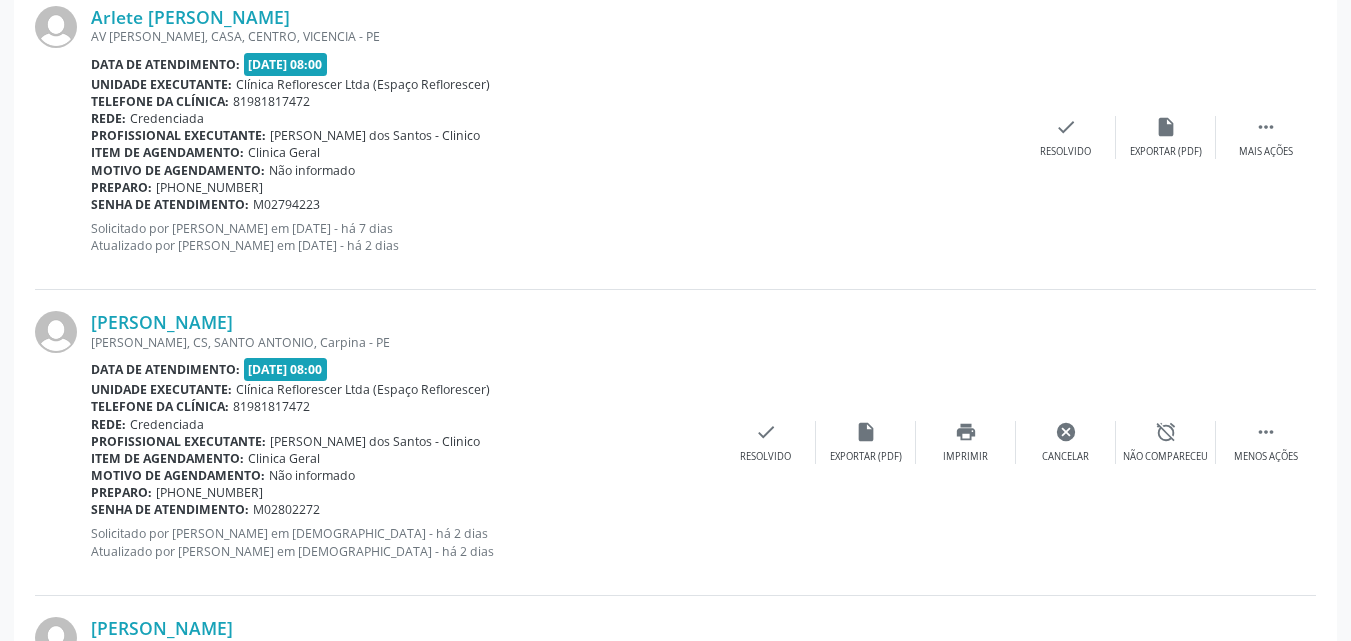 click on "Solicitado por Jamilly Vitoria Santos Rodrigues da Cruz em 02/07/2025 - há 7 dias
Atualizado por Jamilly Vitoria Santos Rodrigues da Cruz em 07/07/2025 - há 2 dias" at bounding box center [553, 237] 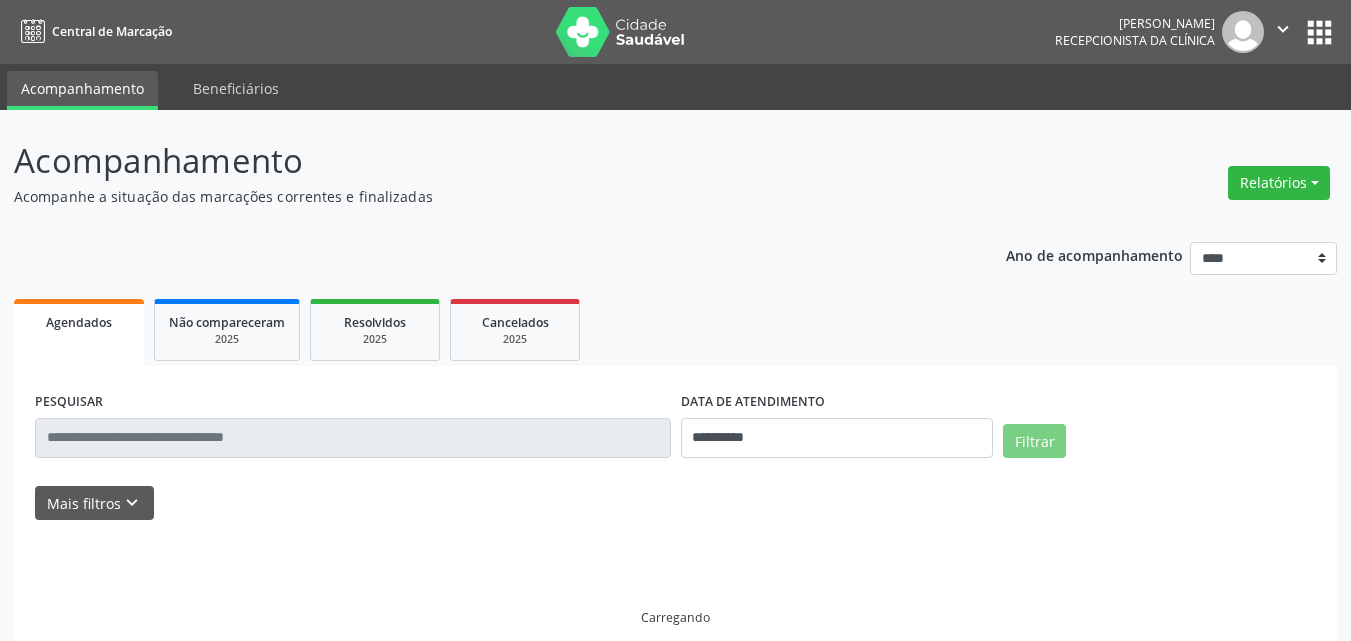 scroll, scrollTop: 0, scrollLeft: 0, axis: both 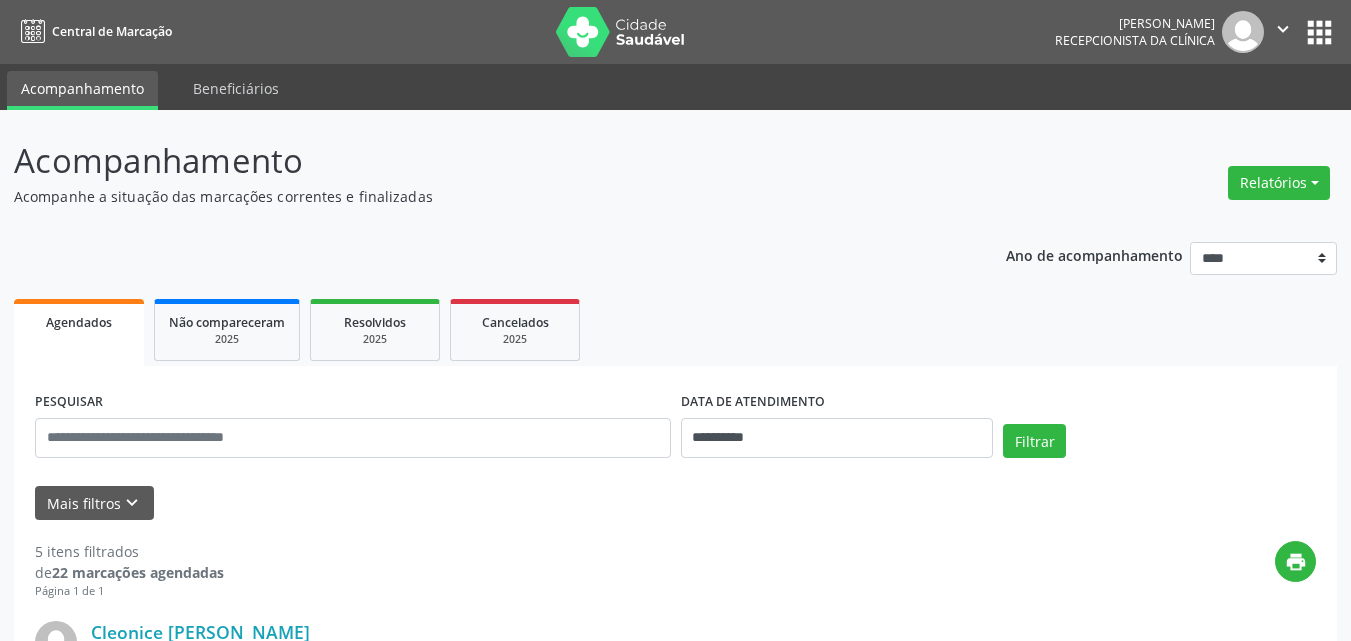 click on "**********" at bounding box center [675, 1141] 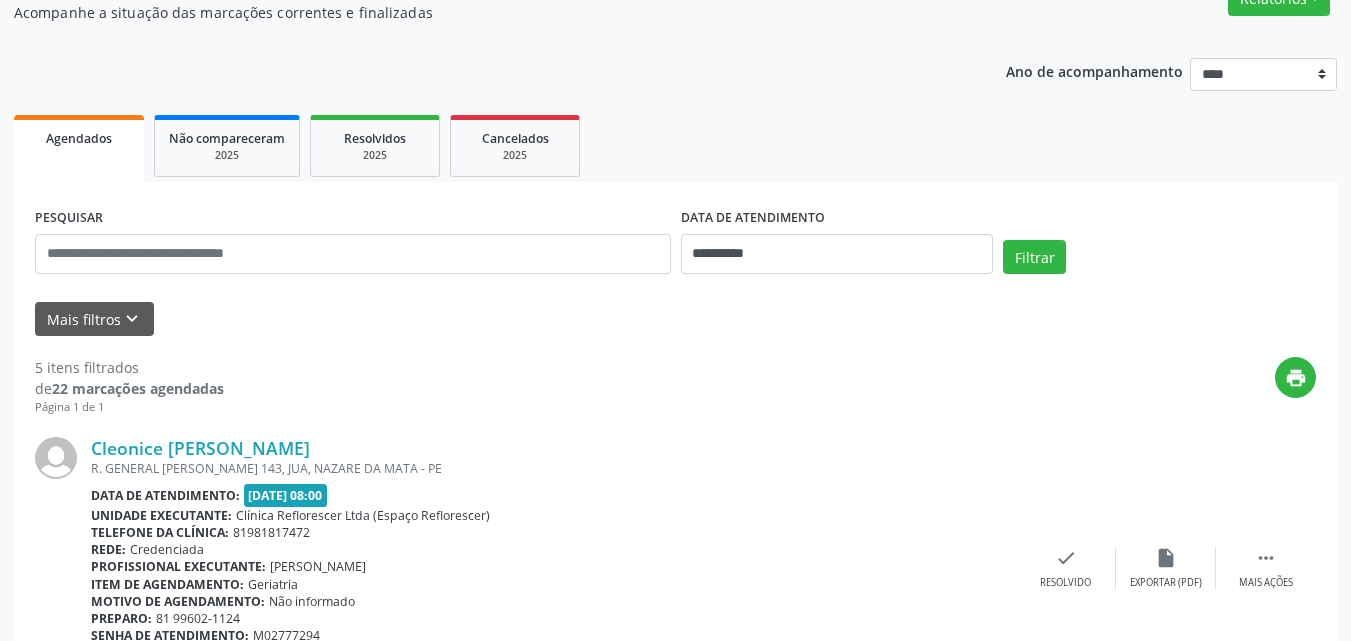 scroll, scrollTop: 200, scrollLeft: 0, axis: vertical 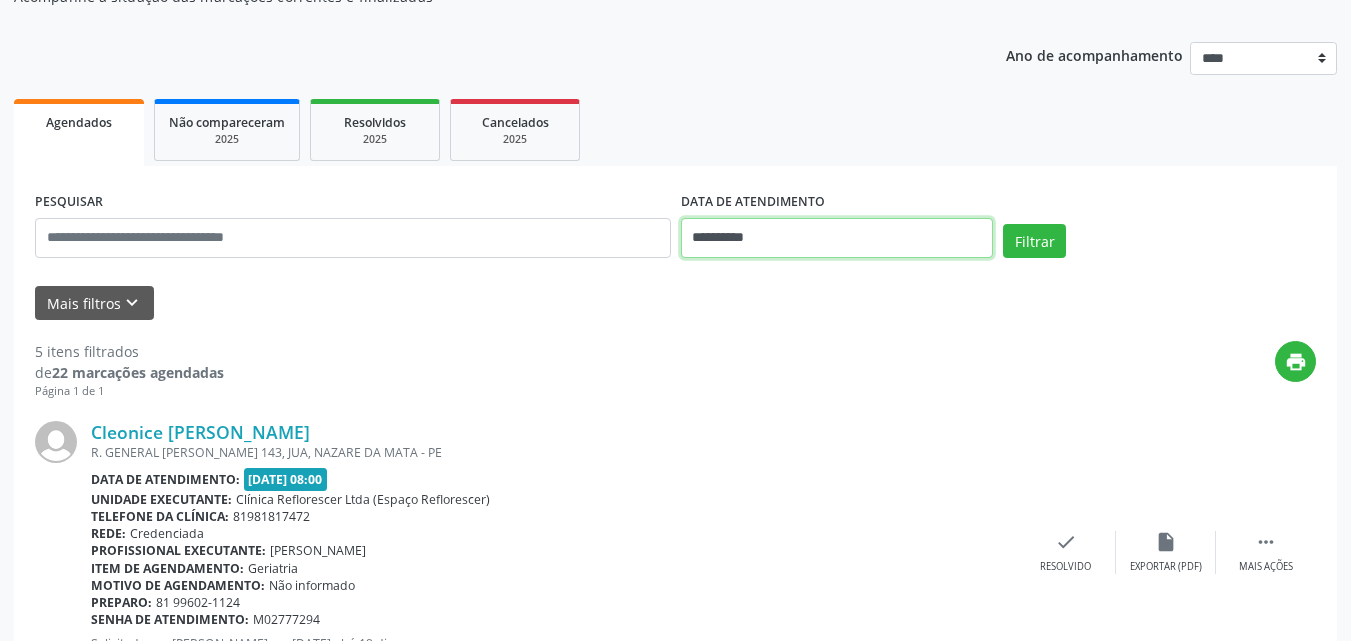 click on "**********" at bounding box center (837, 238) 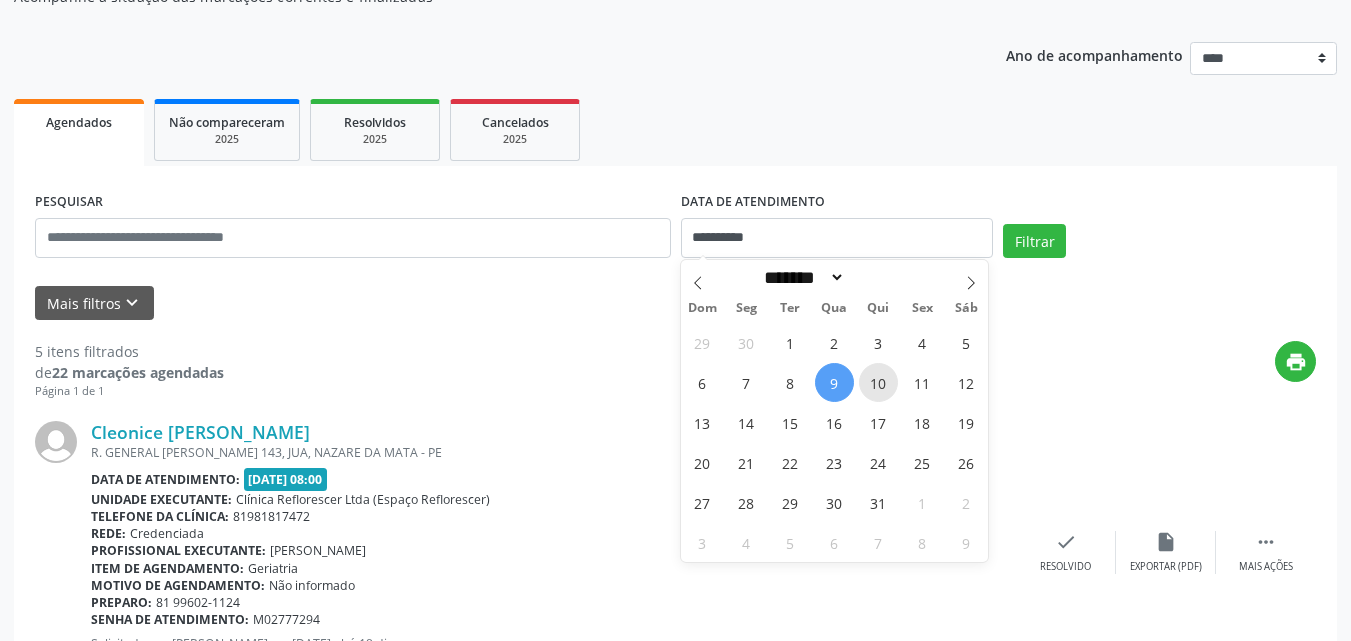 click on "10" at bounding box center (878, 382) 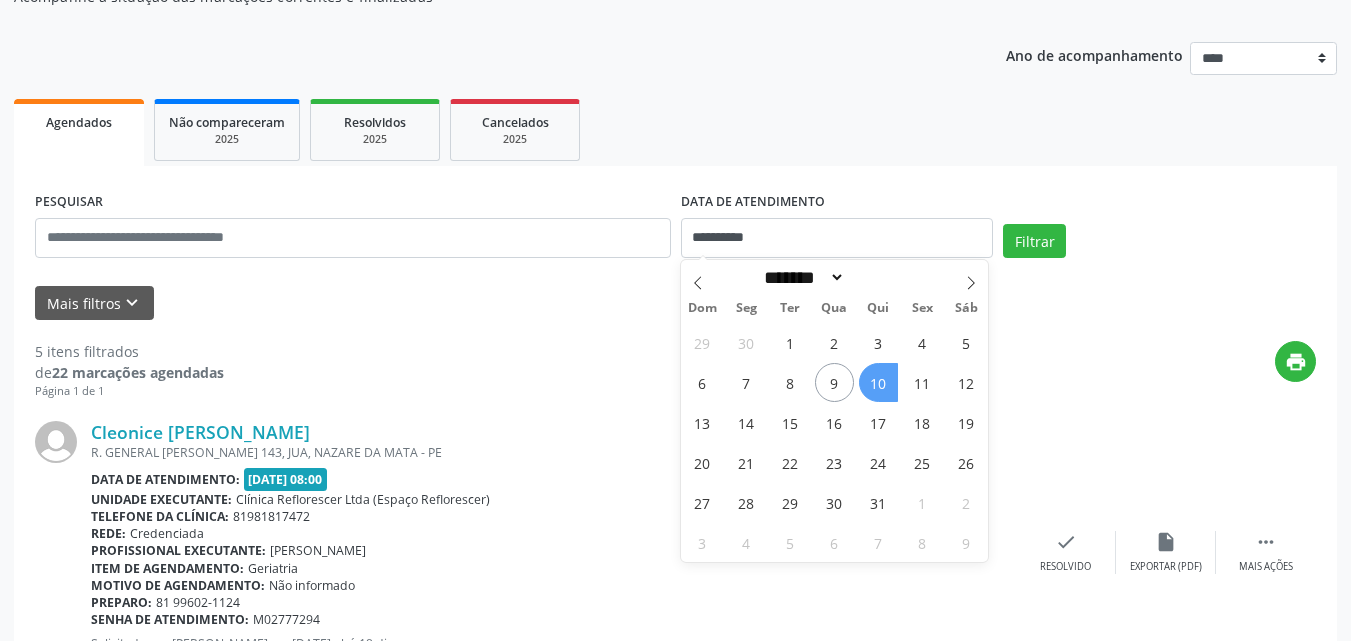 click on "10" at bounding box center (878, 382) 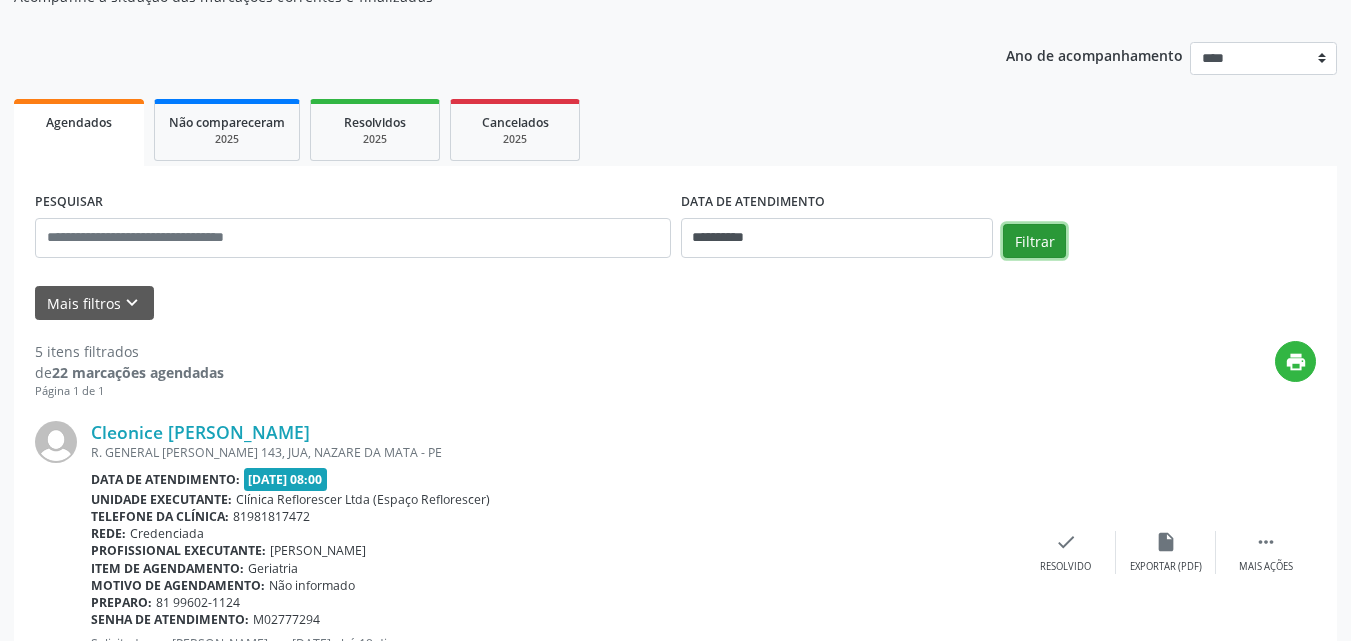 click on "Filtrar" at bounding box center [1034, 241] 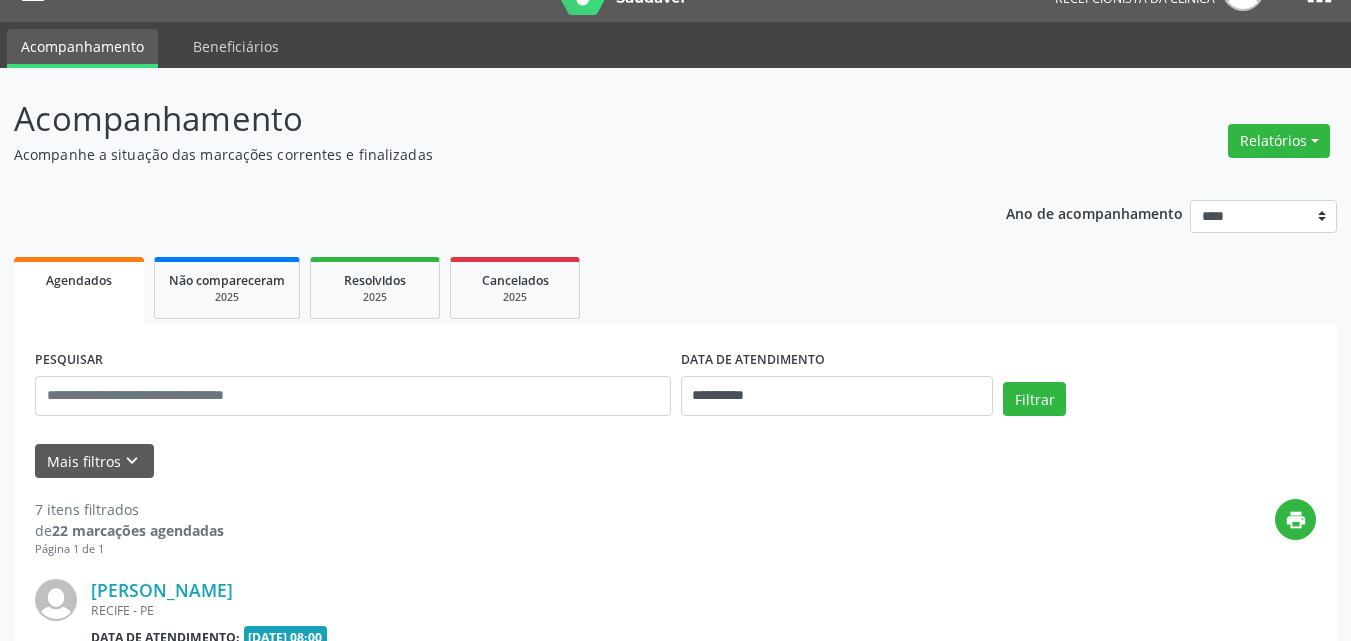 scroll, scrollTop: 200, scrollLeft: 0, axis: vertical 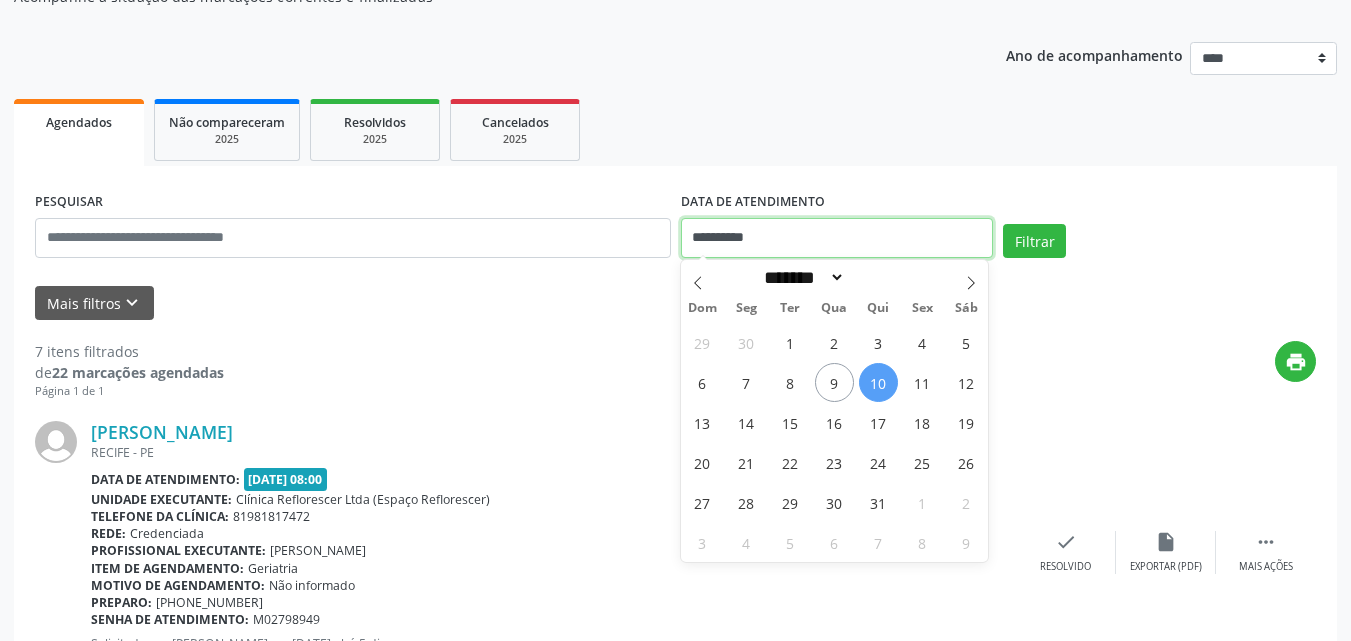 click on "**********" at bounding box center [837, 238] 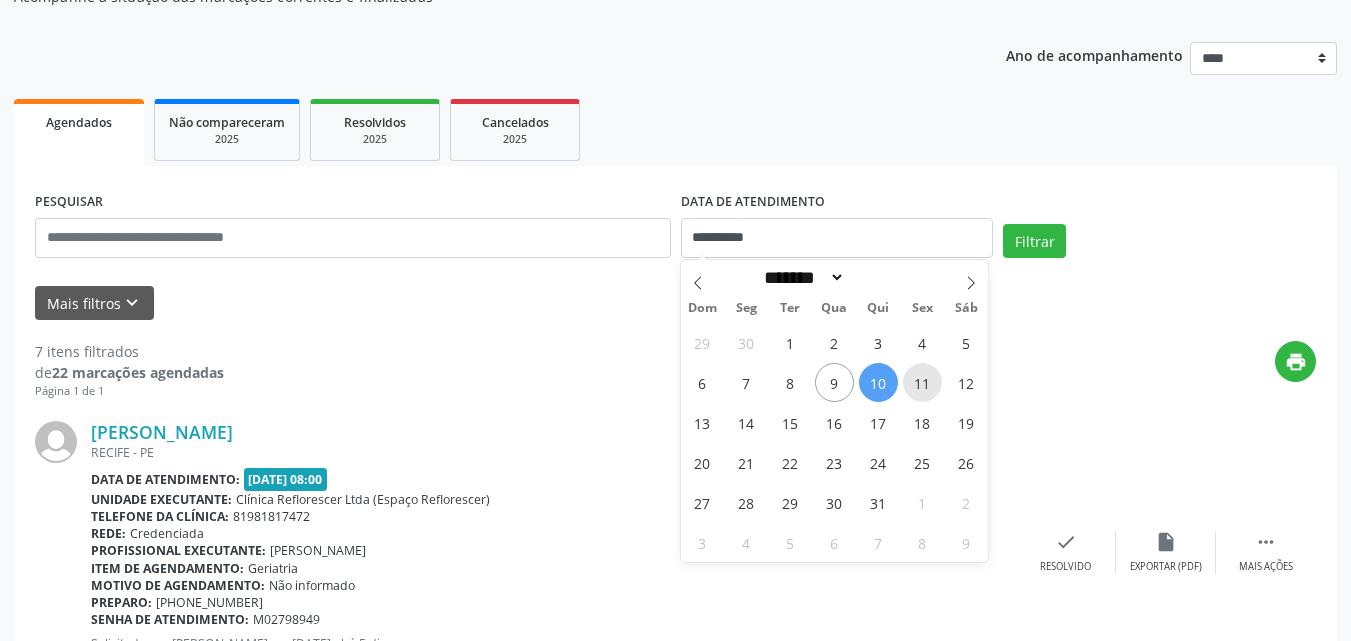 click on "11" at bounding box center (922, 382) 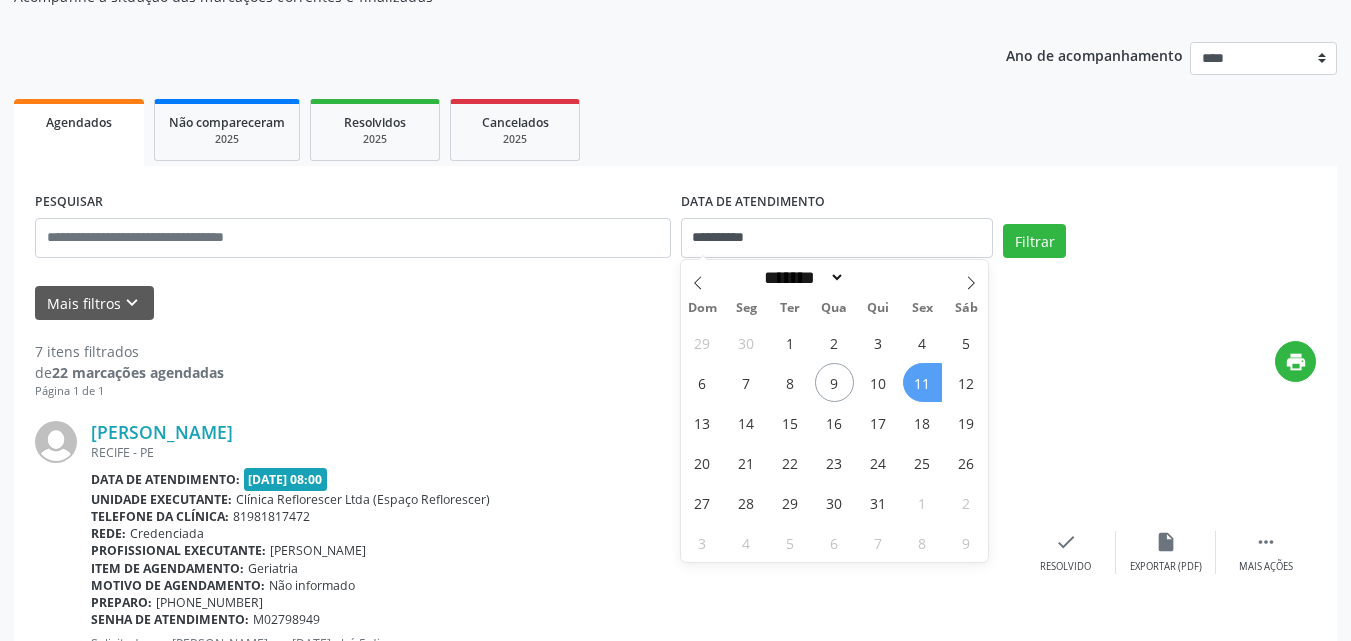 click on "11" at bounding box center (922, 382) 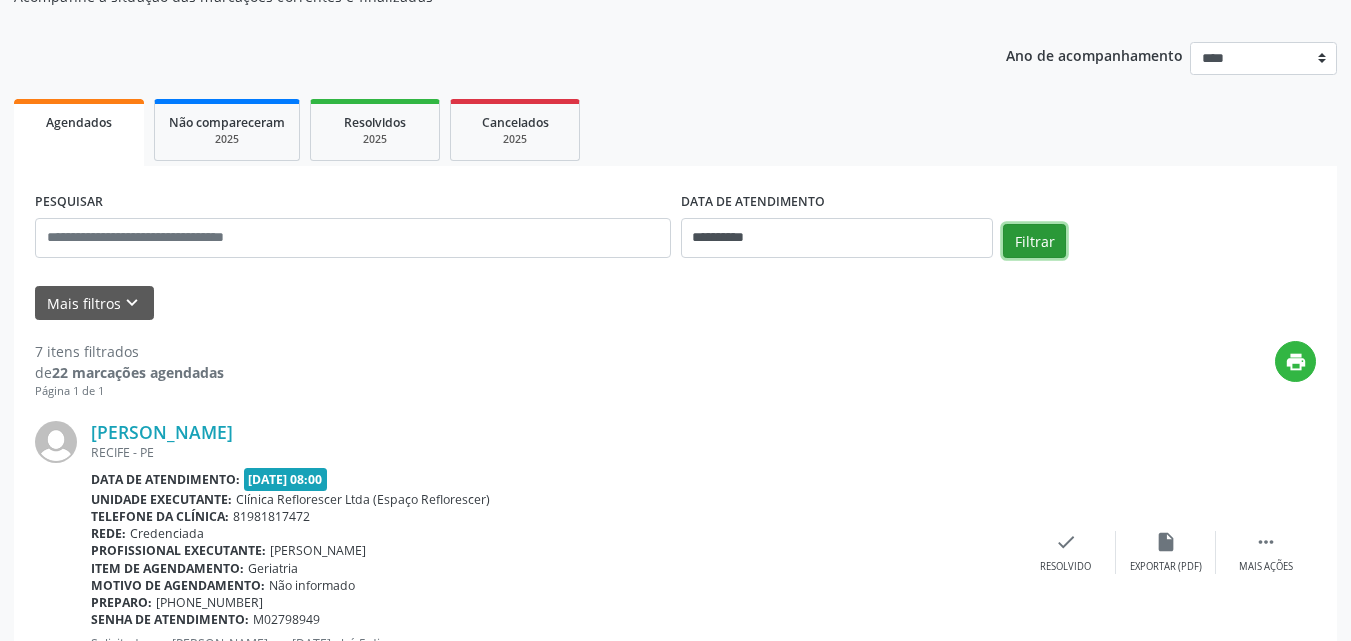 click on "Filtrar" at bounding box center [1034, 241] 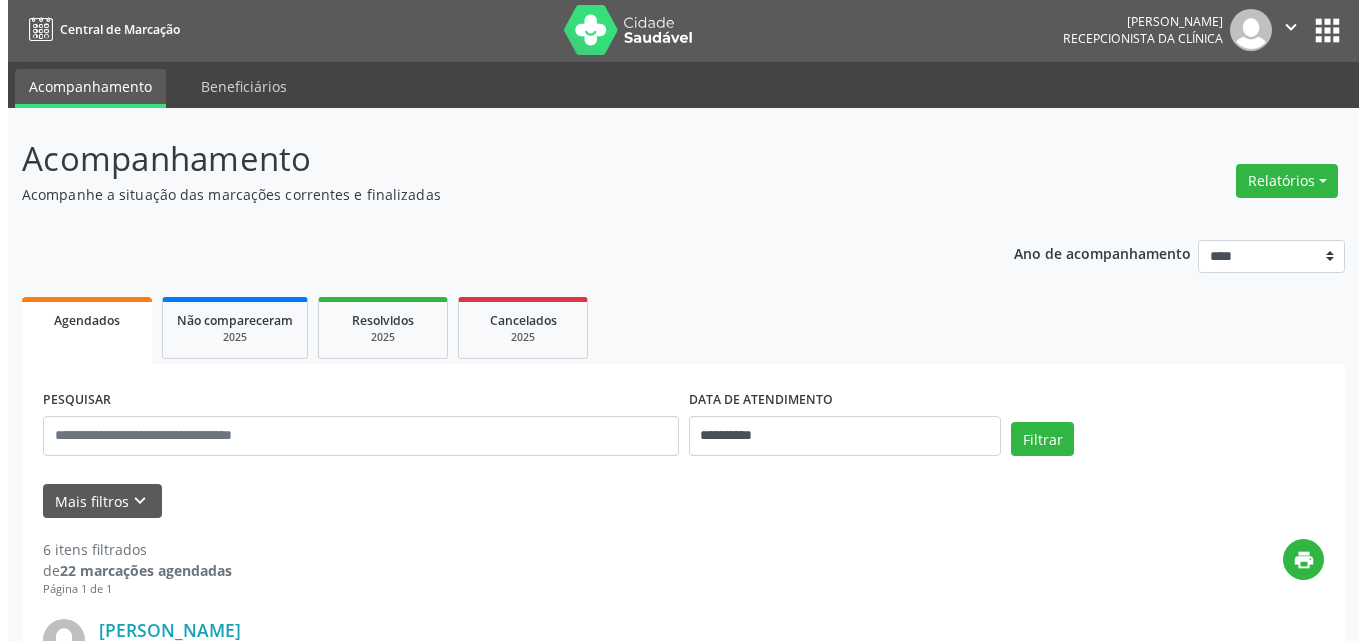 scroll, scrollTop: 0, scrollLeft: 0, axis: both 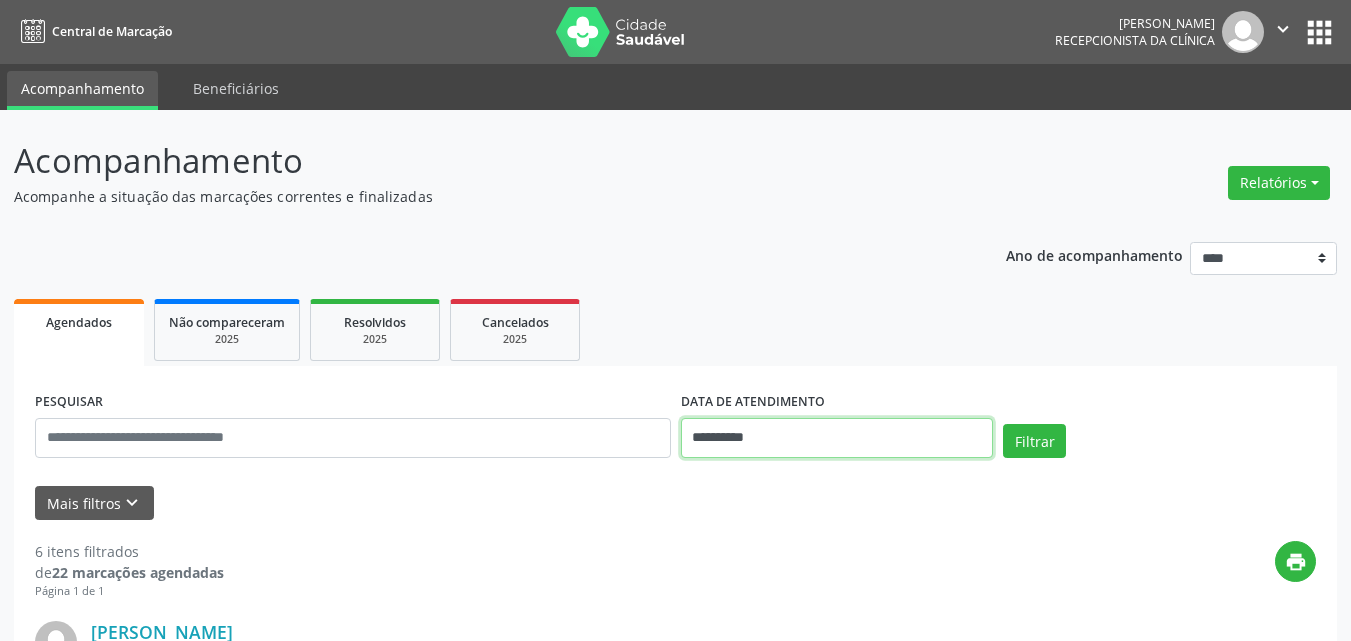 click on "**********" at bounding box center (837, 438) 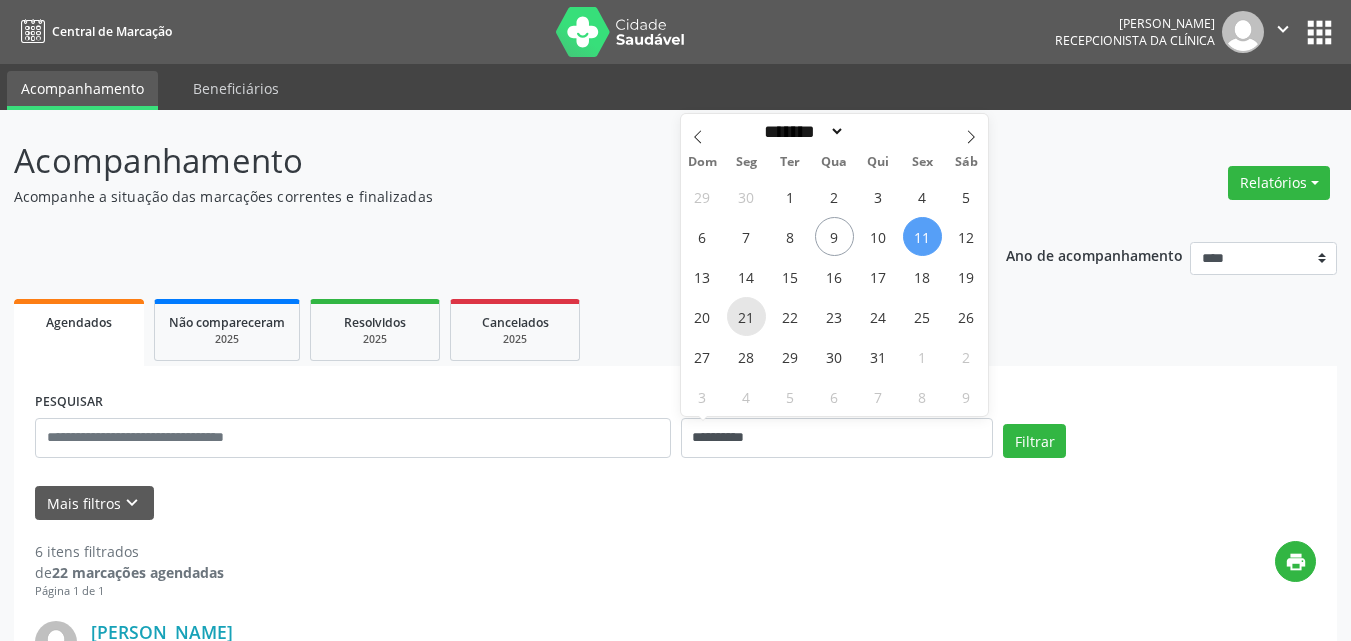 click on "21" at bounding box center [746, 316] 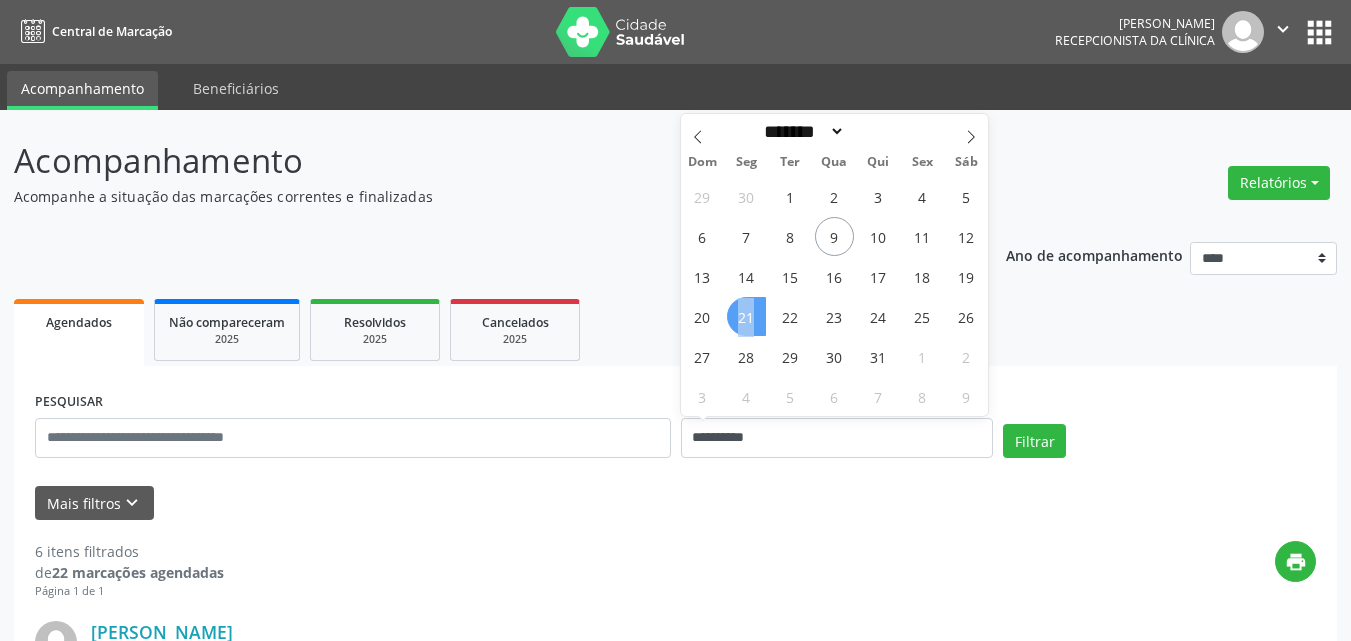 click on "21" at bounding box center [746, 316] 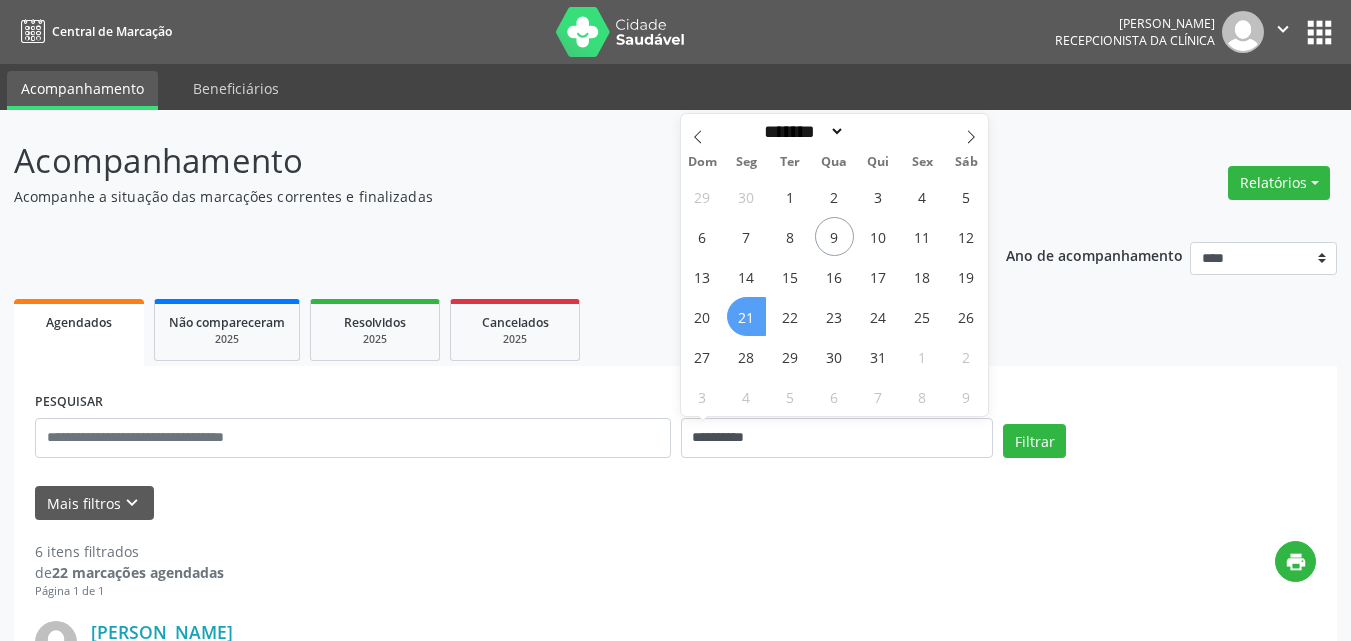 select on "*" 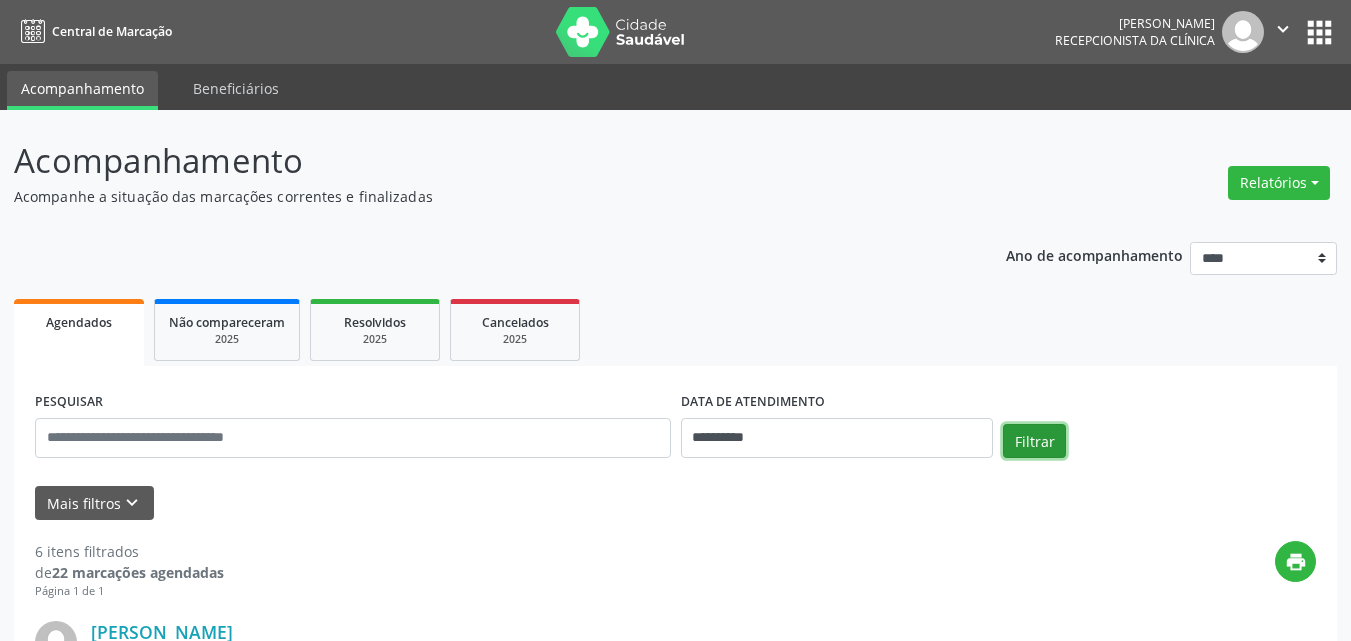 click on "Filtrar" at bounding box center (1034, 441) 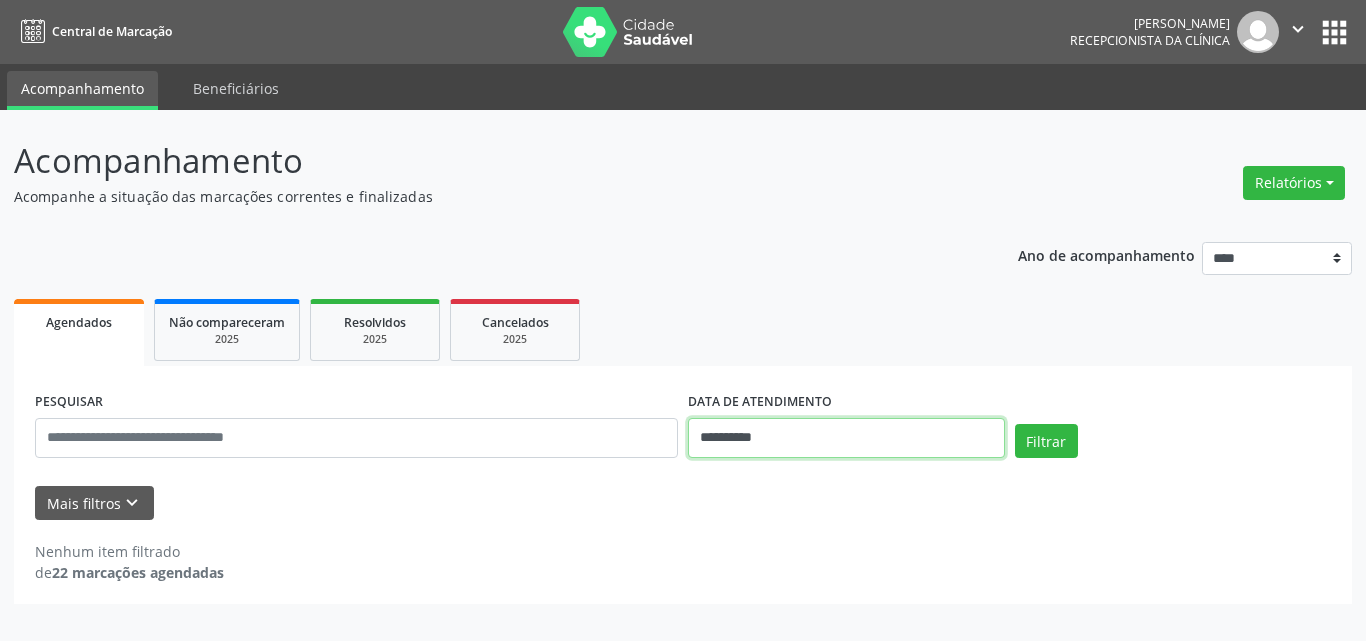 click on "**********" at bounding box center (846, 438) 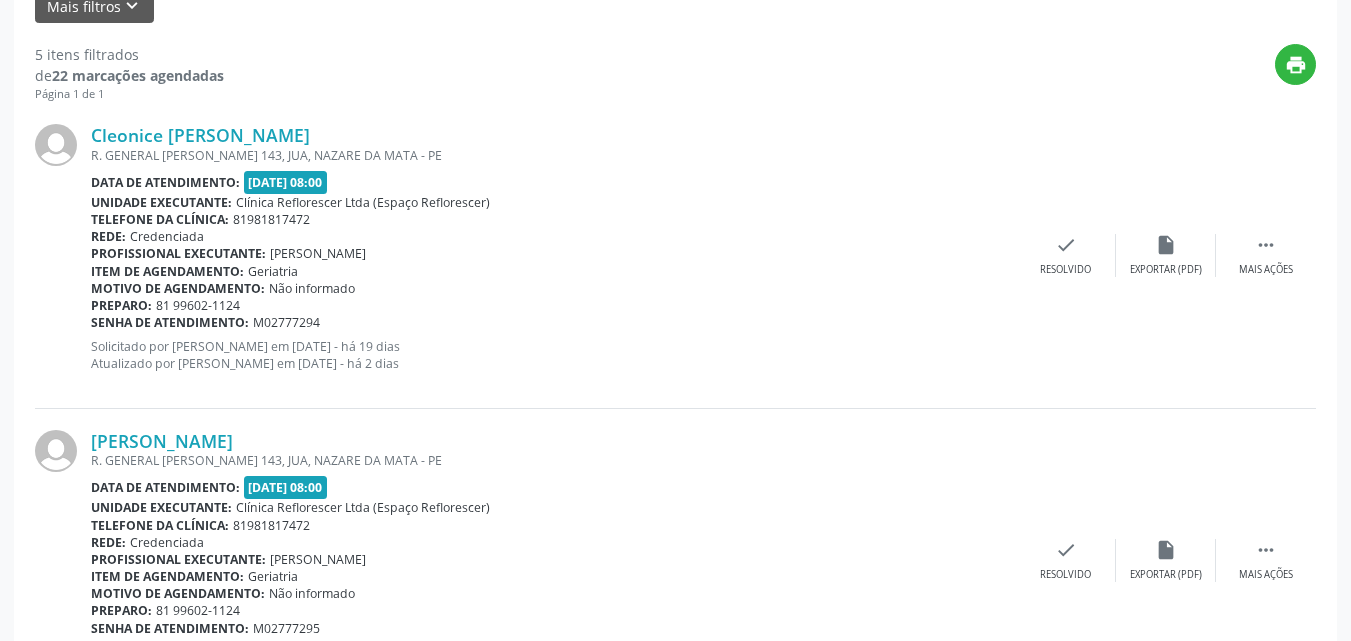 scroll, scrollTop: 500, scrollLeft: 0, axis: vertical 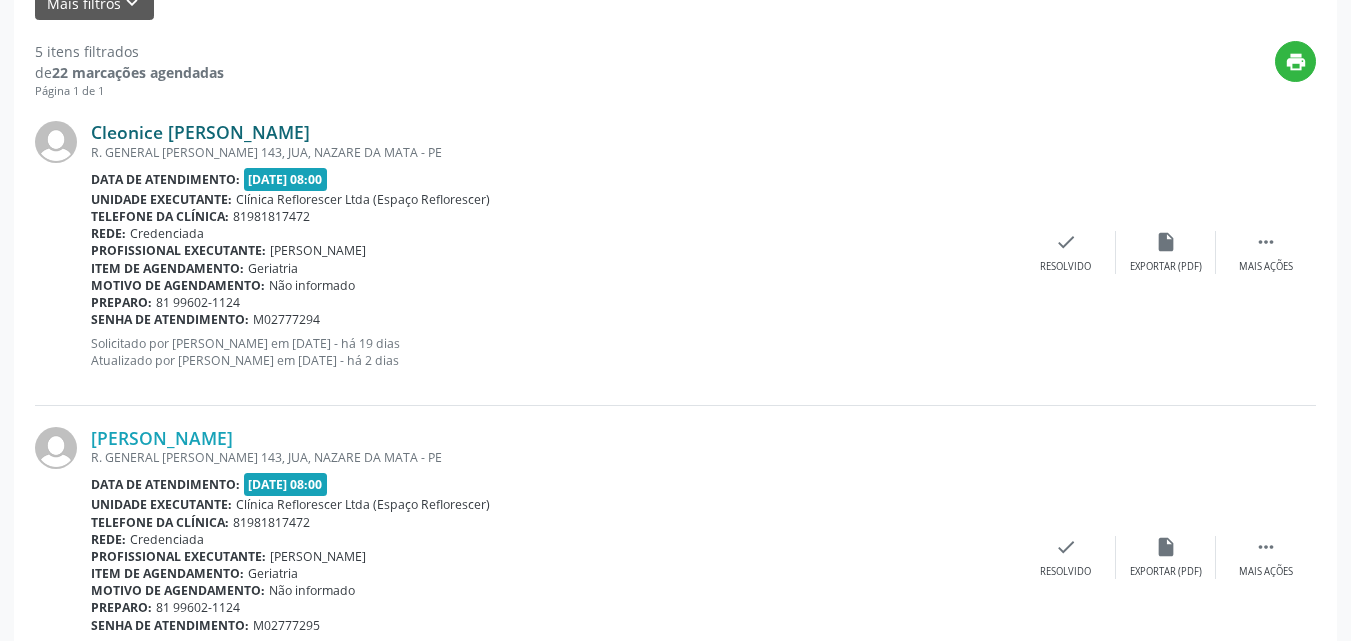 click on "Cleonice [PERSON_NAME]" at bounding box center [200, 132] 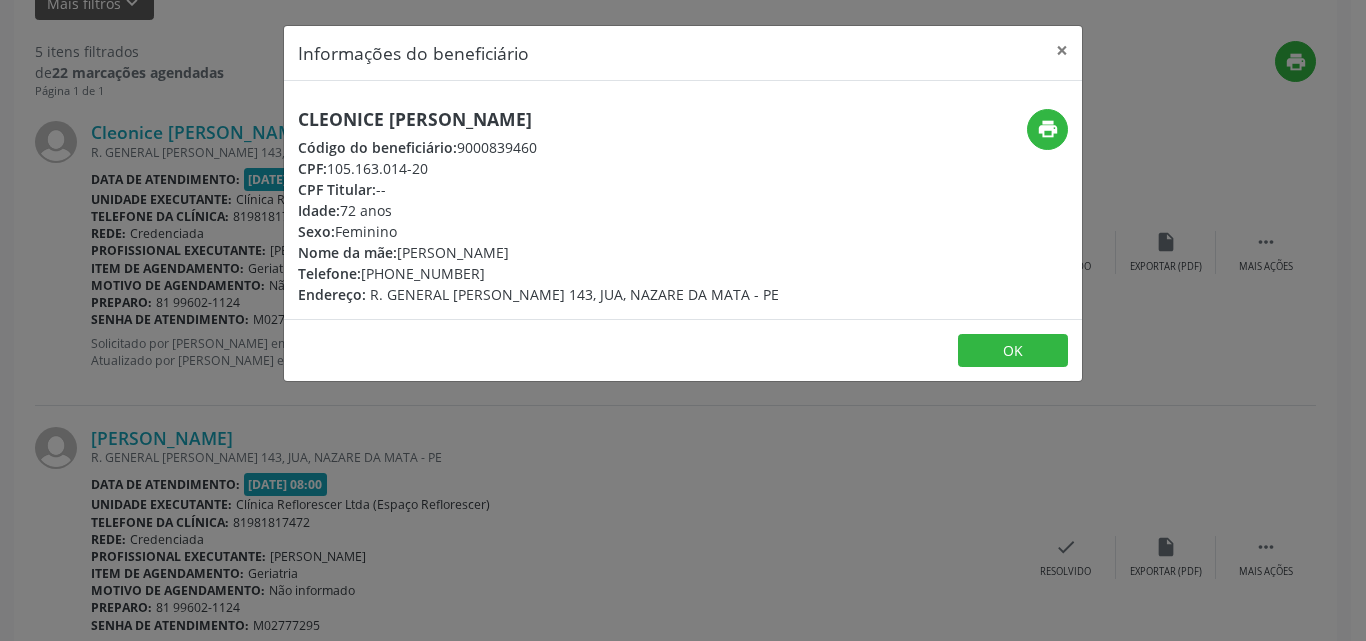 drag, startPoint x: 328, startPoint y: 167, endPoint x: 437, endPoint y: 167, distance: 109 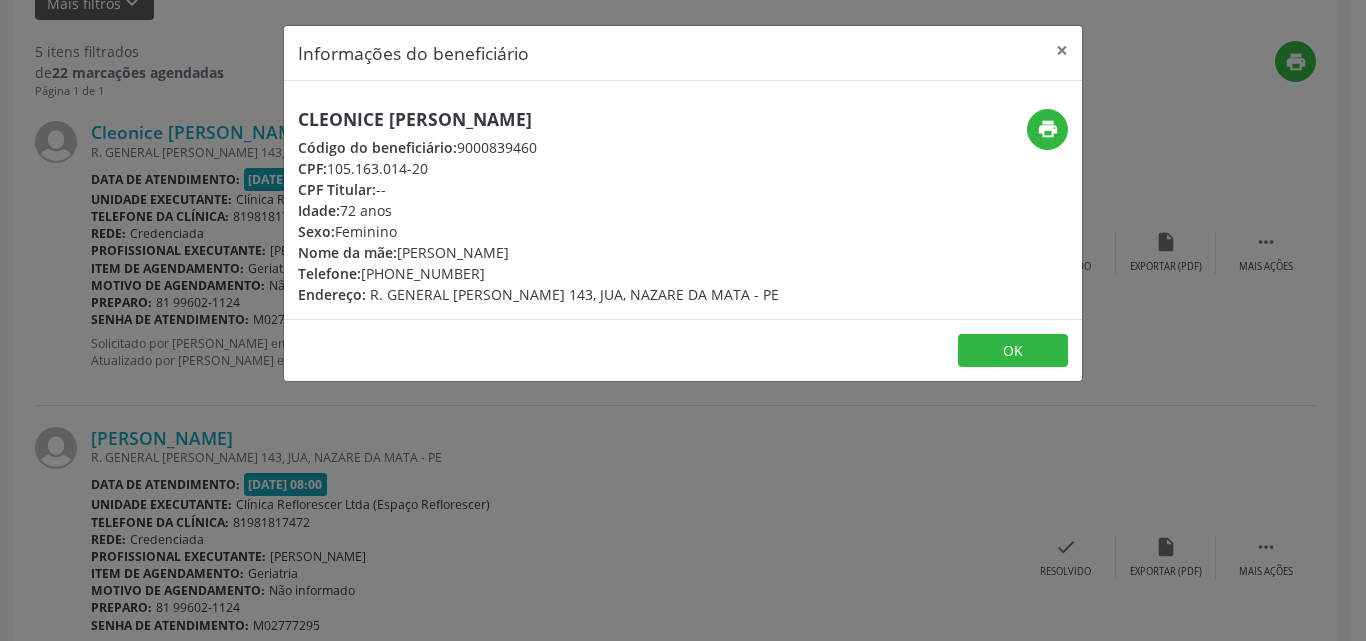 copy on "105.163.014-20" 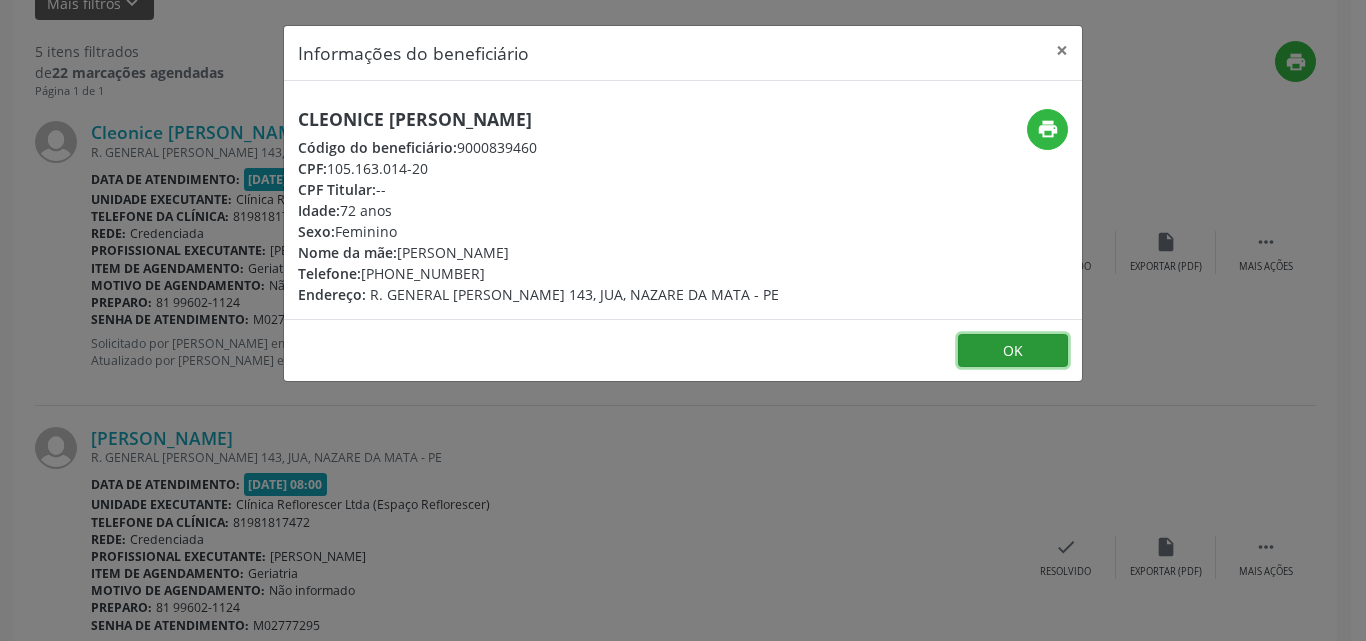 click on "OK" at bounding box center (1013, 351) 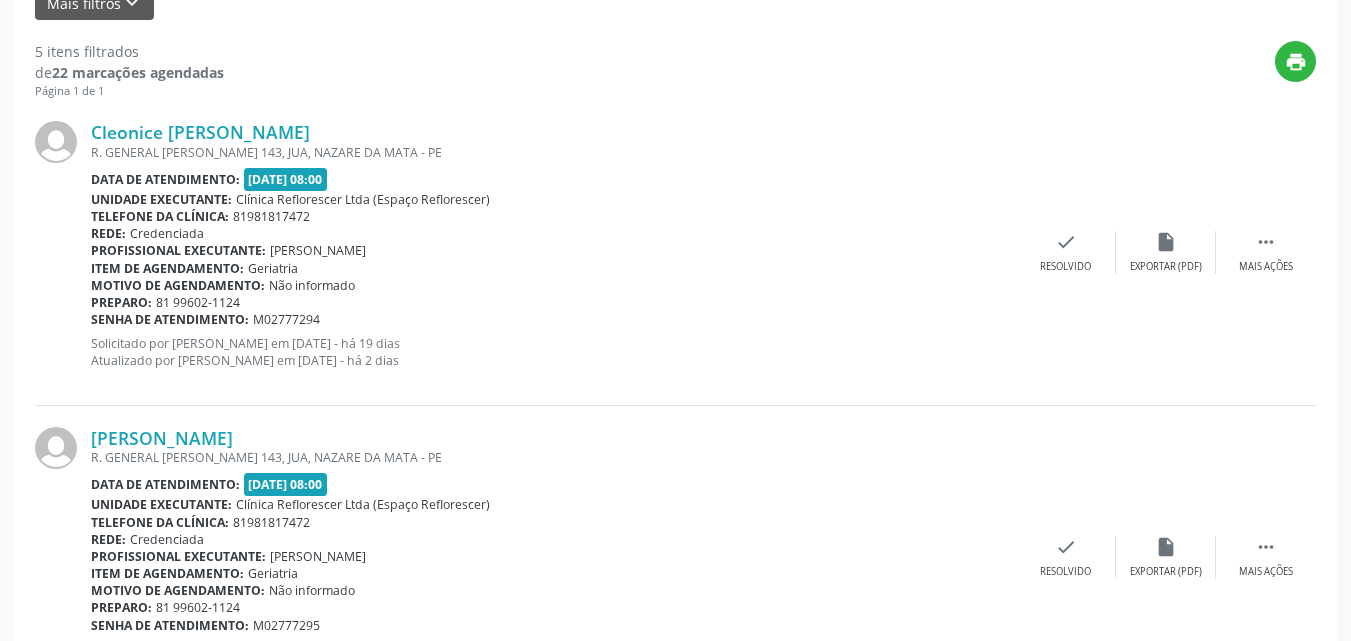click on "R. GENERAL [PERSON_NAME]  143, JUA, NAZARE DA MATA - PE" at bounding box center (553, 457) 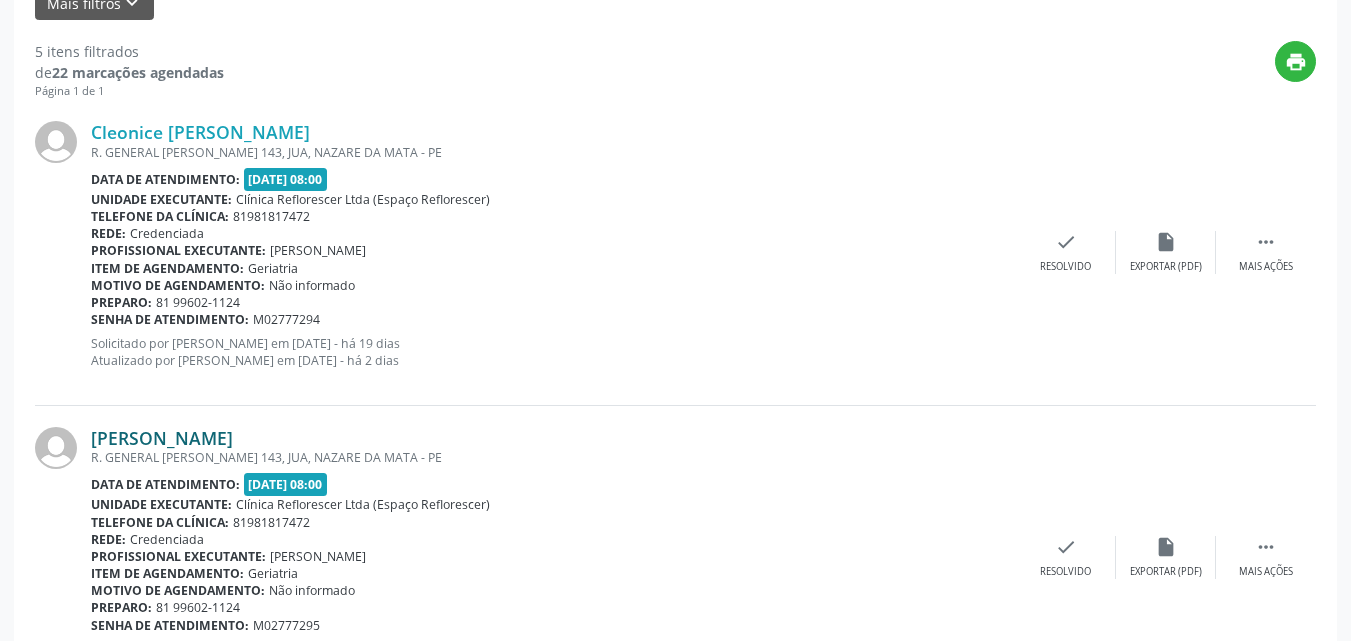 click on "[PERSON_NAME]" at bounding box center [162, 438] 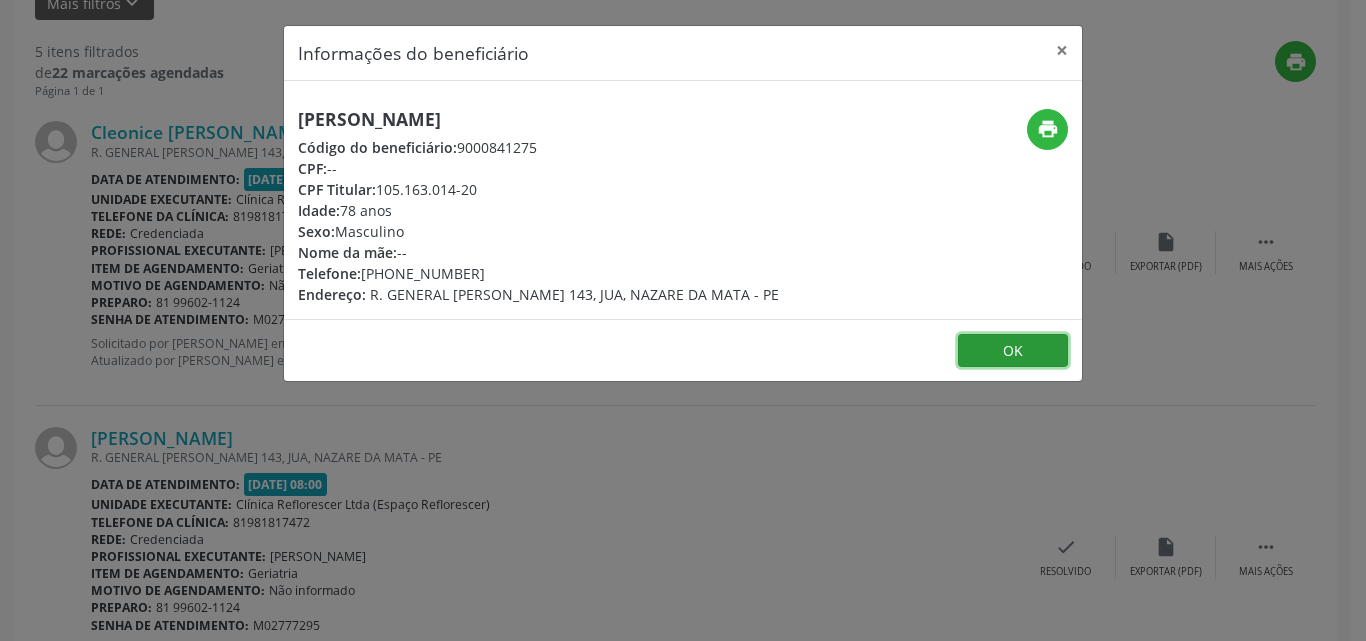 click on "OK" at bounding box center [1013, 351] 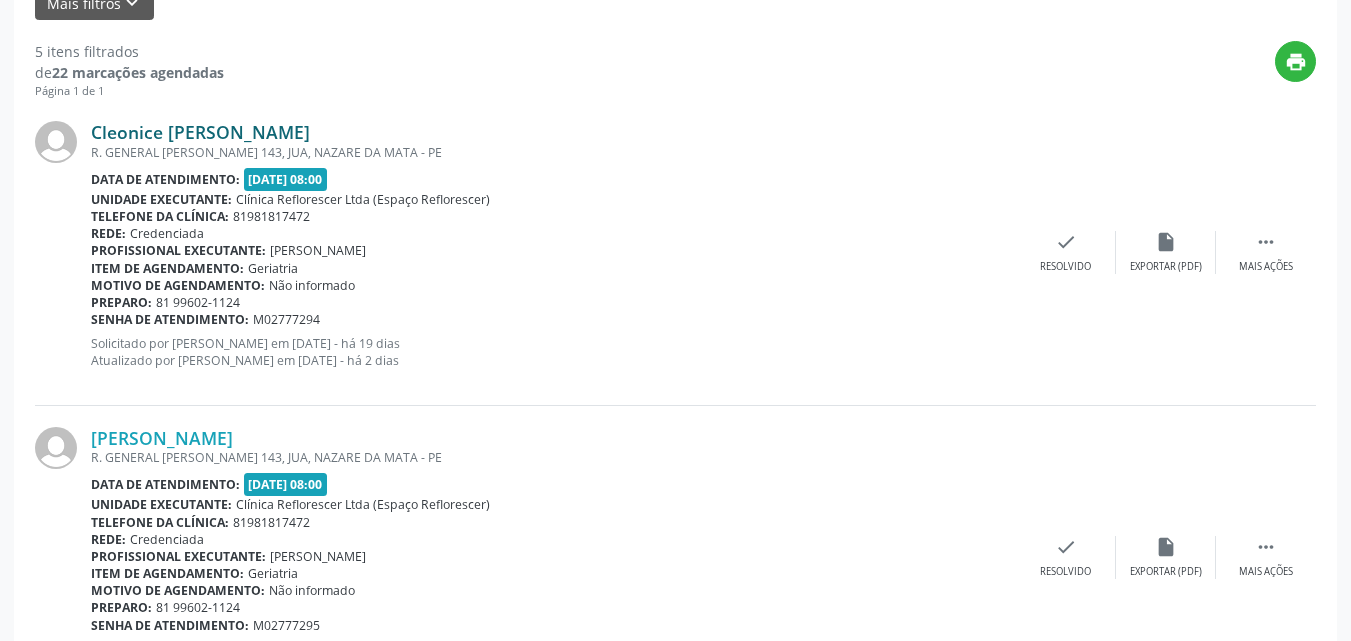click on "Cleonice Jose Vicente dos Santos" at bounding box center [200, 132] 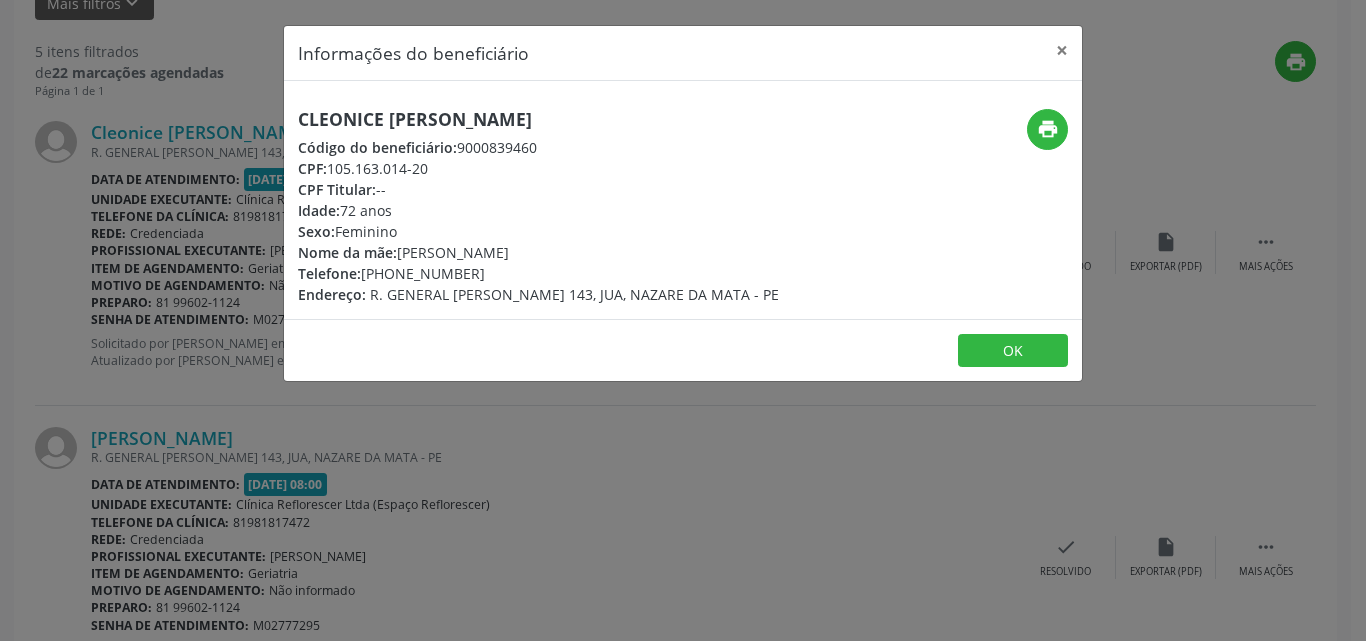 drag, startPoint x: 331, startPoint y: 165, endPoint x: 422, endPoint y: 168, distance: 91.04944 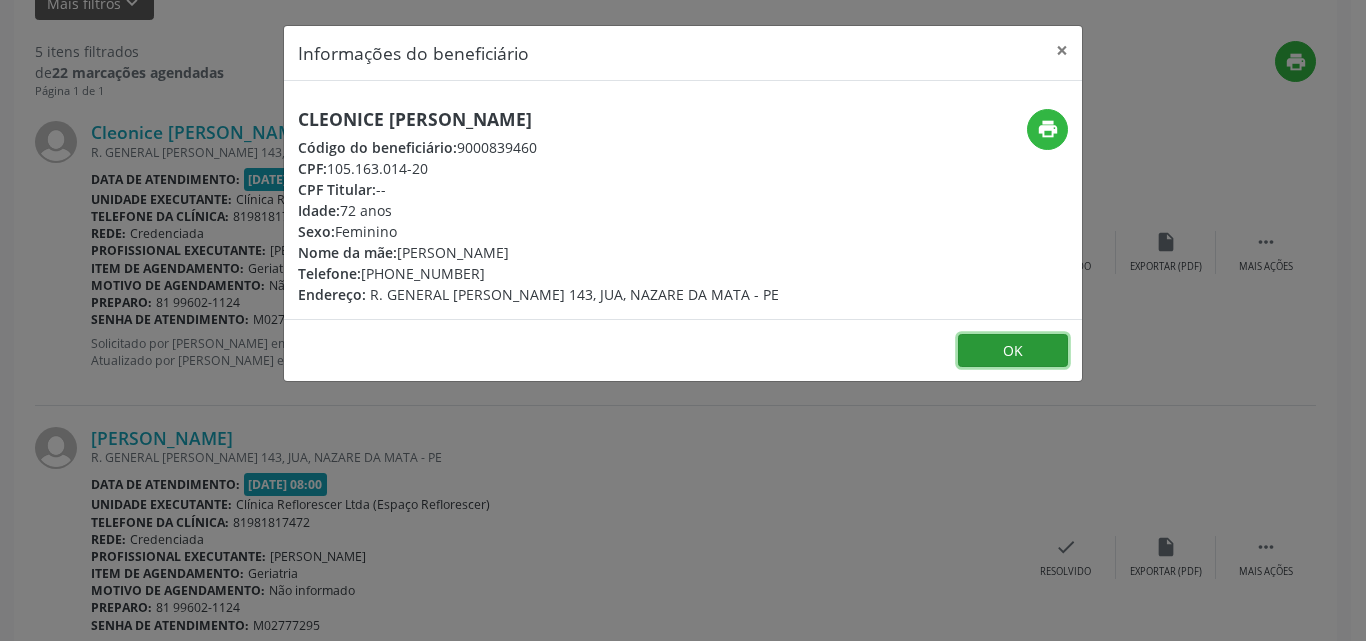 click on "OK" at bounding box center (1013, 351) 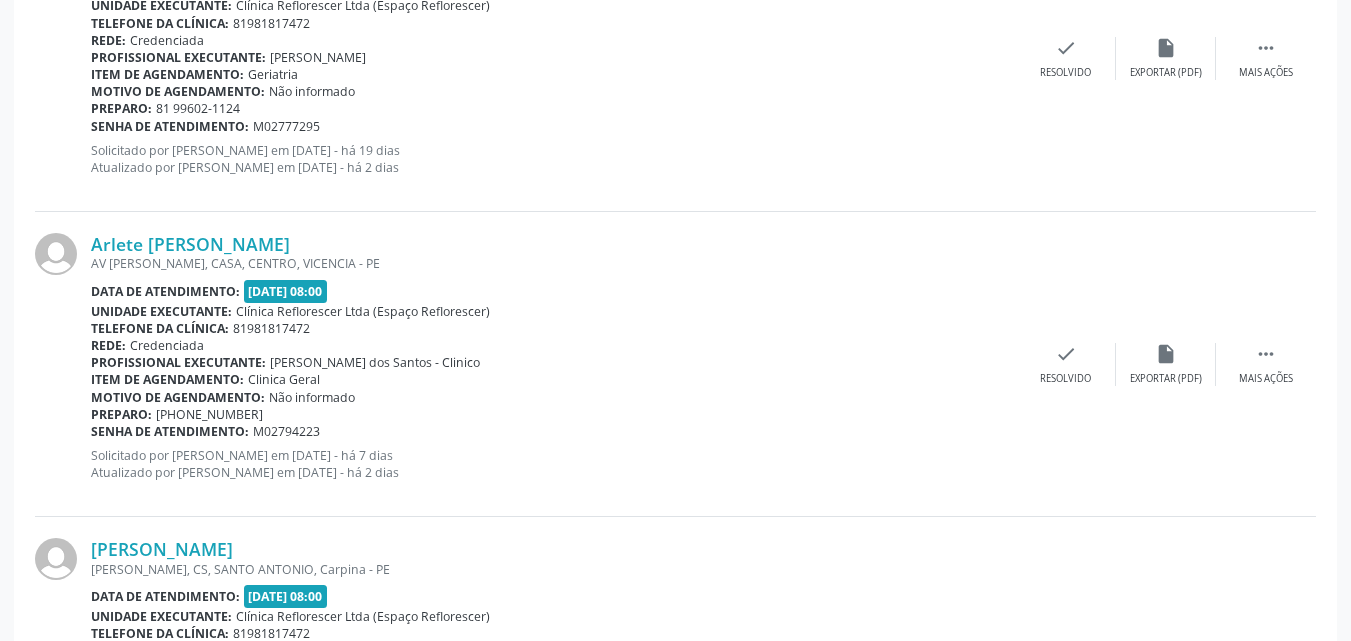scroll, scrollTop: 1000, scrollLeft: 0, axis: vertical 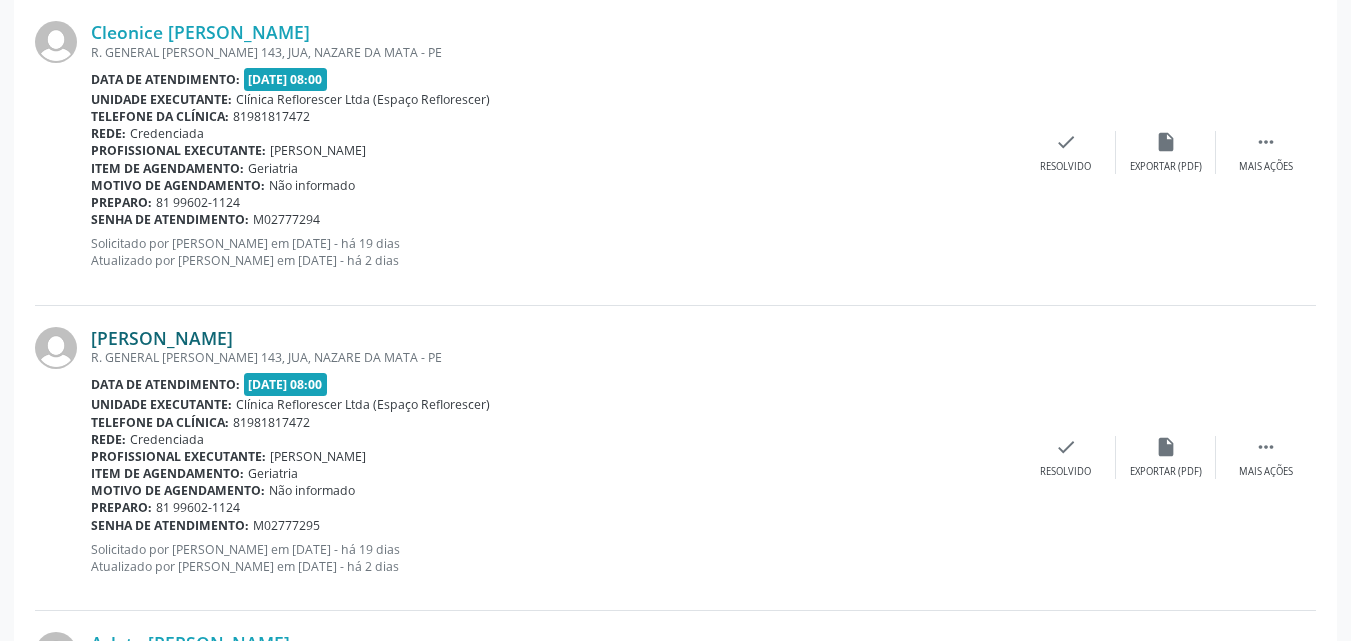 click on "Eusebio Antonino dos Santos" at bounding box center [162, 338] 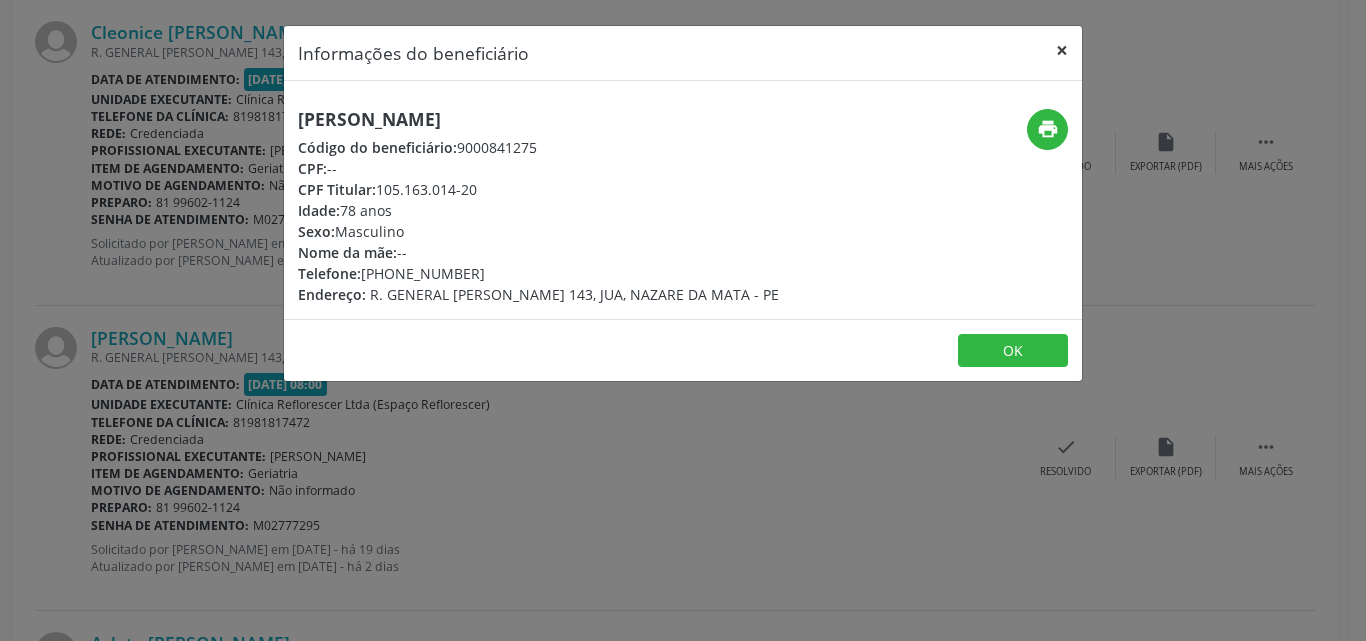 click on "×" at bounding box center (1062, 50) 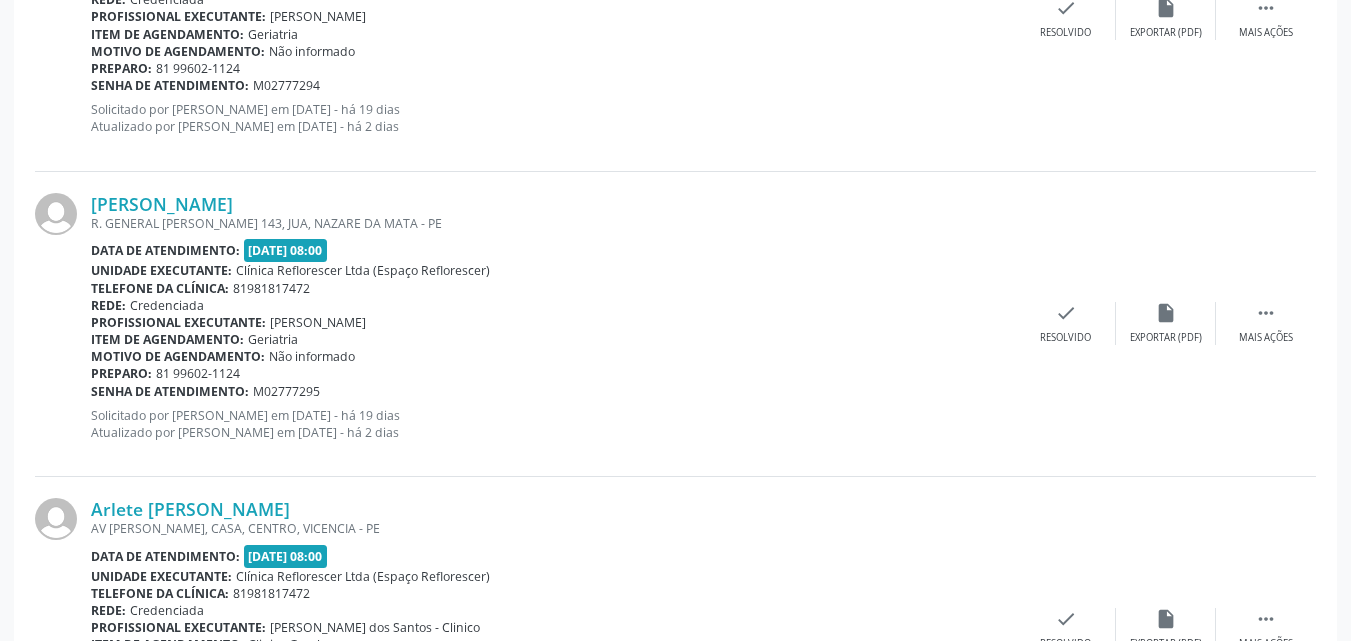 scroll, scrollTop: 1000, scrollLeft: 0, axis: vertical 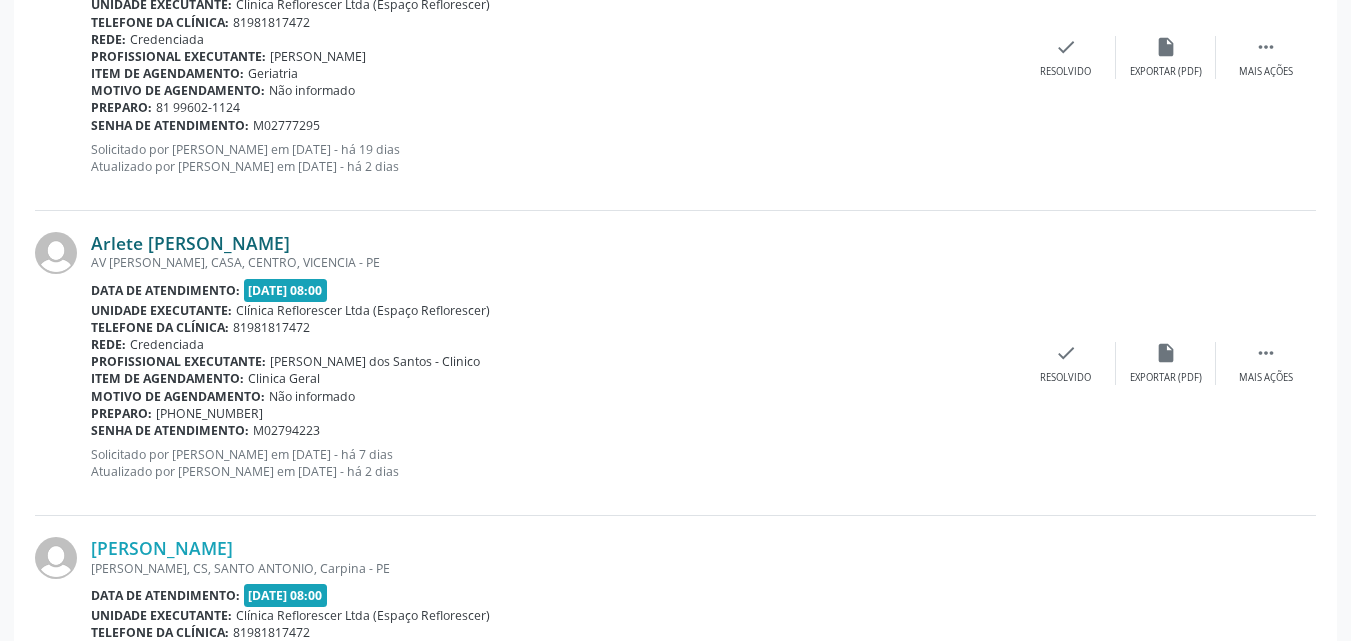 click on "Arlete Carla dos Santos Araujo Ferreira" at bounding box center (190, 243) 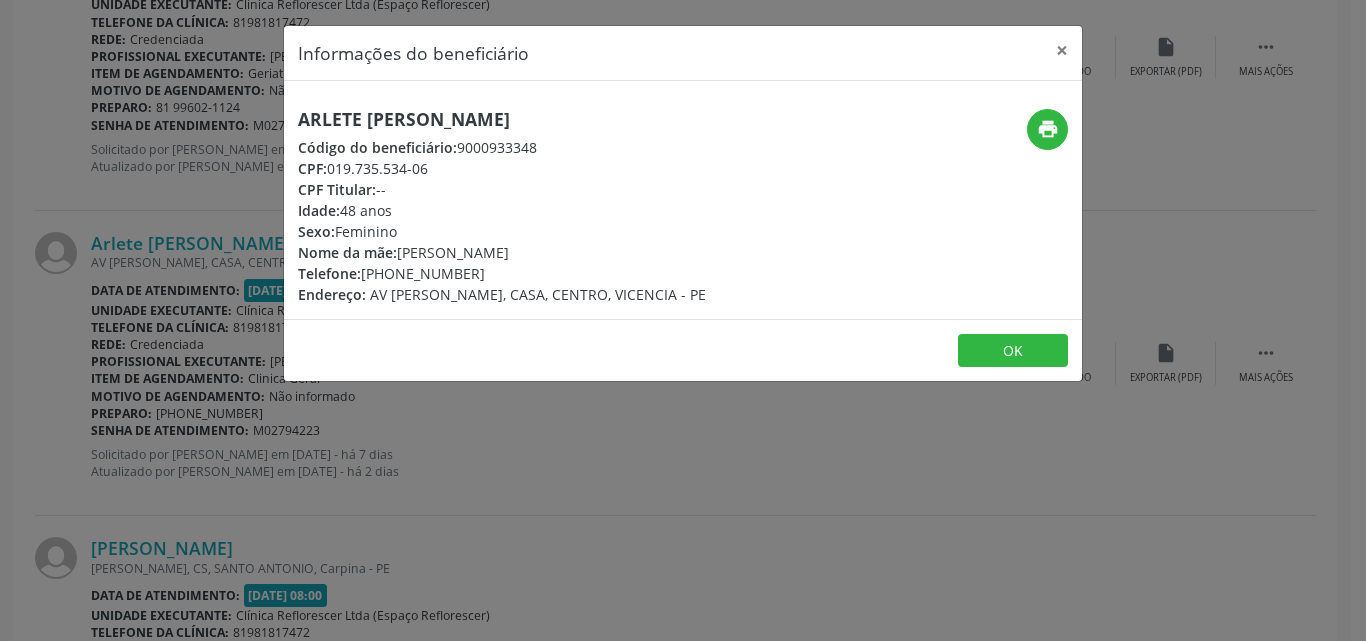 drag, startPoint x: 328, startPoint y: 167, endPoint x: 458, endPoint y: 173, distance: 130.13838 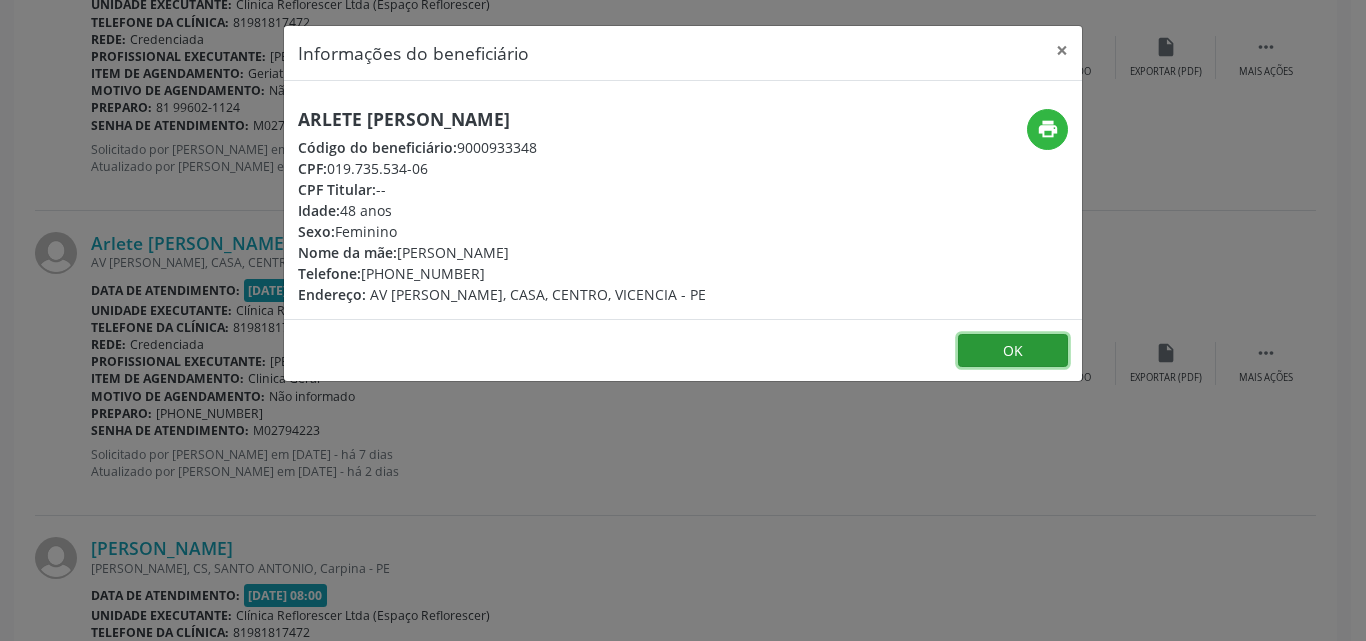 click on "OK" at bounding box center [1013, 351] 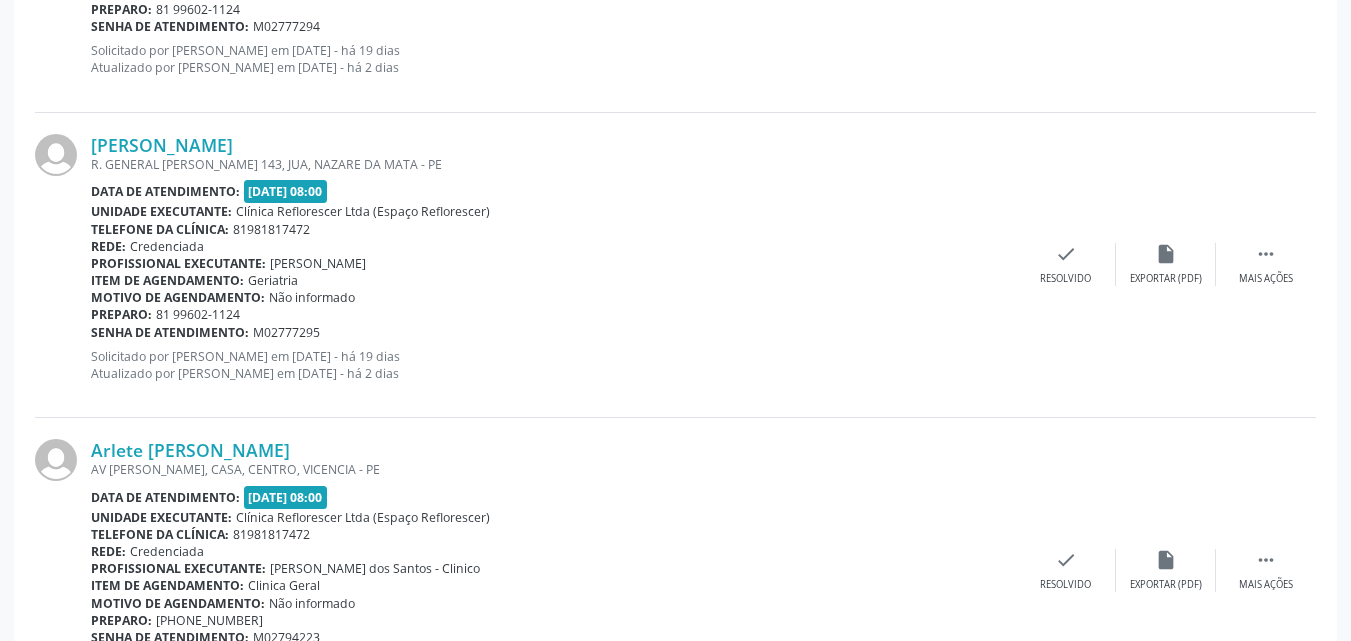scroll, scrollTop: 500, scrollLeft: 0, axis: vertical 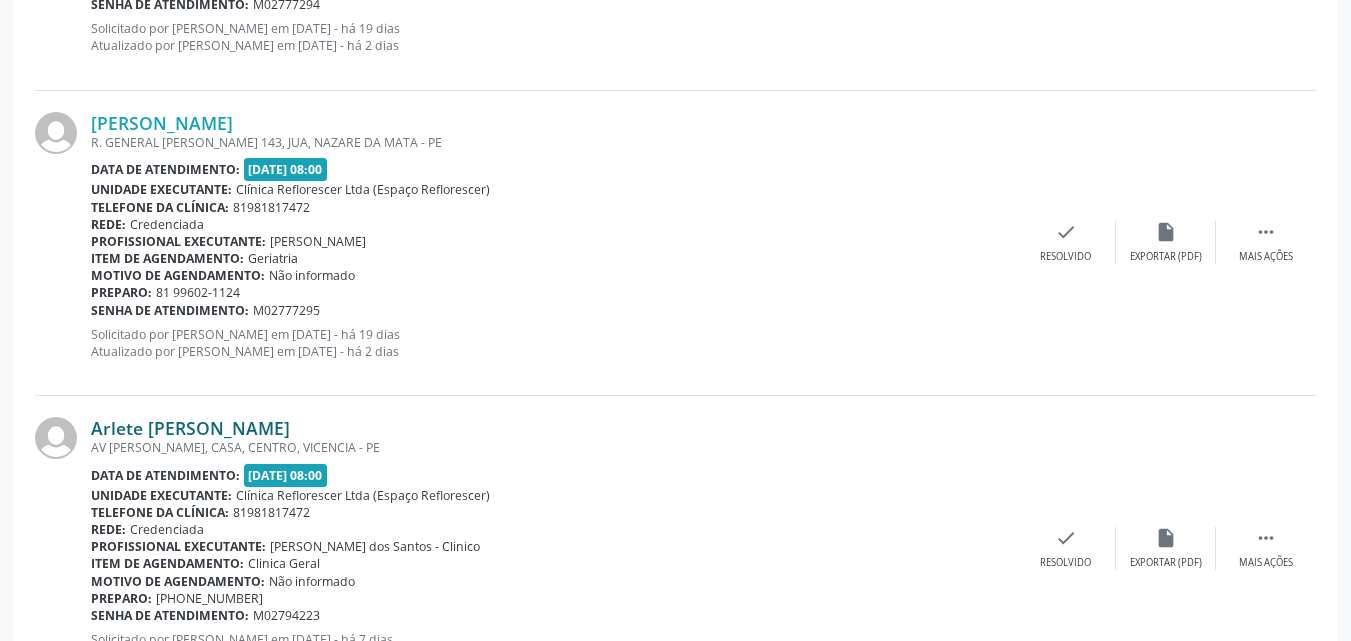 click on "Arlete [PERSON_NAME]" at bounding box center [190, 428] 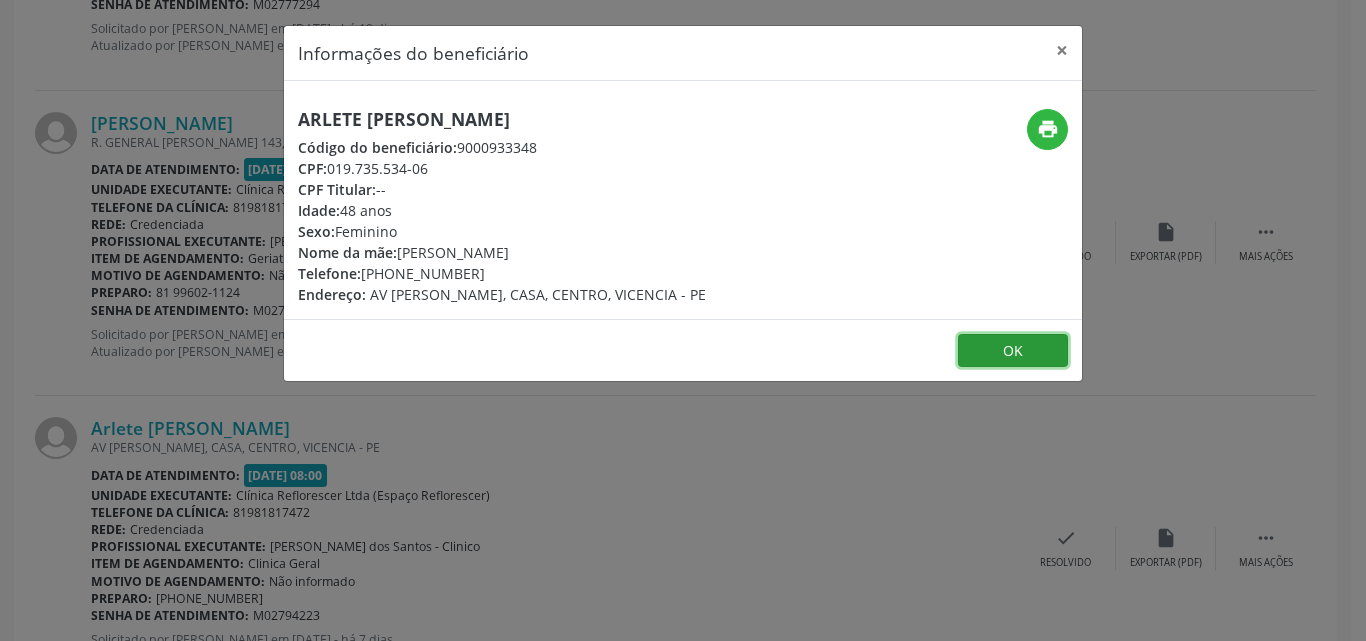 click on "OK" at bounding box center (1013, 351) 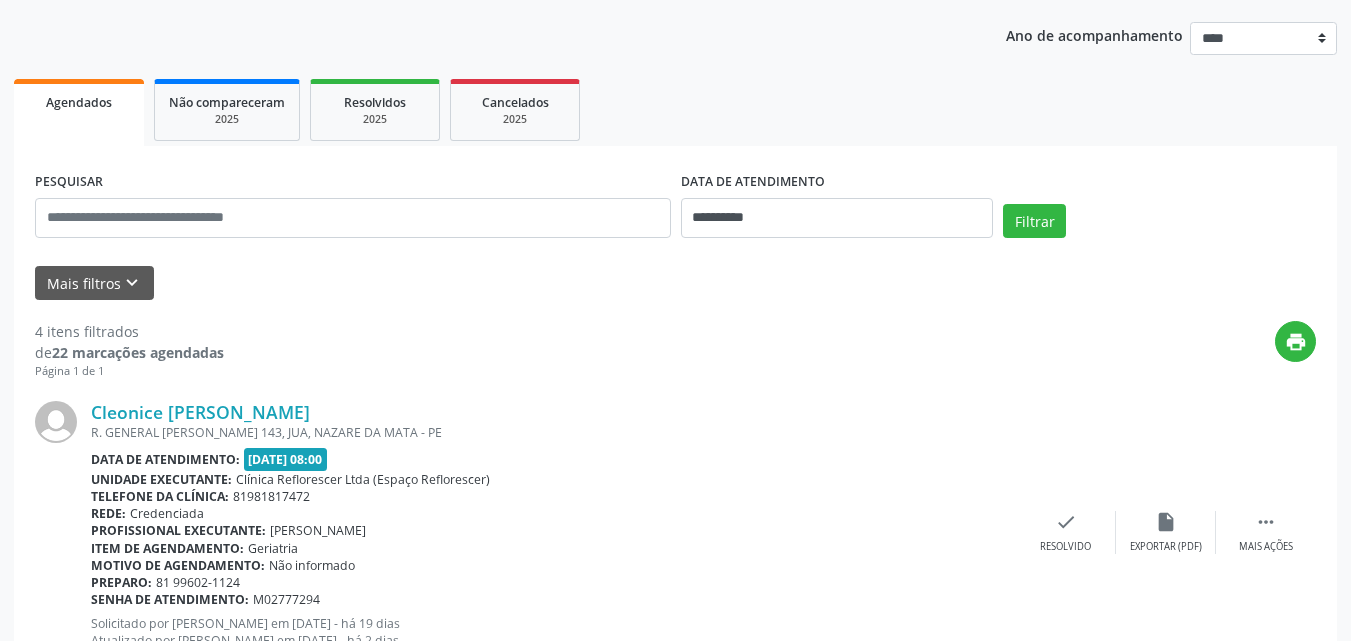 scroll, scrollTop: 215, scrollLeft: 0, axis: vertical 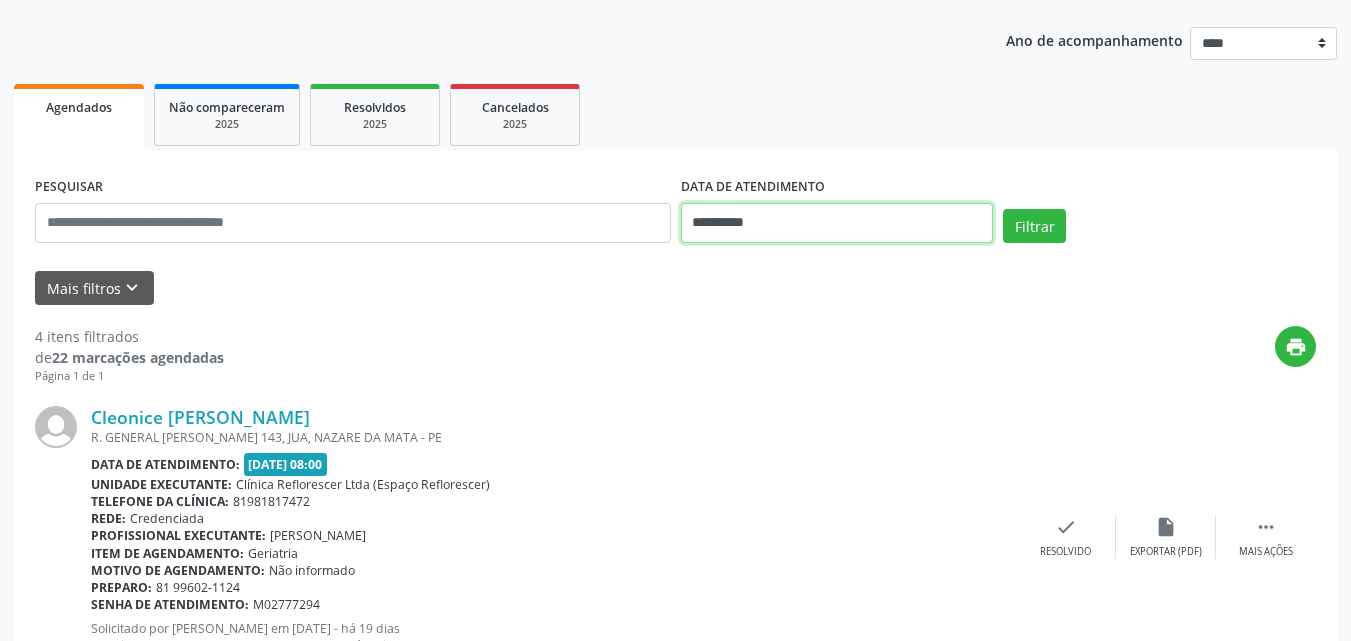 click on "**********" at bounding box center (837, 223) 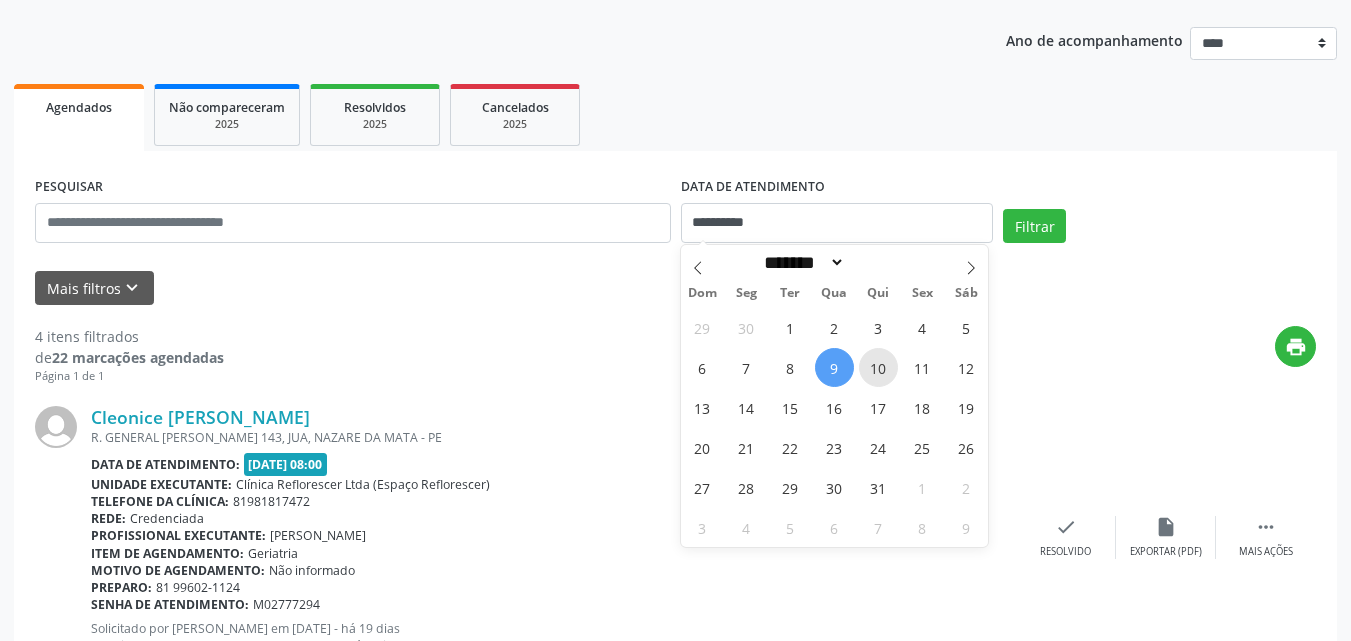 click on "10" at bounding box center (878, 367) 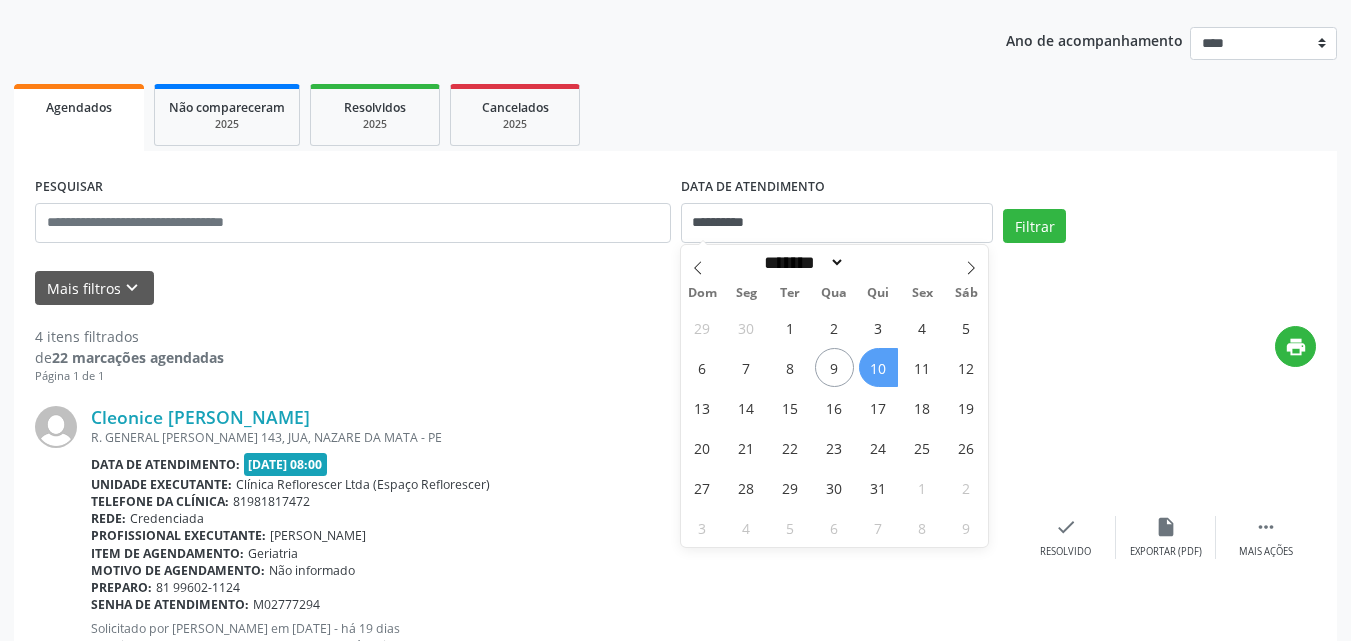 click on "10" at bounding box center [878, 367] 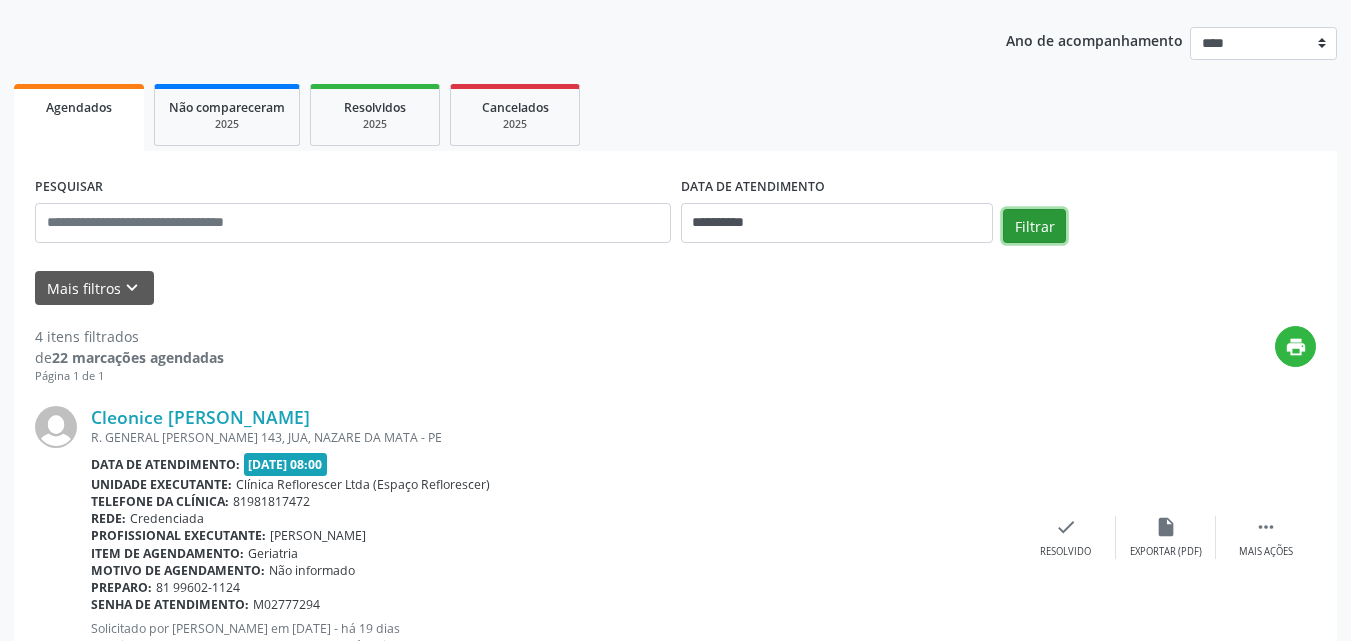click on "Filtrar" at bounding box center [1034, 226] 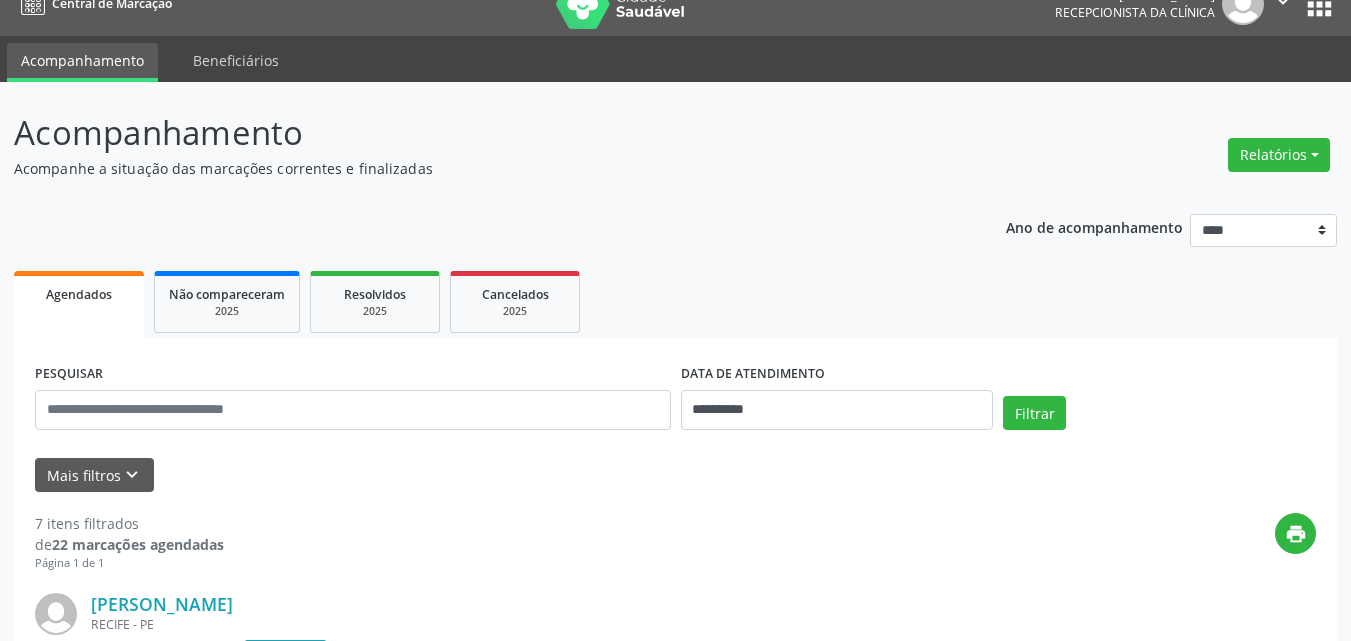 scroll, scrollTop: 0, scrollLeft: 0, axis: both 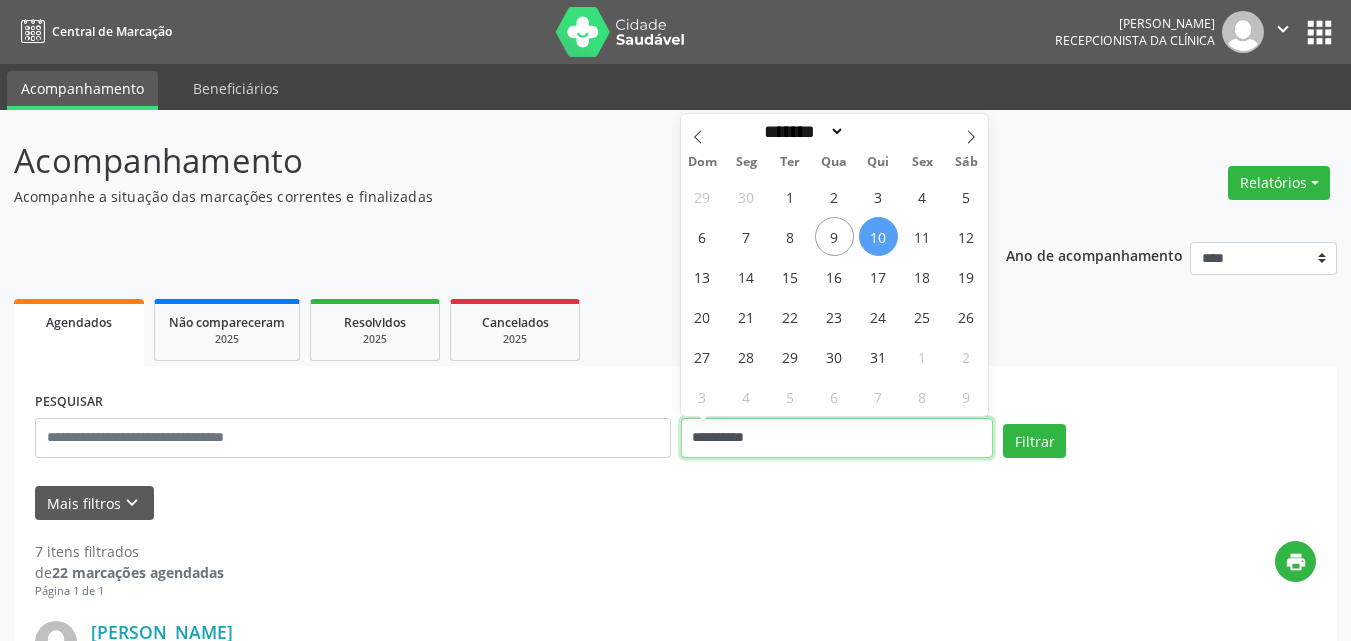 click on "**********" at bounding box center (837, 438) 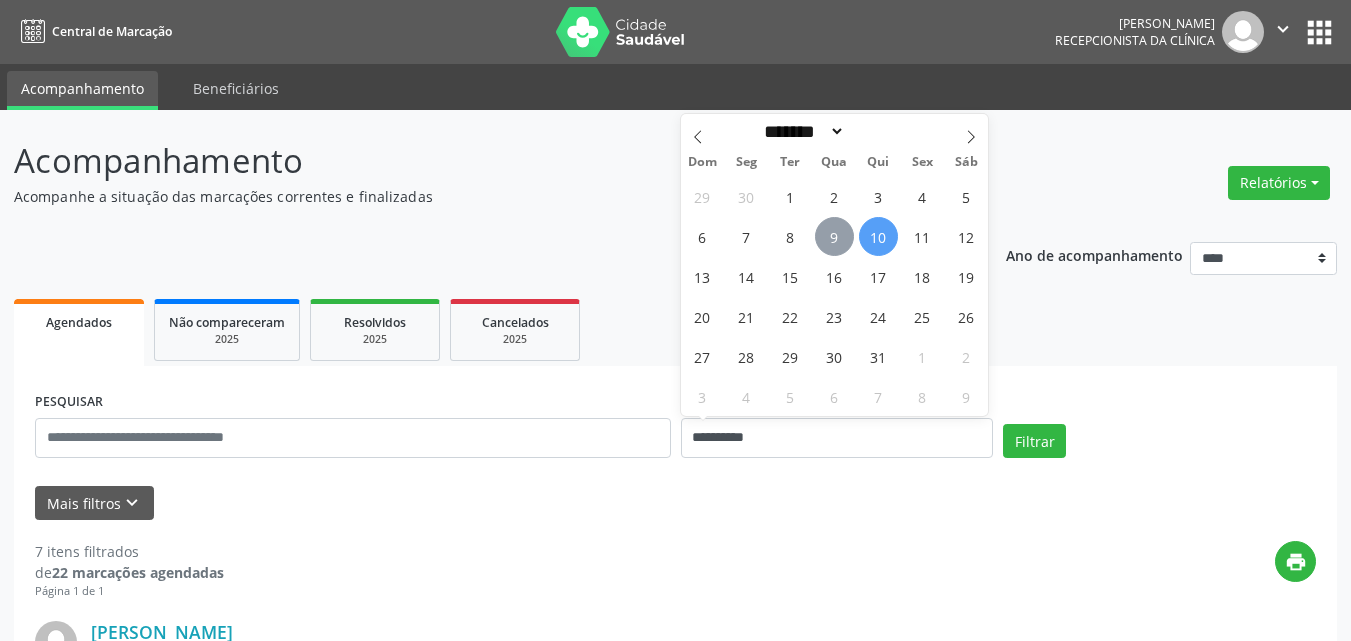click on "9" at bounding box center [834, 236] 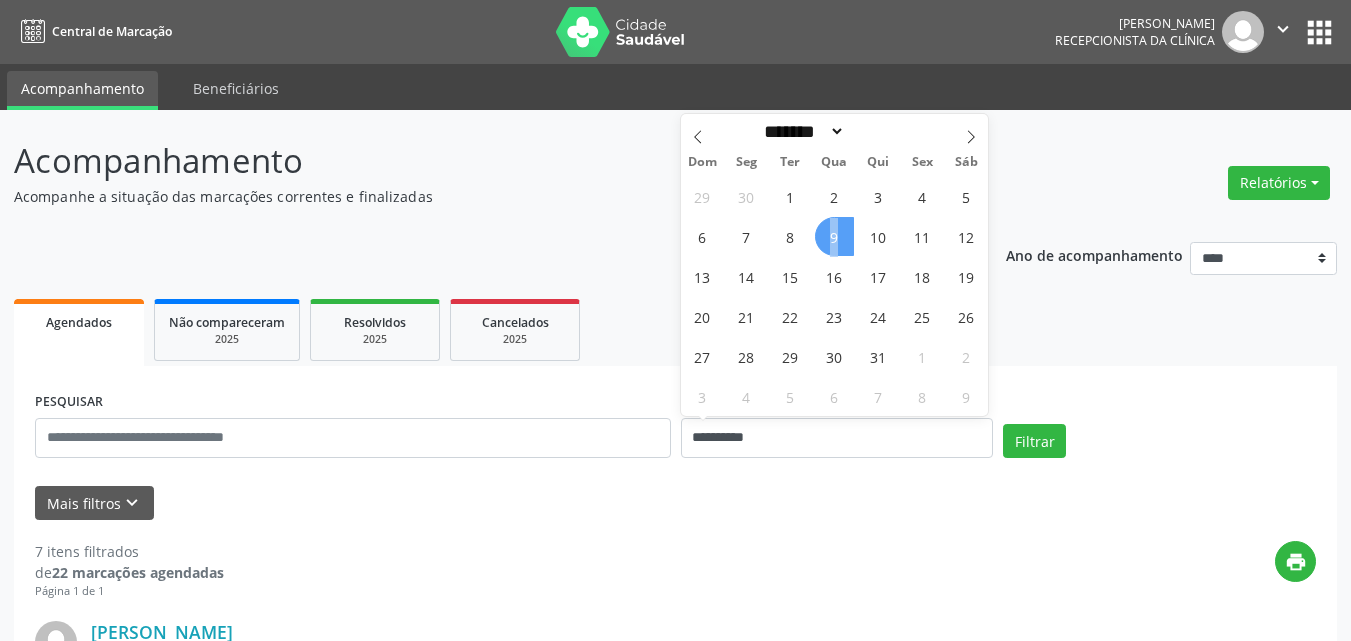 click on "9" at bounding box center [834, 236] 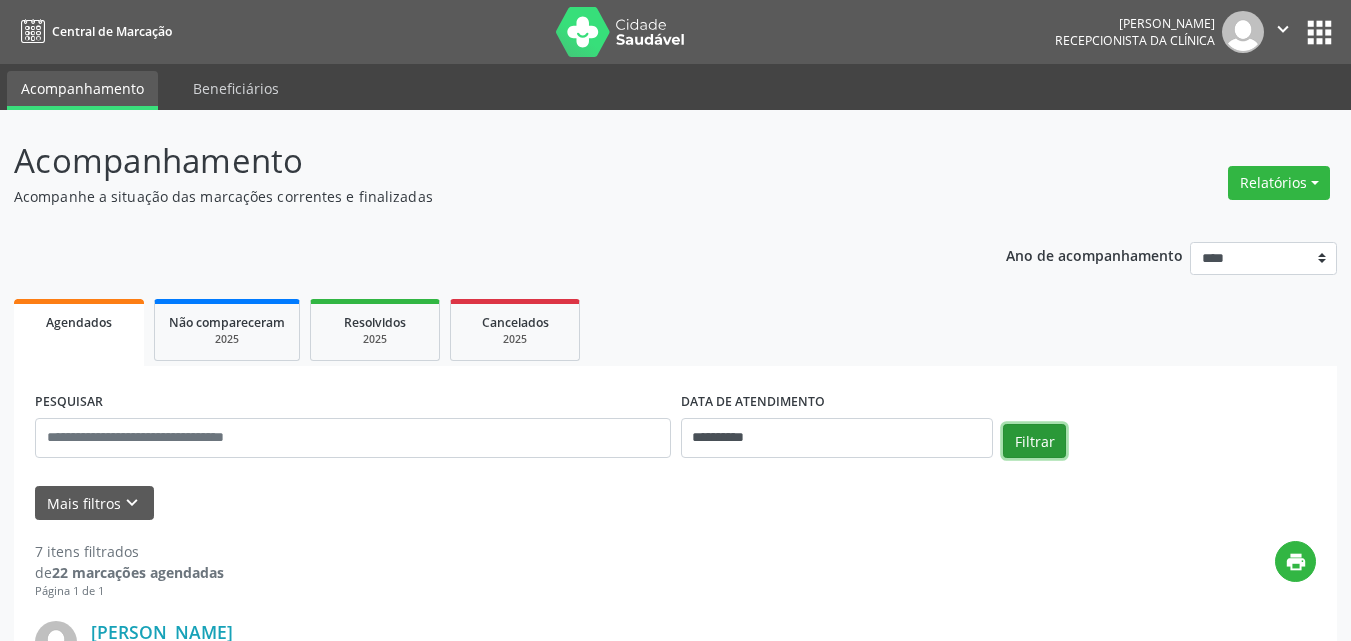 click on "Filtrar" at bounding box center (1034, 441) 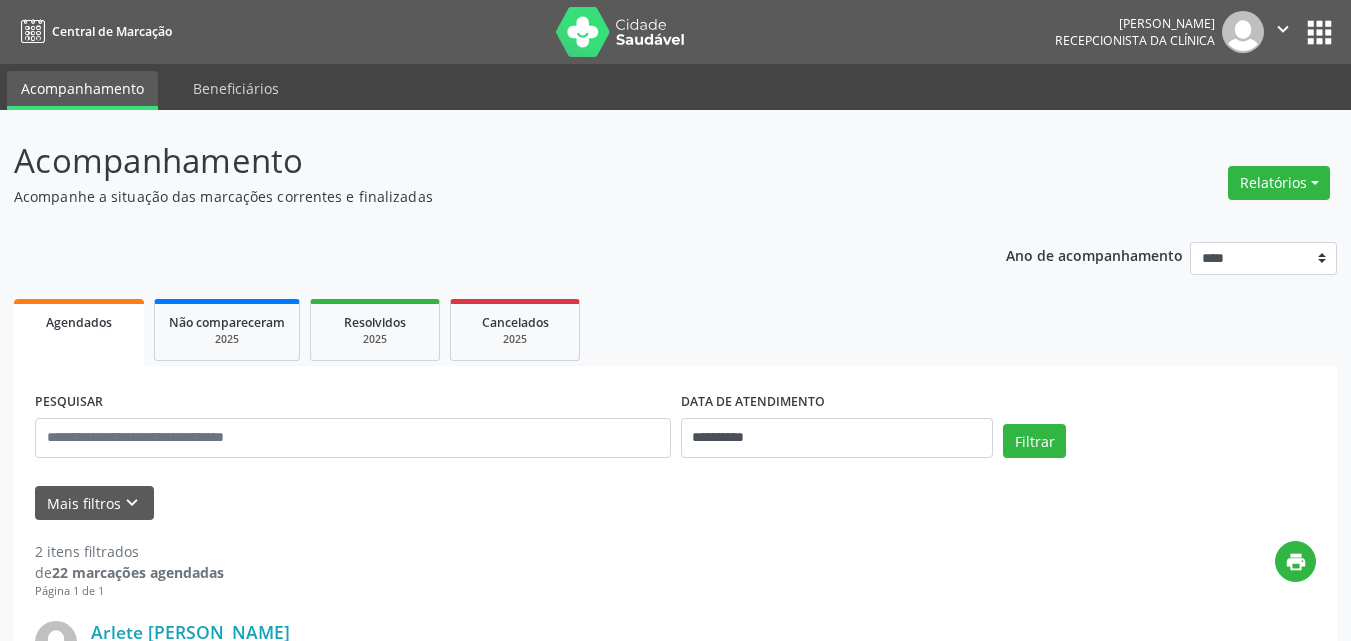 click on "**********" at bounding box center (675, 729) 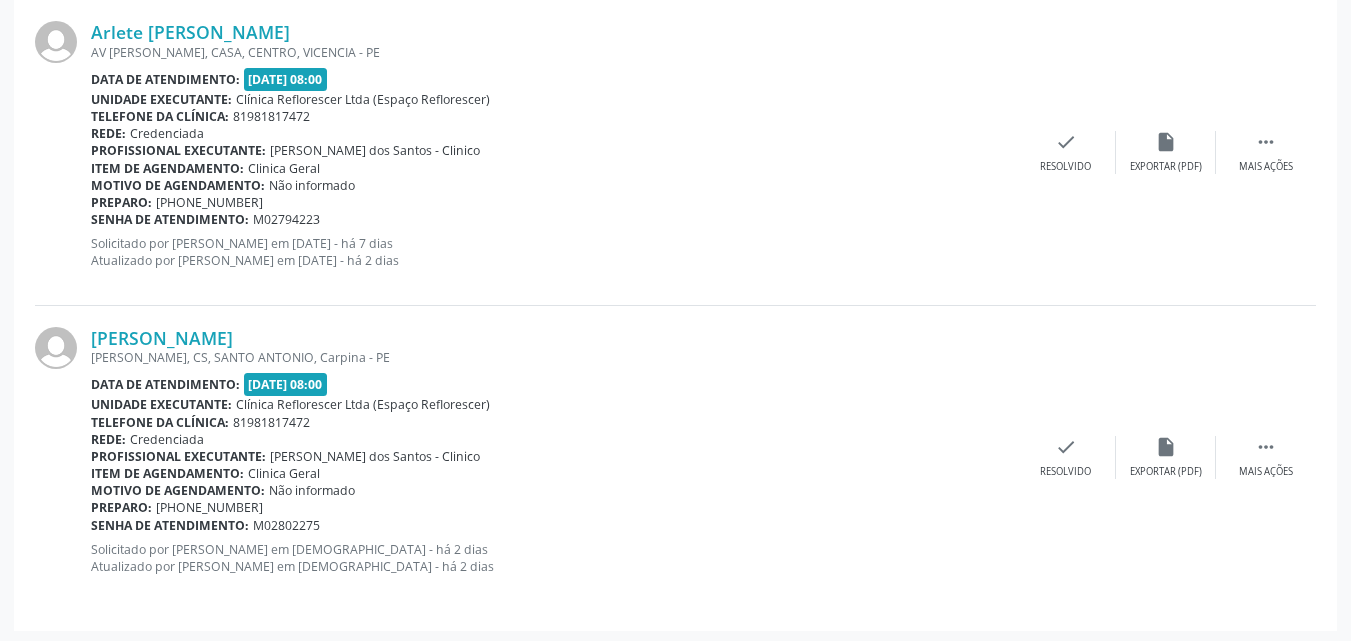 scroll, scrollTop: 604, scrollLeft: 0, axis: vertical 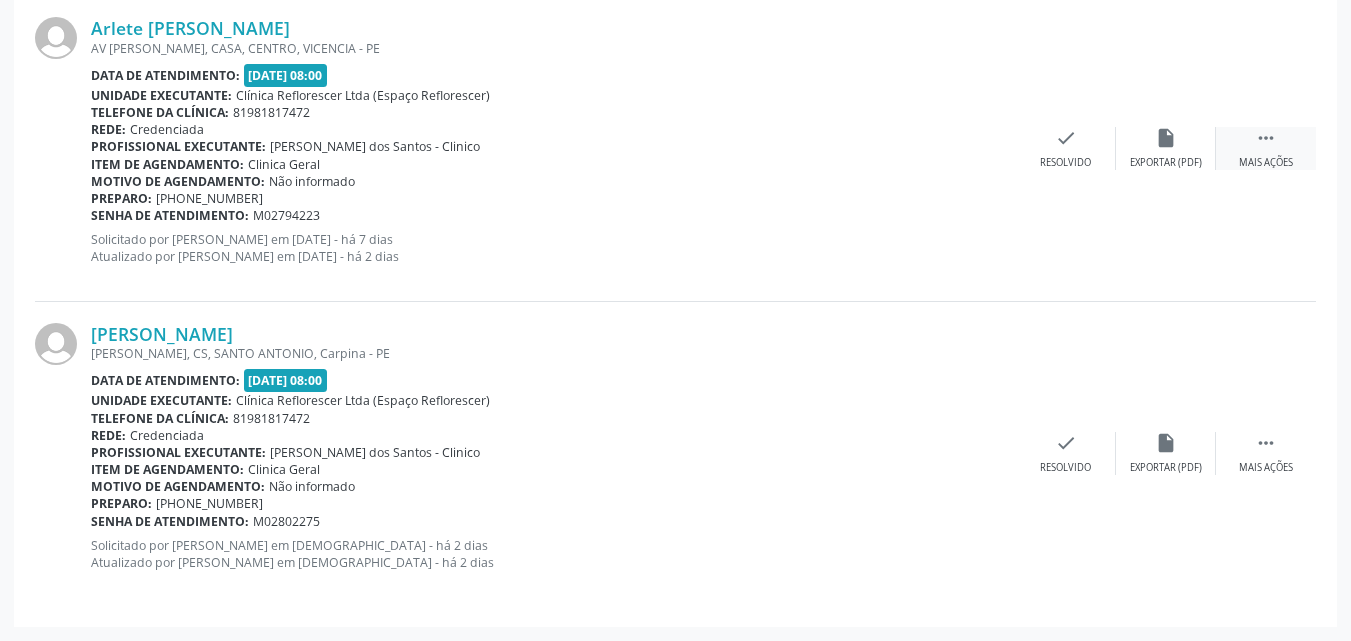 click on "Mais ações" at bounding box center (1266, 163) 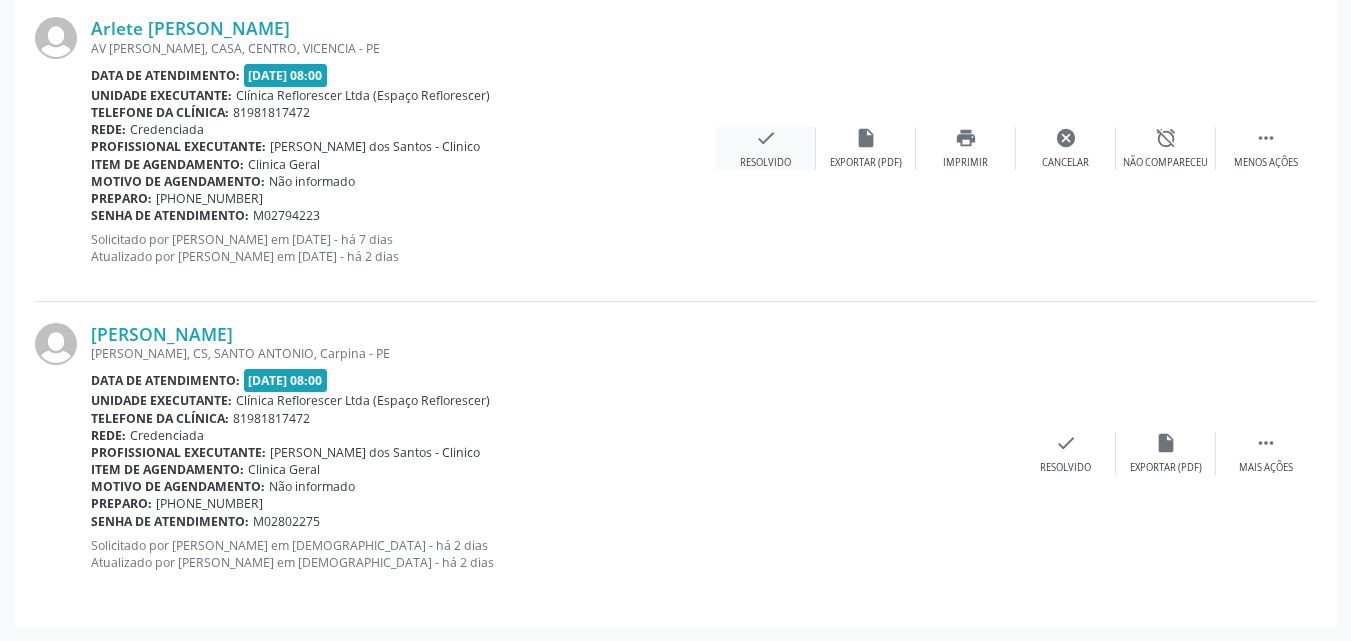 click on "check" at bounding box center [766, 138] 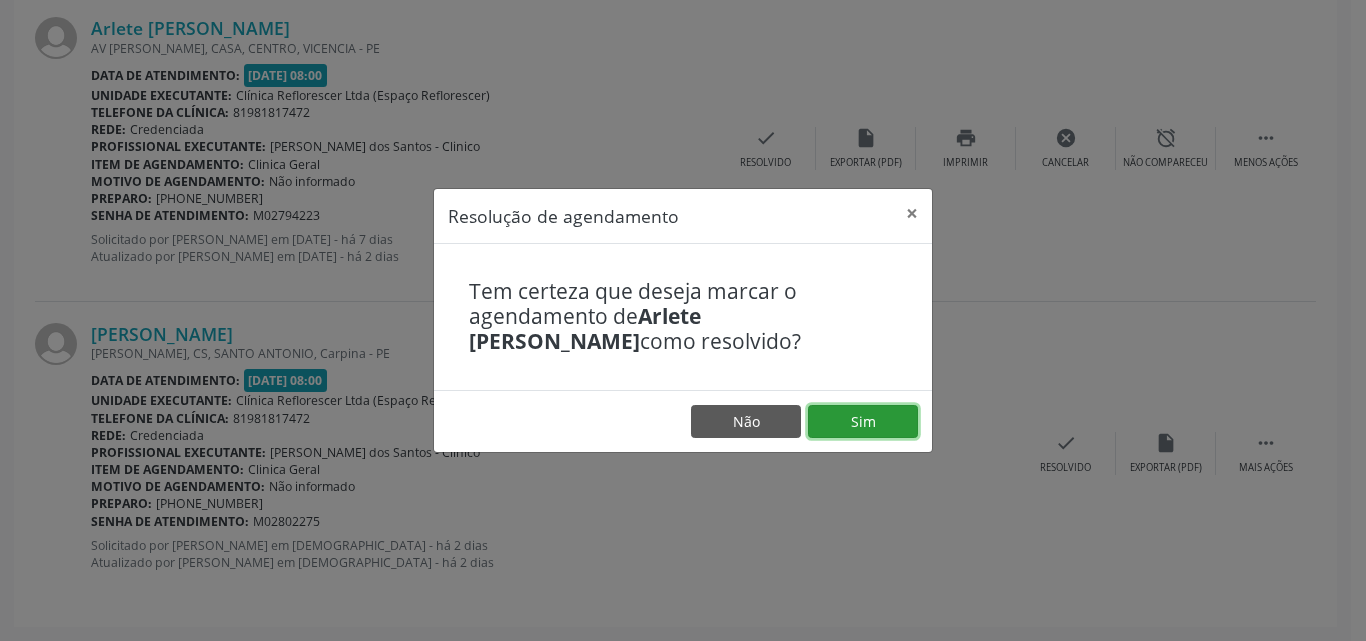 click on "Sim" at bounding box center [863, 422] 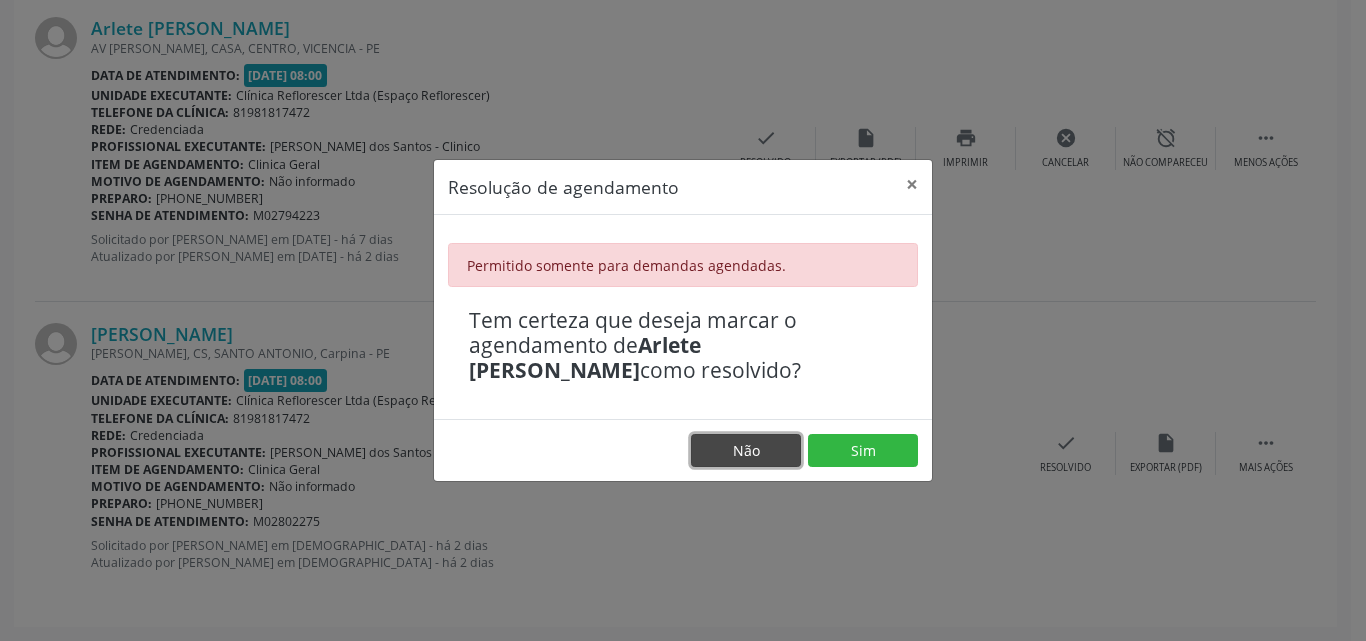 click on "Não" at bounding box center (746, 451) 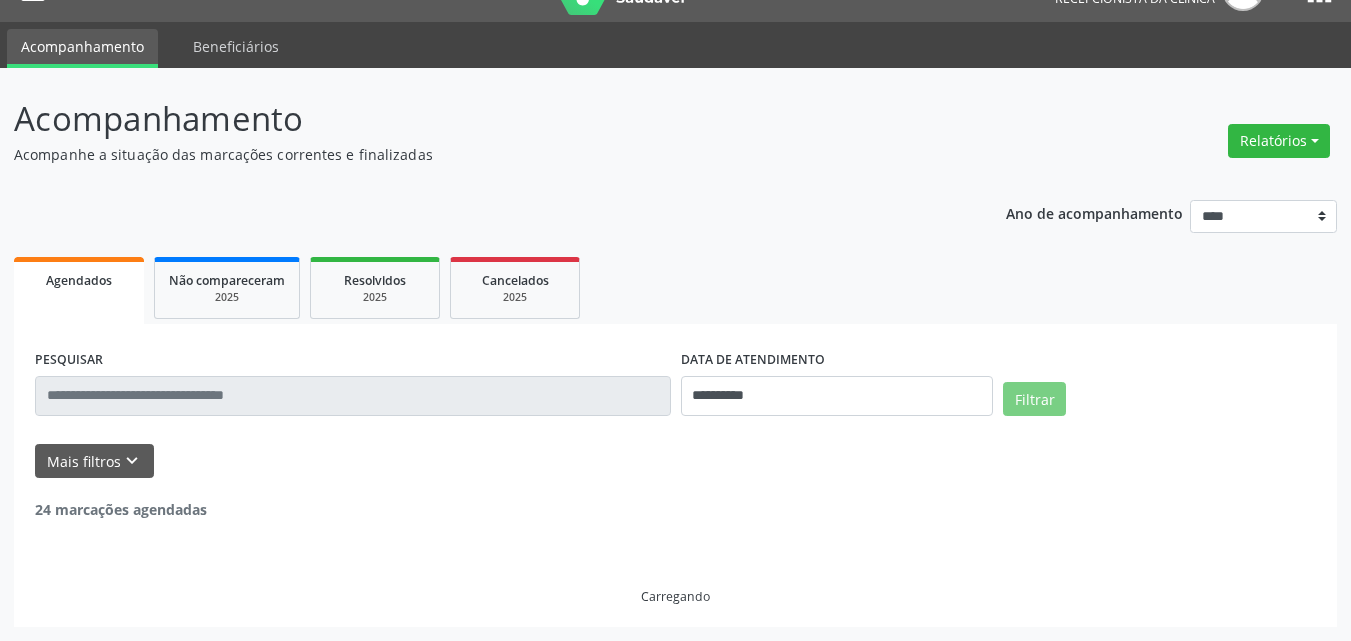 scroll, scrollTop: 42, scrollLeft: 0, axis: vertical 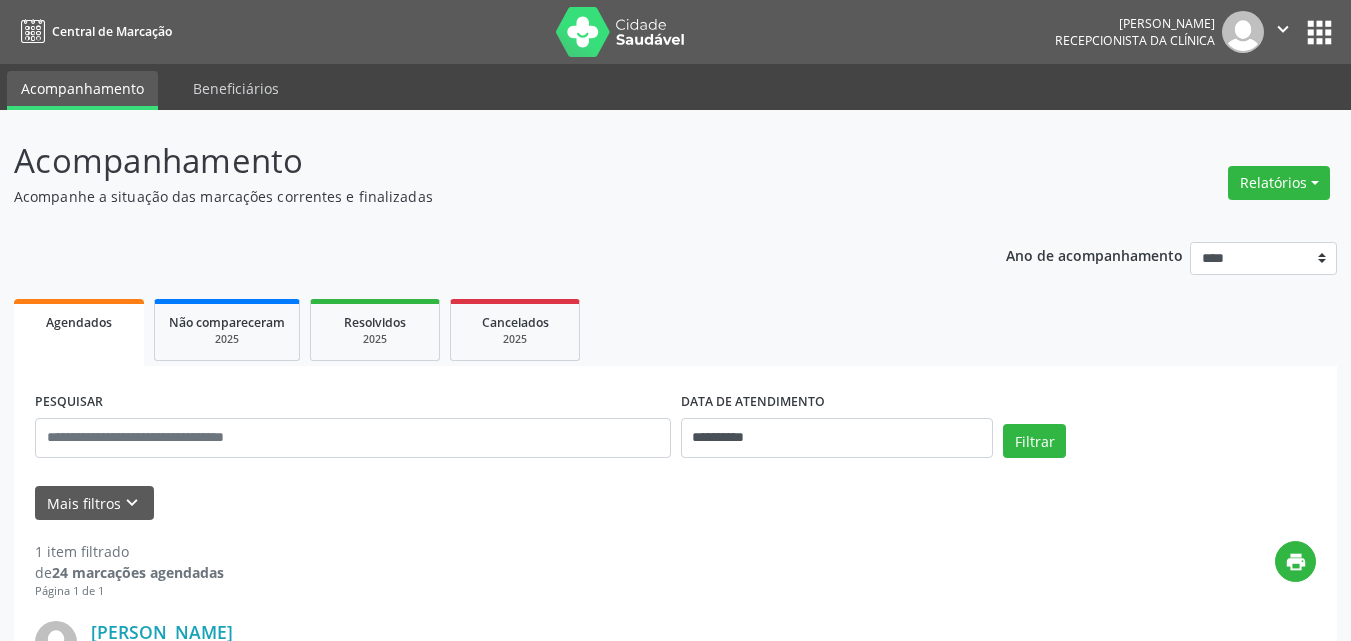 click on "Acompanhamento" at bounding box center (477, 161) 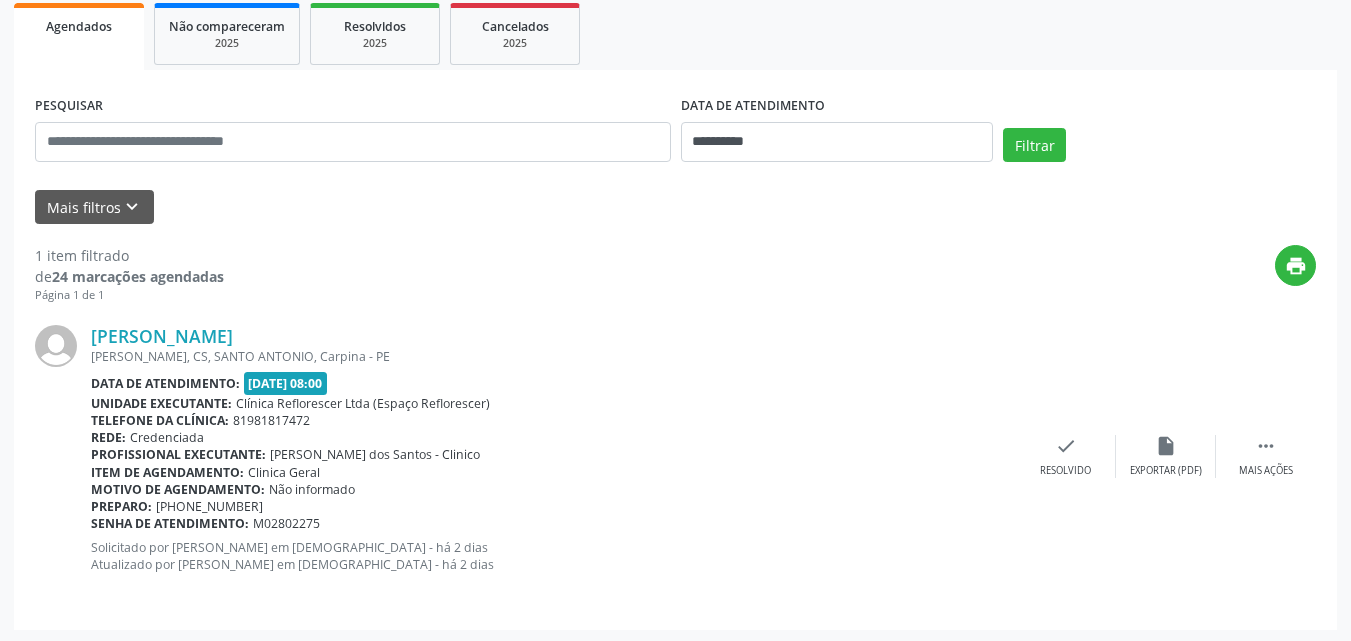 scroll, scrollTop: 299, scrollLeft: 0, axis: vertical 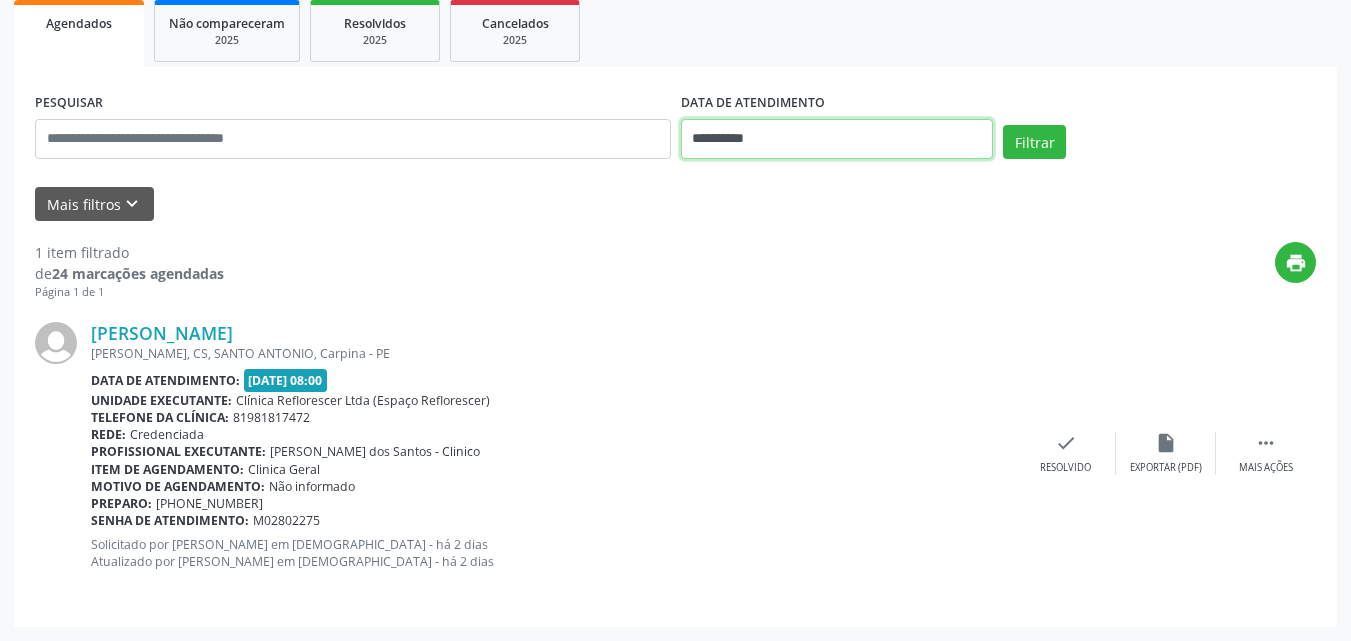 click on "**********" at bounding box center [837, 139] 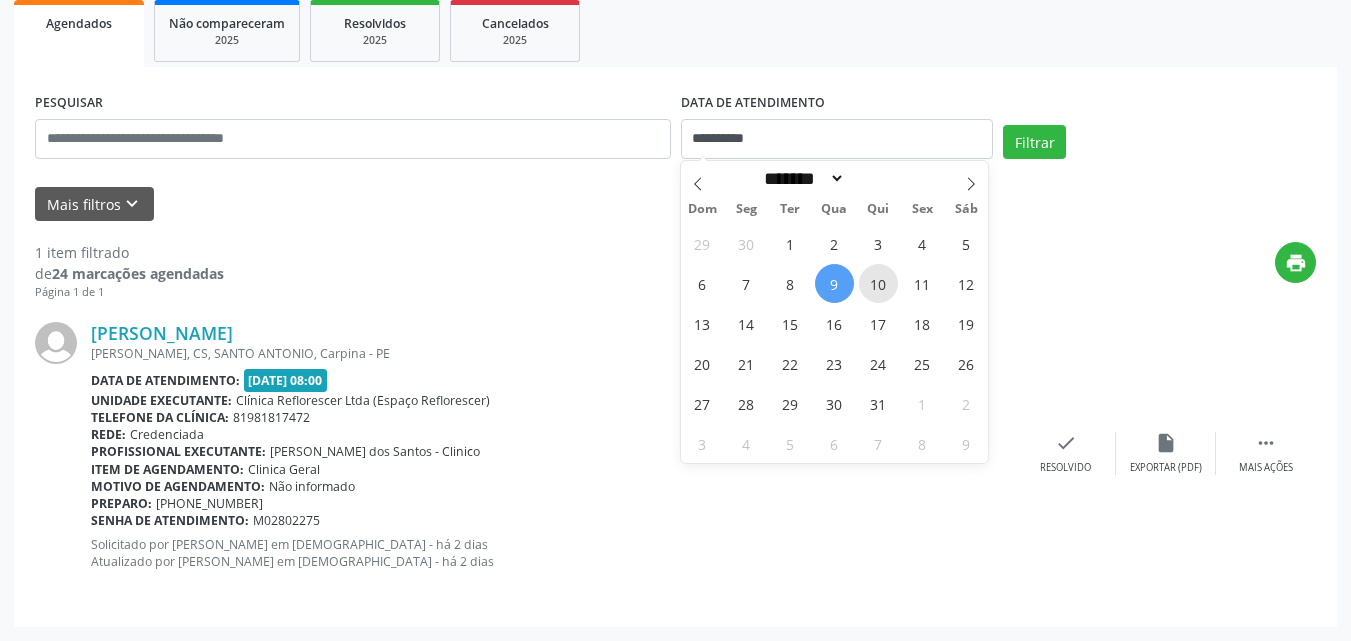 click on "10" at bounding box center (878, 283) 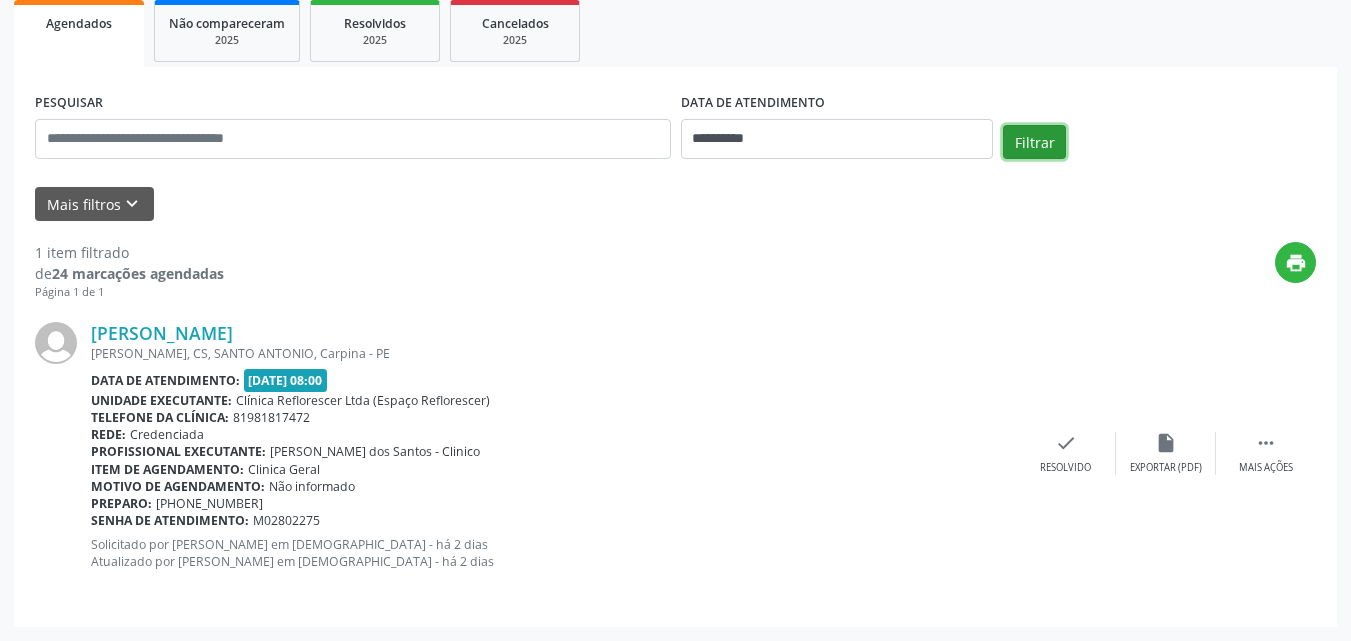 click on "Filtrar" at bounding box center (1034, 142) 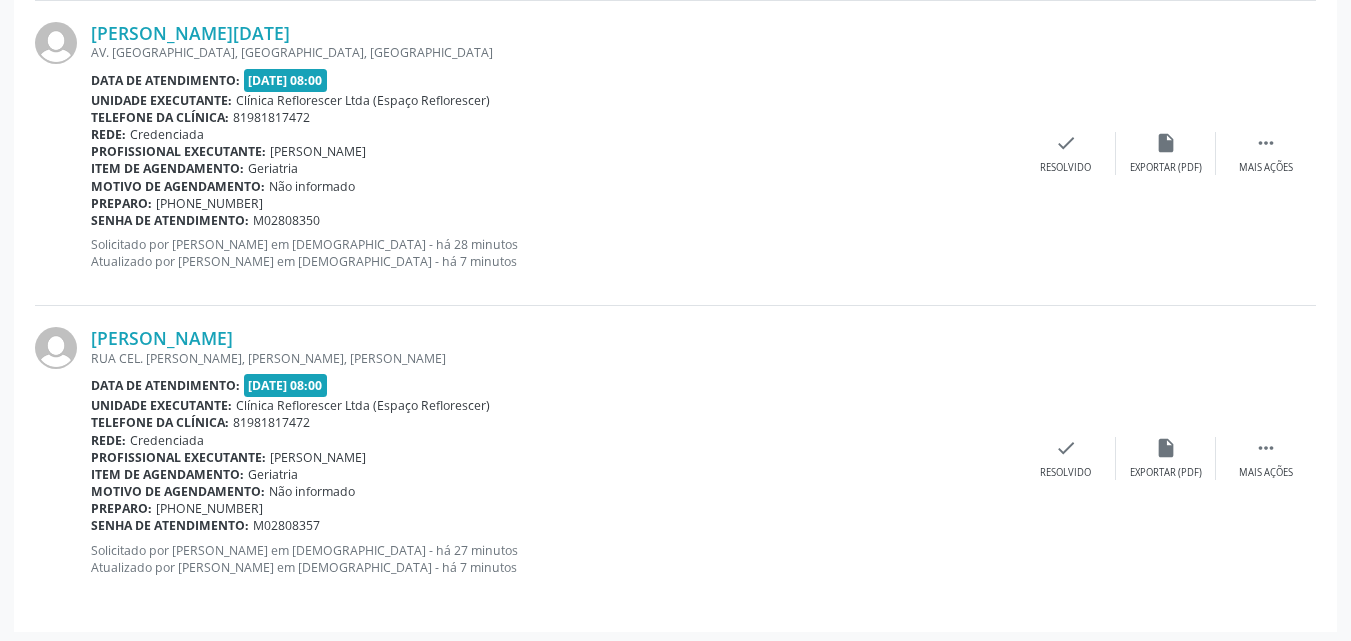 scroll, scrollTop: 2742, scrollLeft: 0, axis: vertical 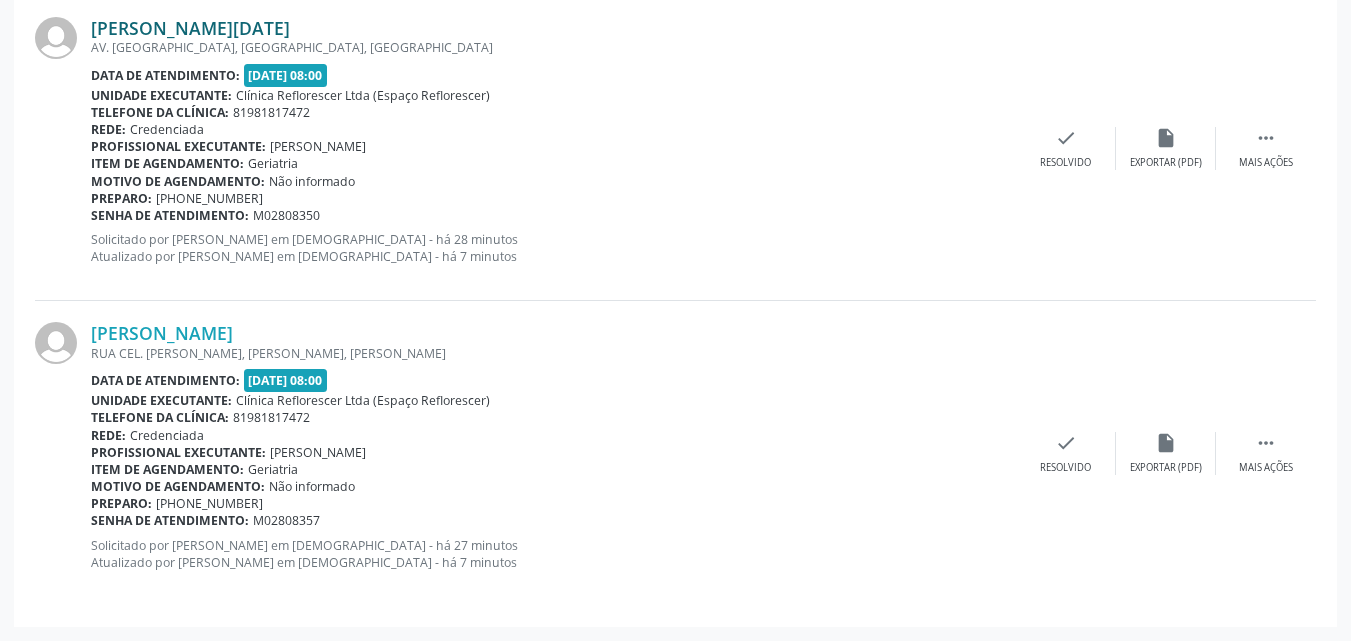 click on "[PERSON_NAME][DATE]" at bounding box center [190, 28] 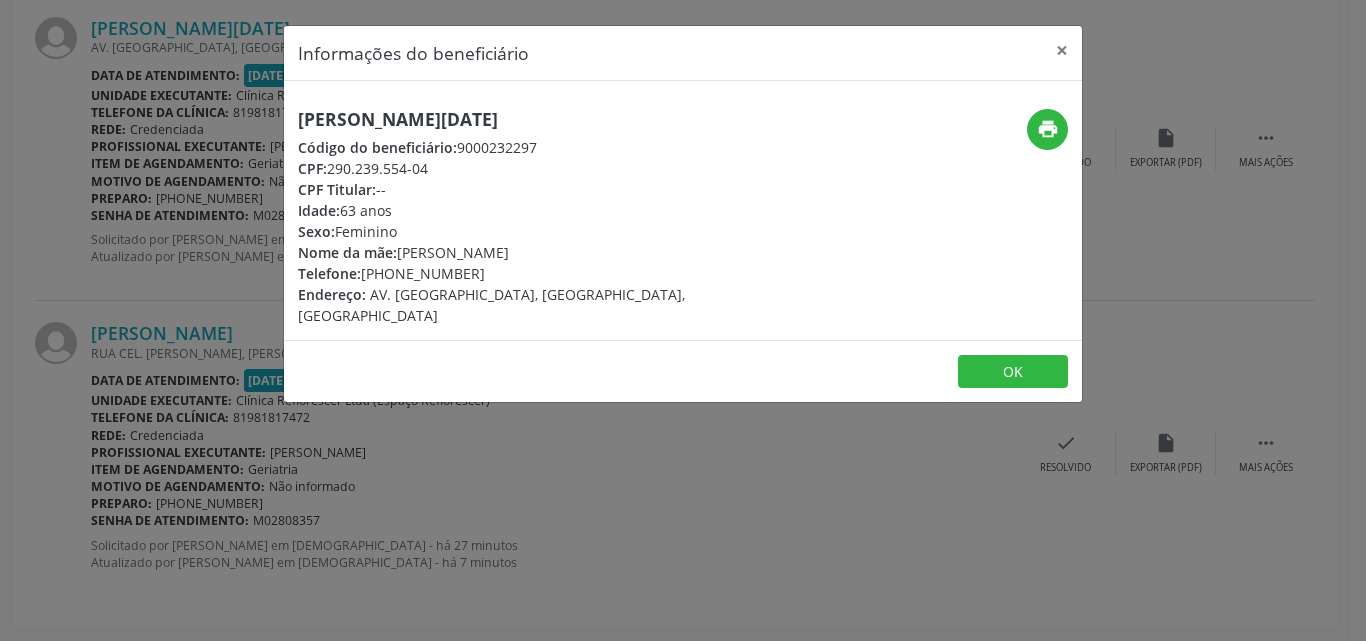 drag, startPoint x: 301, startPoint y: 112, endPoint x: 634, endPoint y: 112, distance: 333 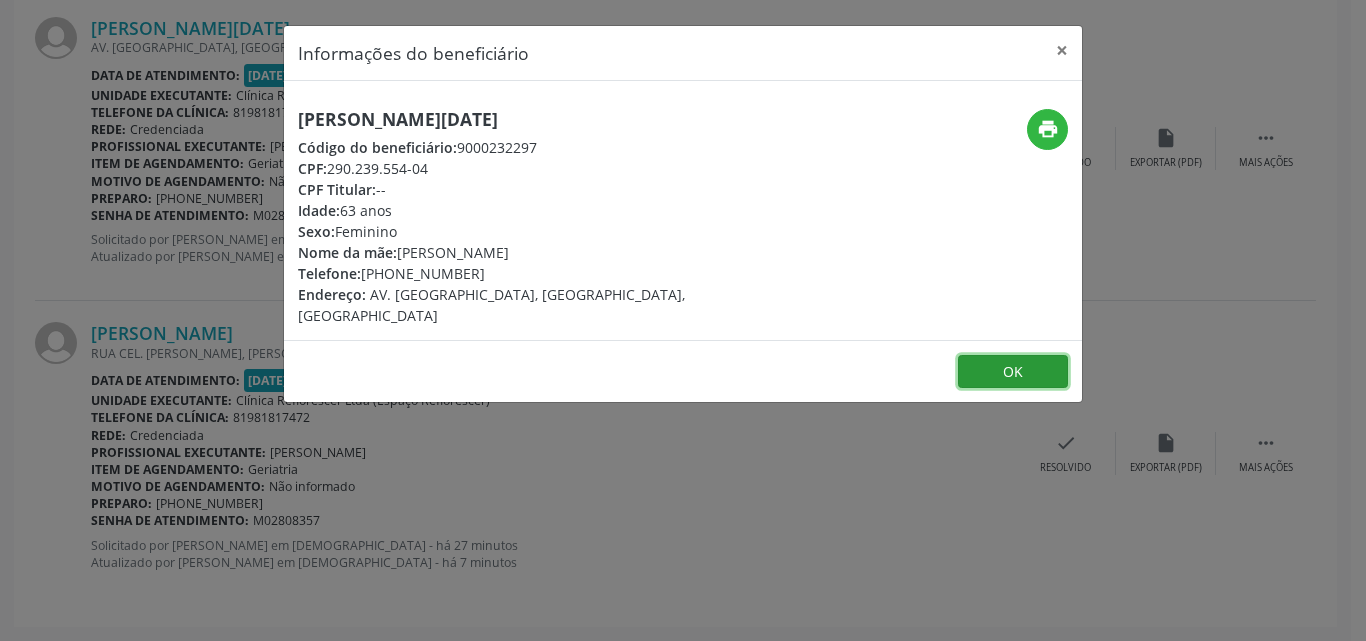 click on "OK" at bounding box center (1013, 372) 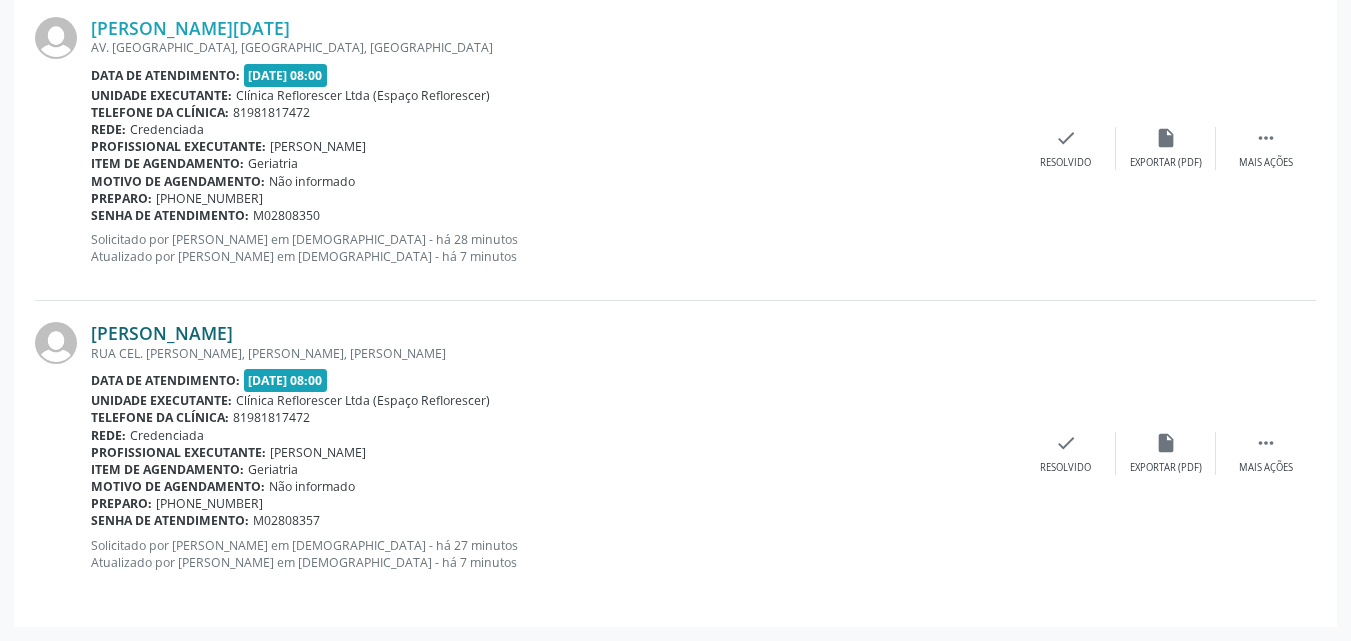click on "[PERSON_NAME]" at bounding box center (162, 333) 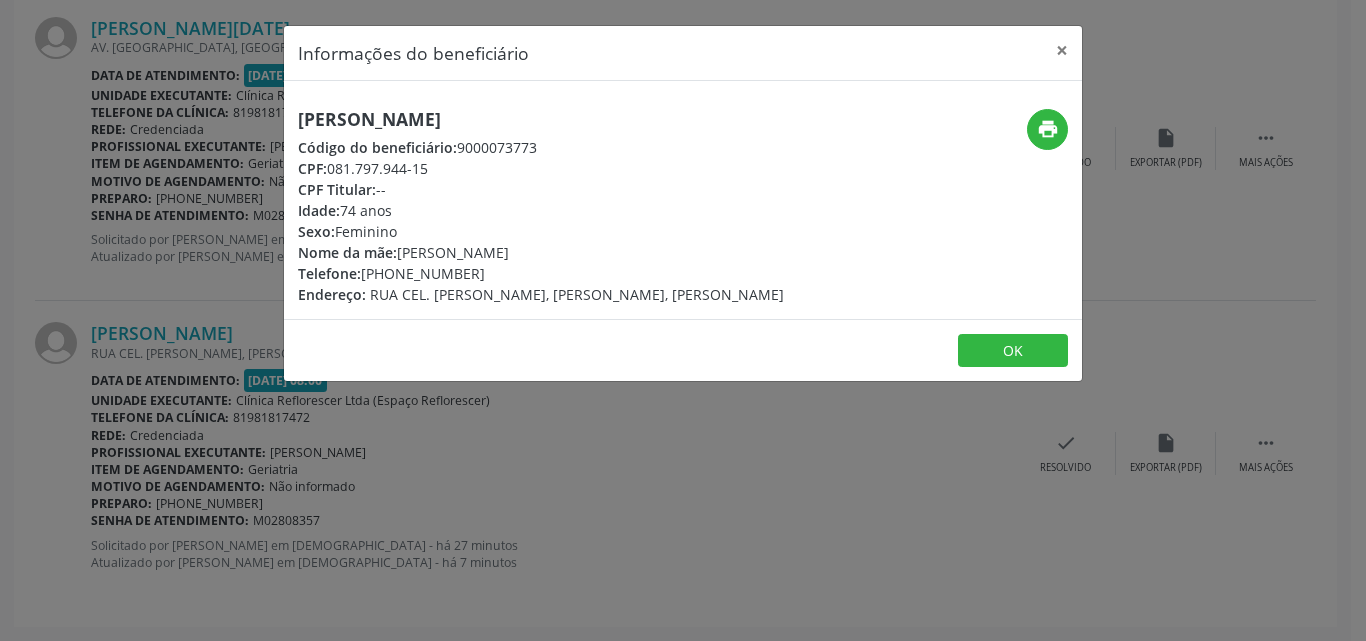 drag, startPoint x: 305, startPoint y: 111, endPoint x: 607, endPoint y: 106, distance: 302.04138 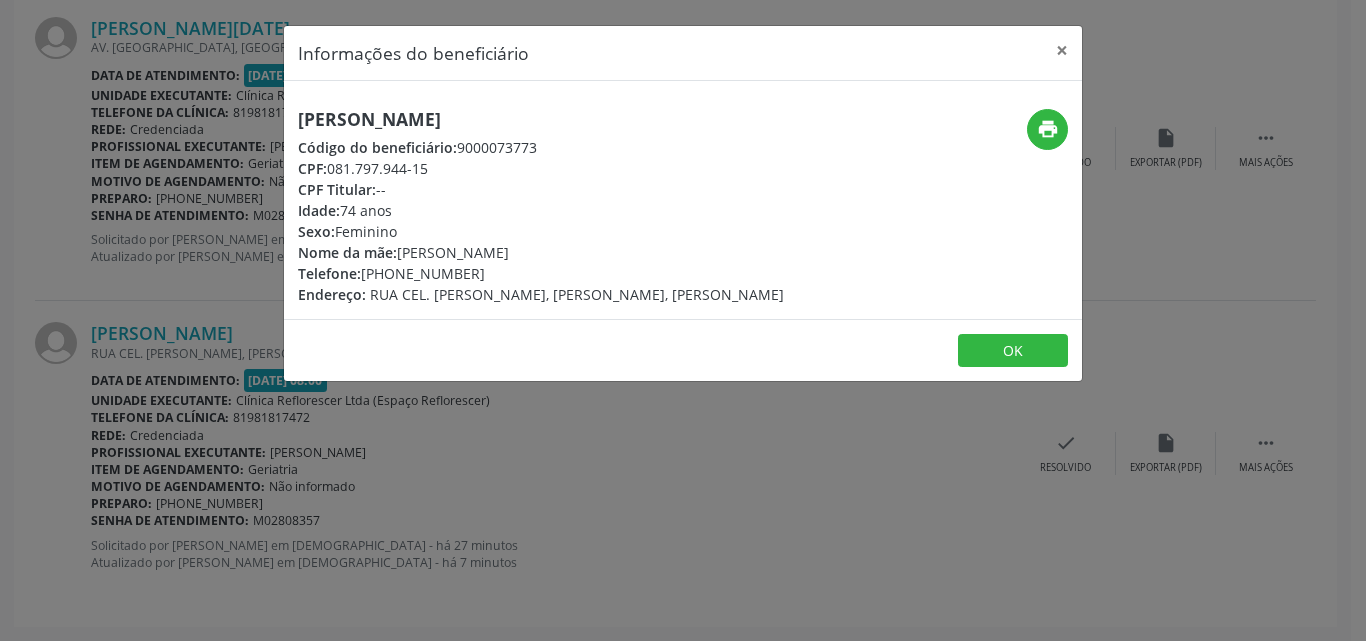 drag, startPoint x: 457, startPoint y: 144, endPoint x: 584, endPoint y: 147, distance: 127.03543 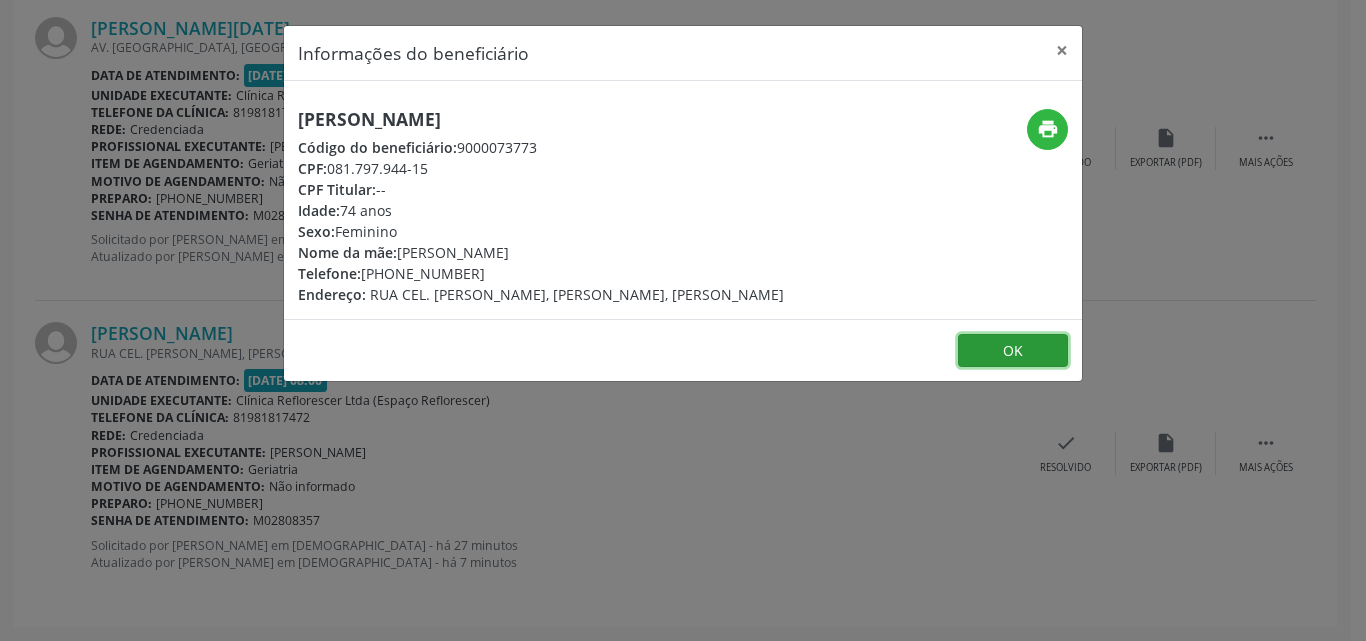 click on "OK" at bounding box center [1013, 351] 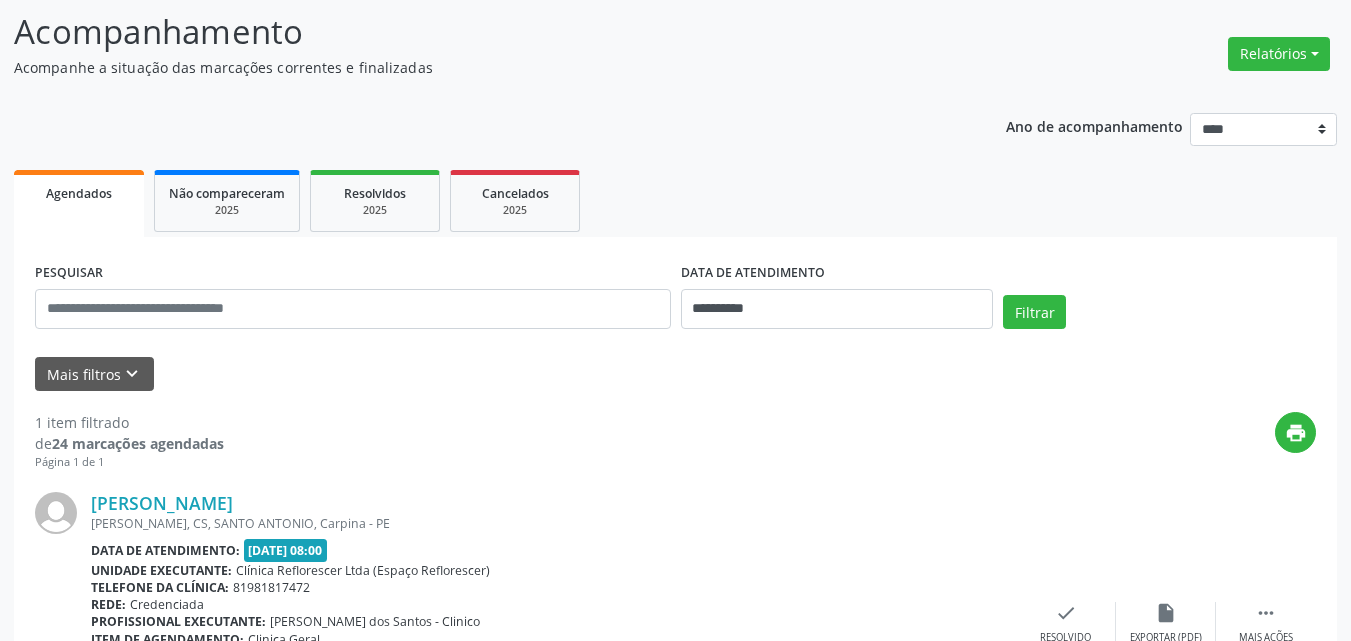 scroll, scrollTop: 299, scrollLeft: 0, axis: vertical 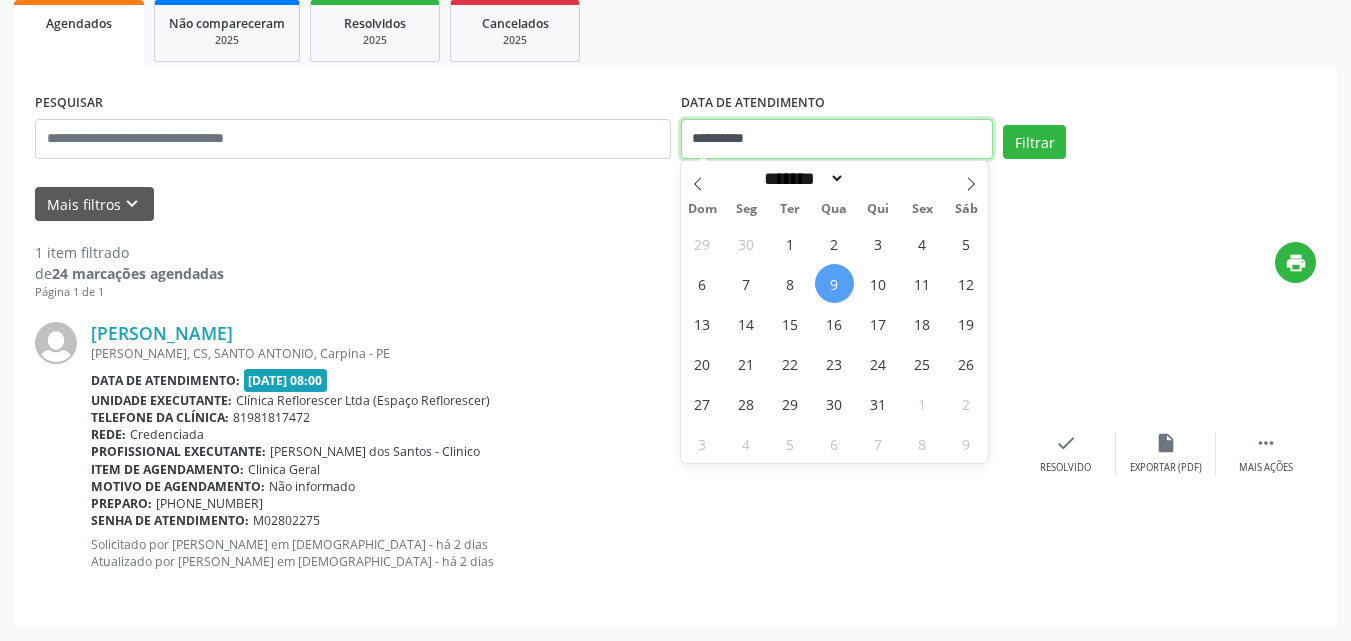 click on "**********" at bounding box center [837, 139] 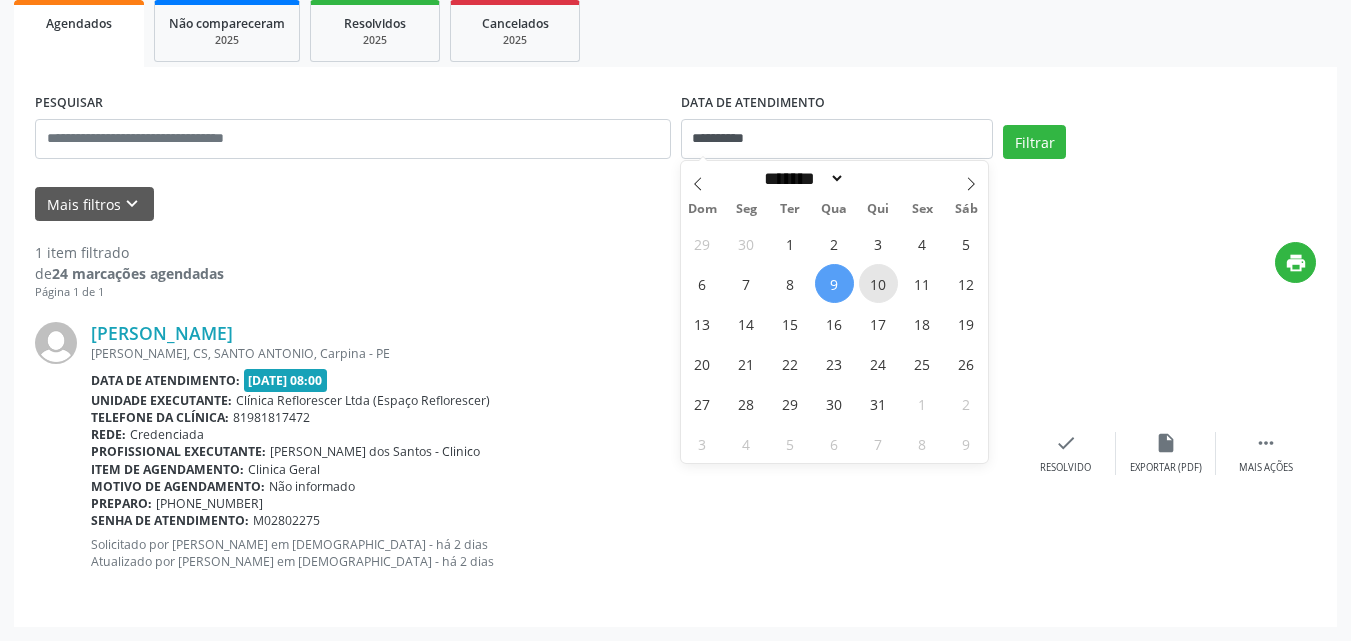 click on "10" at bounding box center (878, 283) 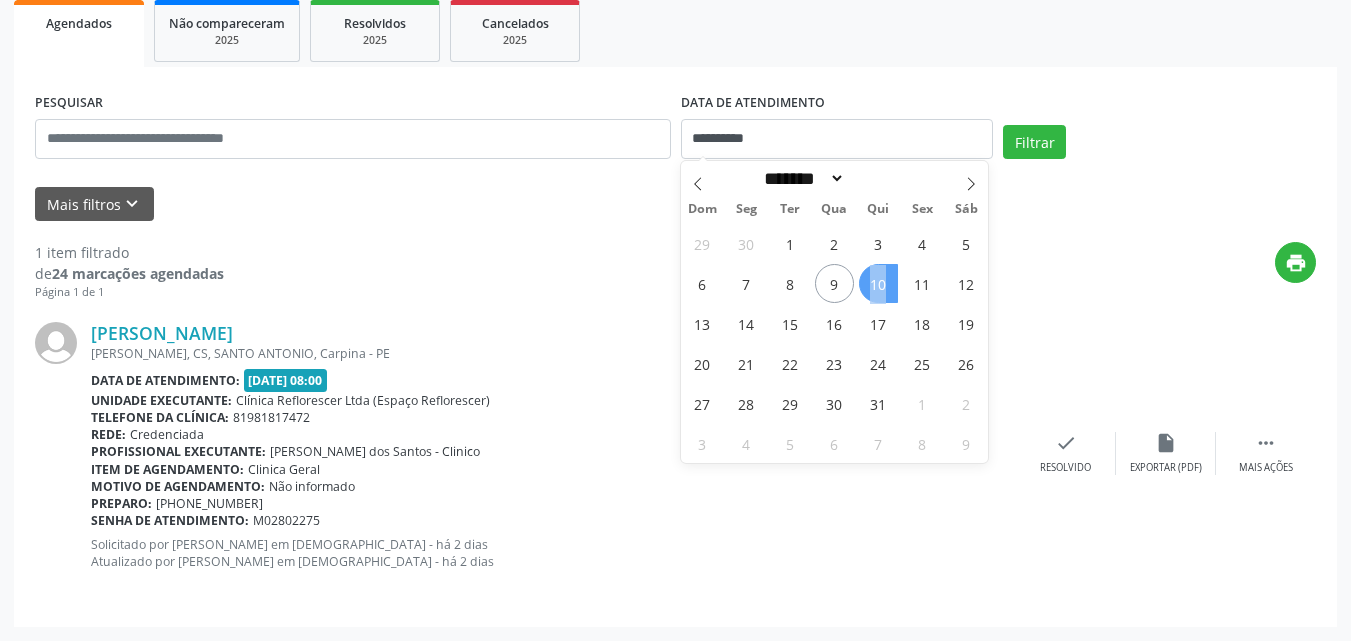 click on "10" at bounding box center [878, 283] 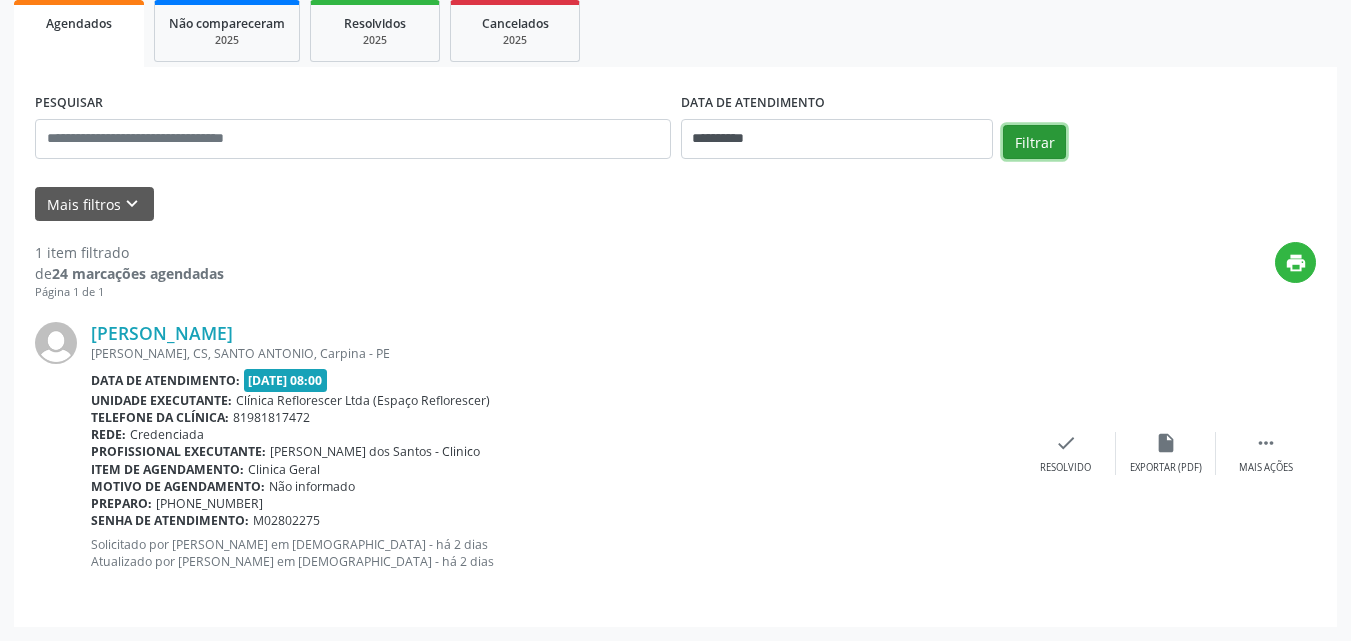 click on "Filtrar" at bounding box center [1034, 142] 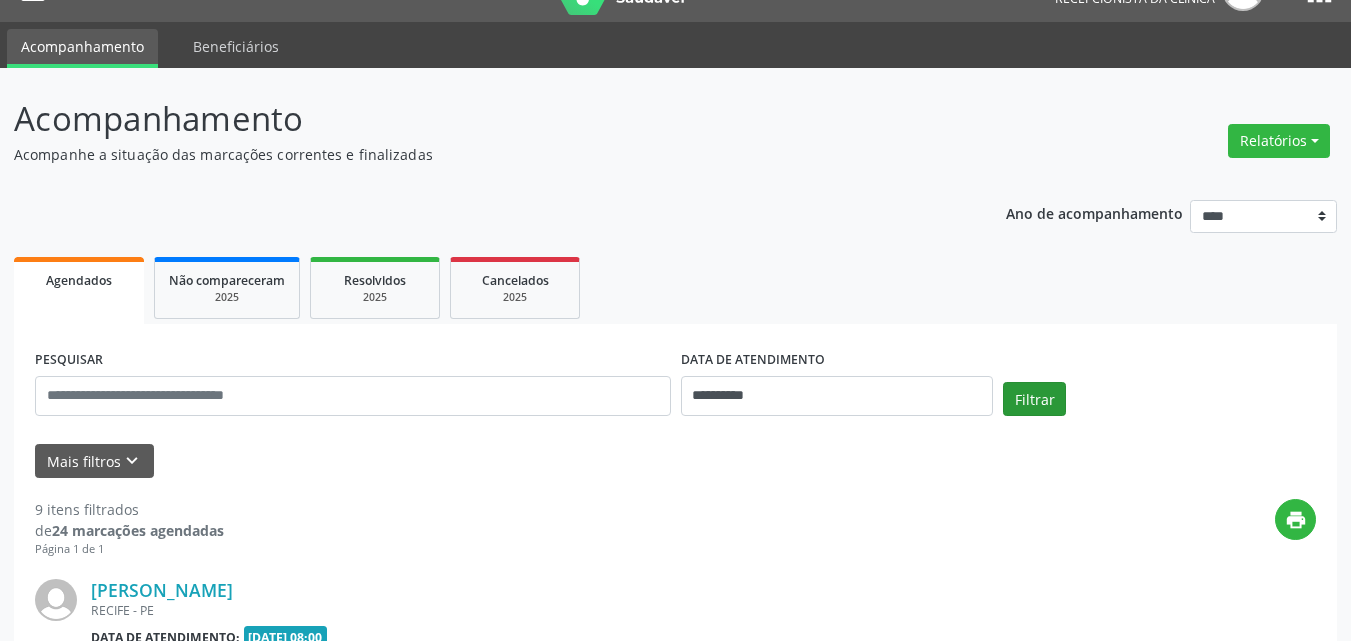 scroll, scrollTop: 299, scrollLeft: 0, axis: vertical 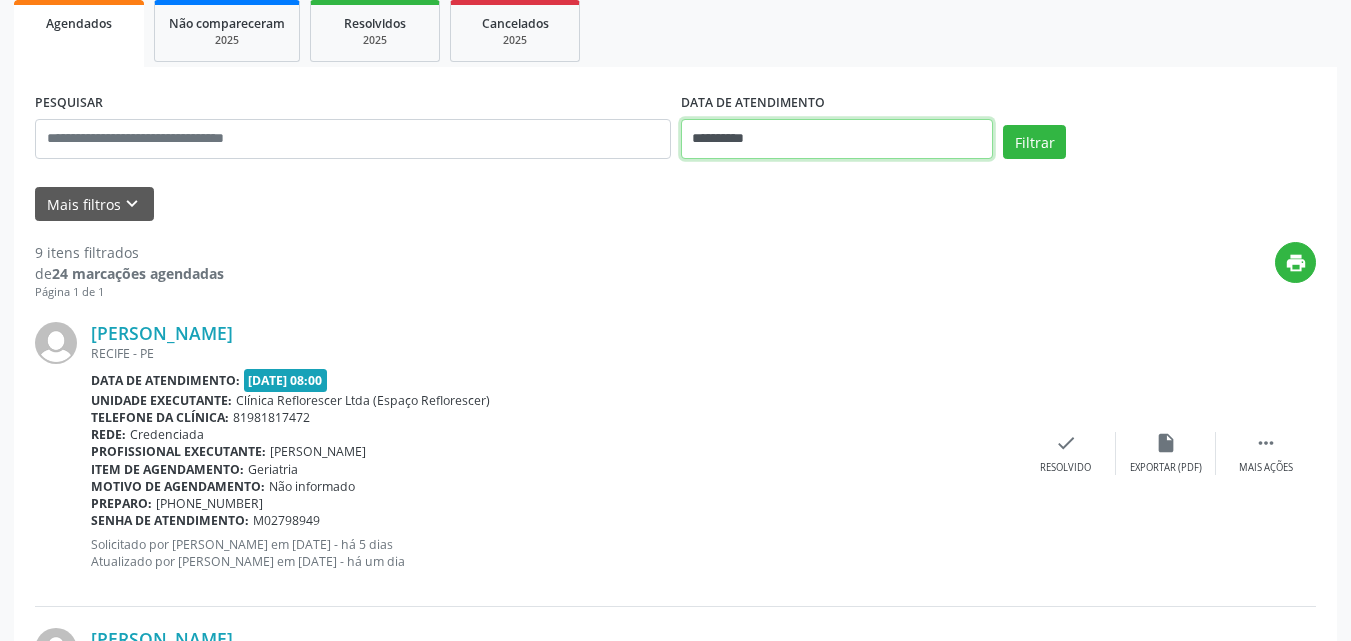click on "**********" at bounding box center [837, 139] 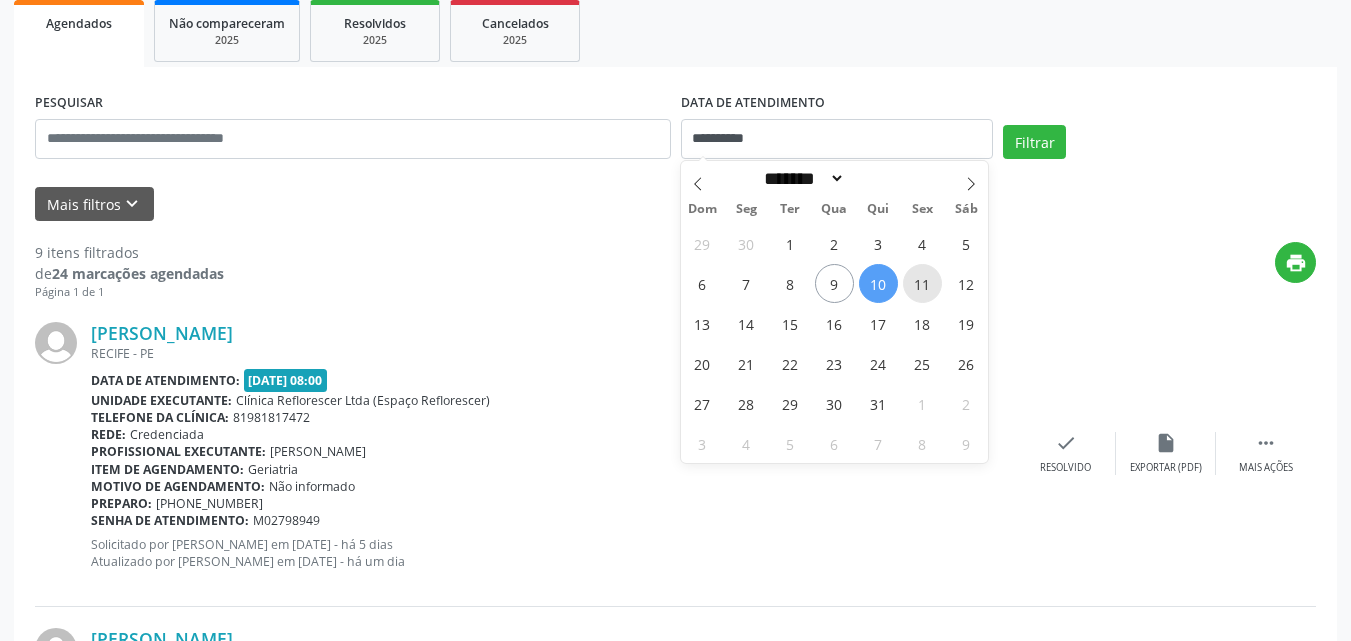 click on "11" at bounding box center [922, 283] 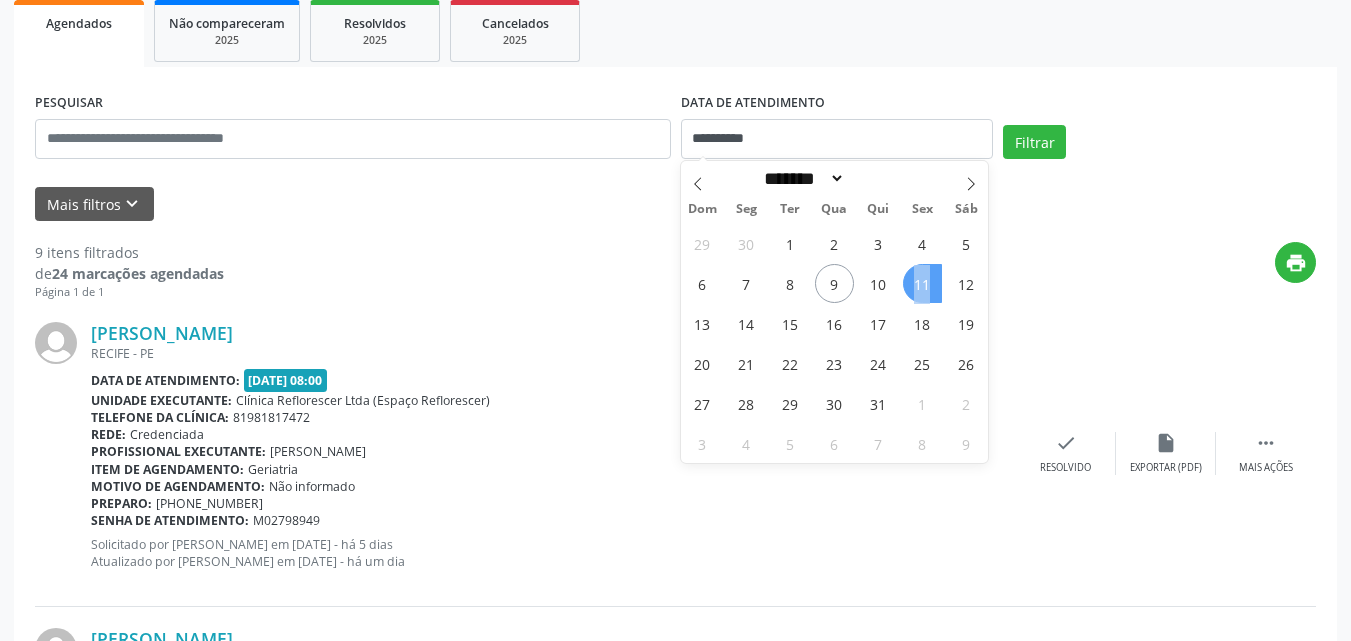 click on "11" at bounding box center [922, 283] 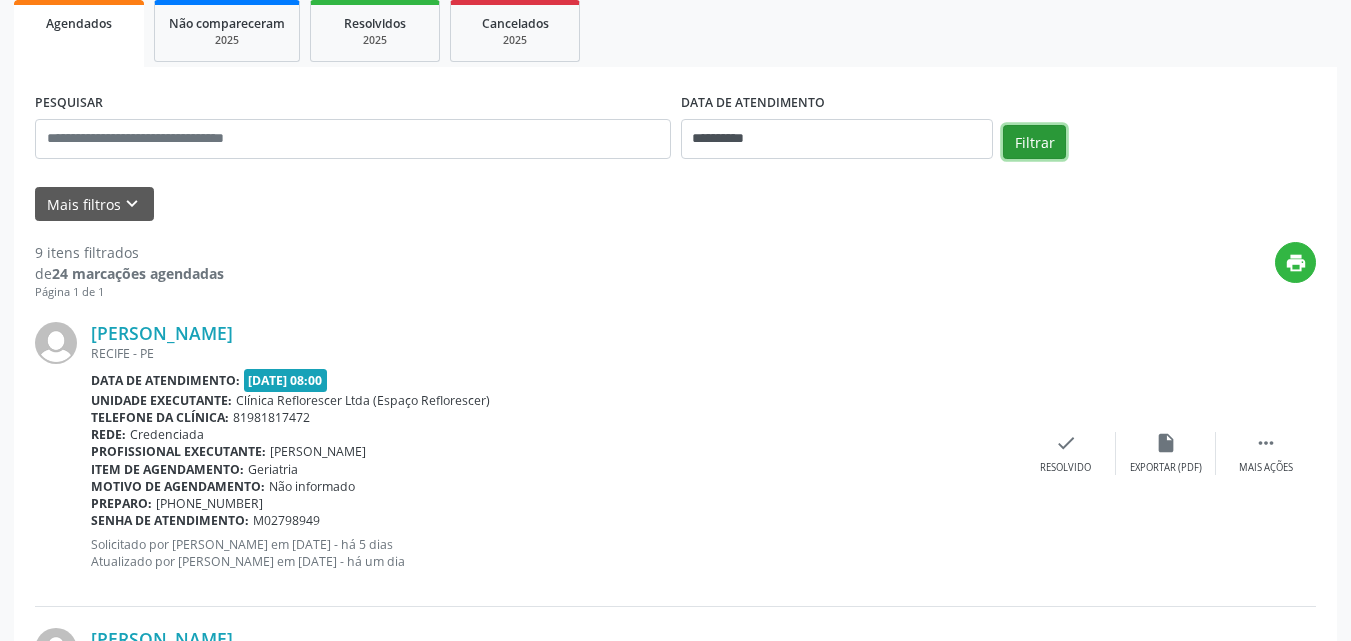 click on "Filtrar" at bounding box center [1034, 142] 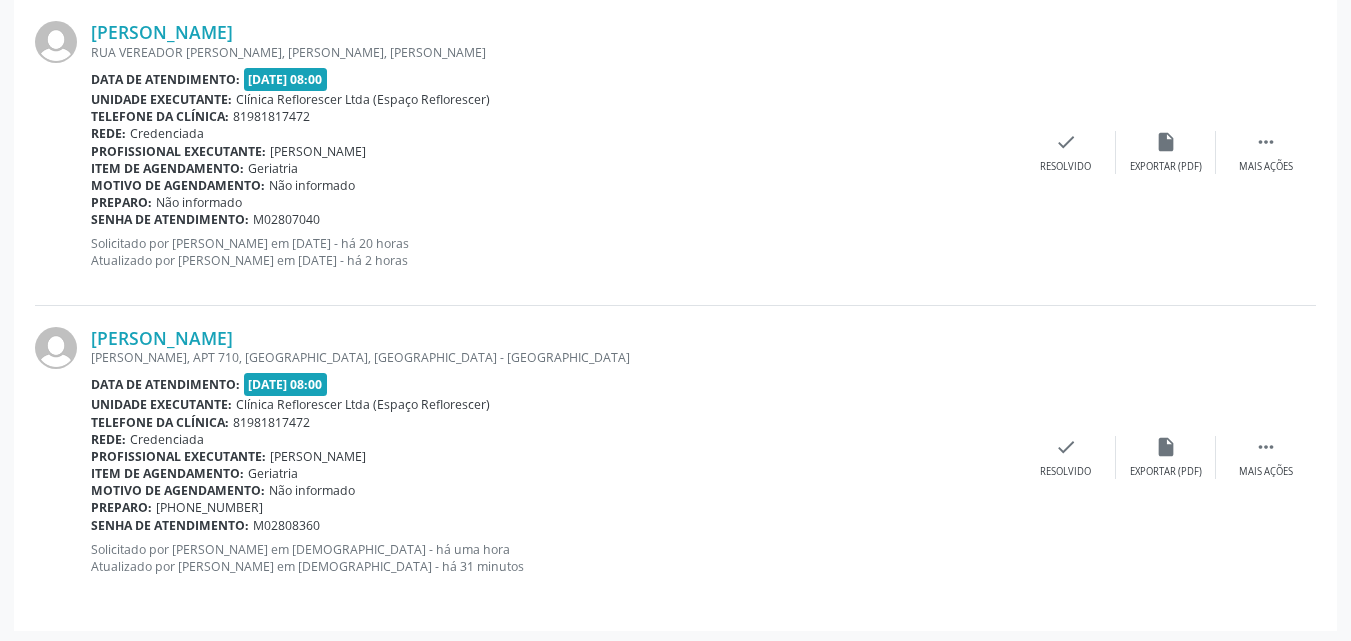 scroll, scrollTop: 2131, scrollLeft: 0, axis: vertical 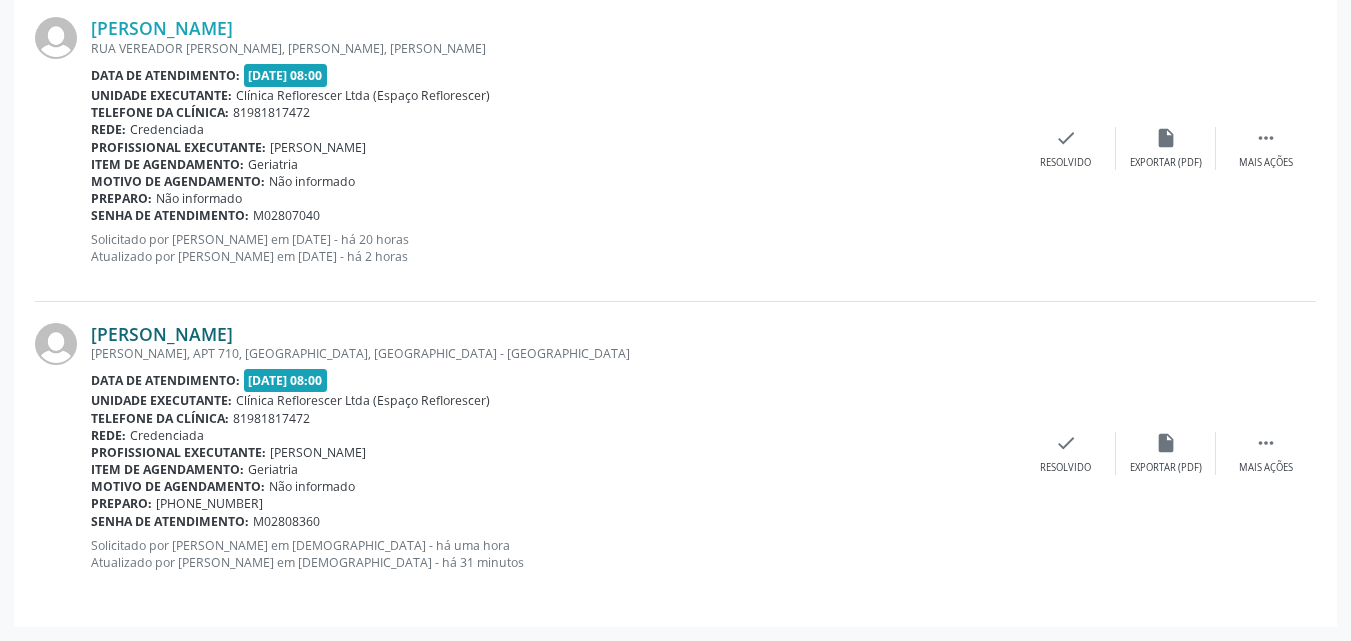 click on "[PERSON_NAME]" at bounding box center [162, 334] 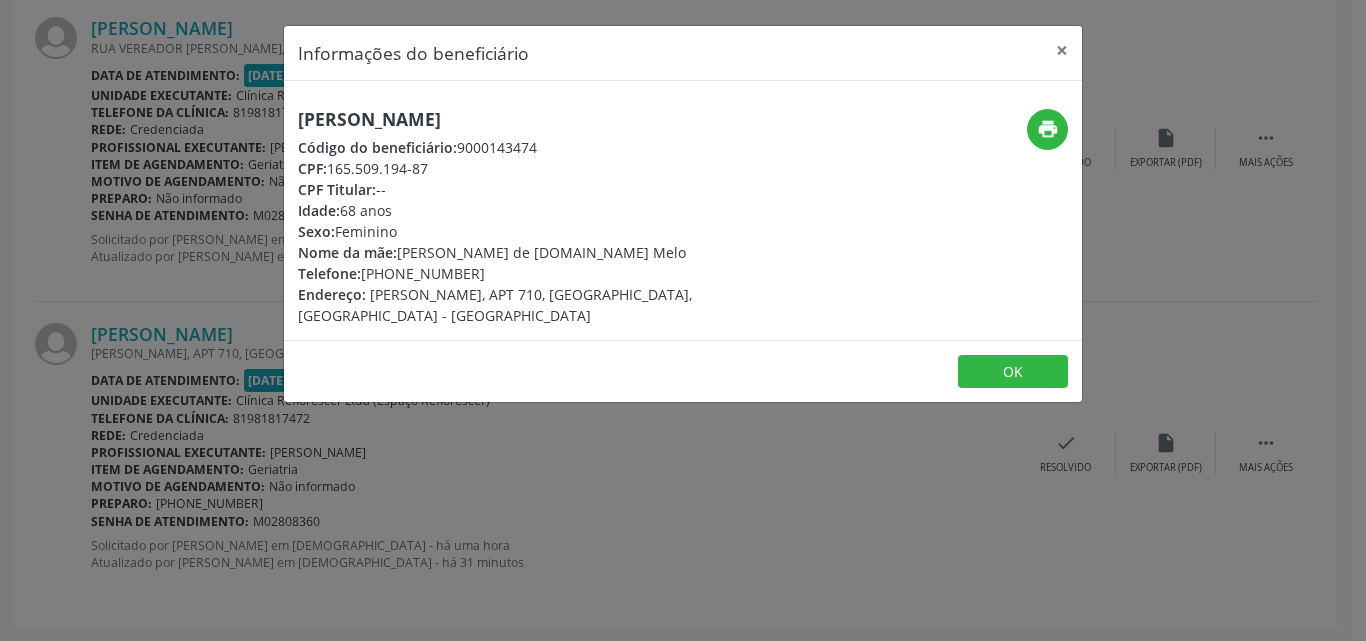 drag, startPoint x: 297, startPoint y: 116, endPoint x: 639, endPoint y: 120, distance: 342.02338 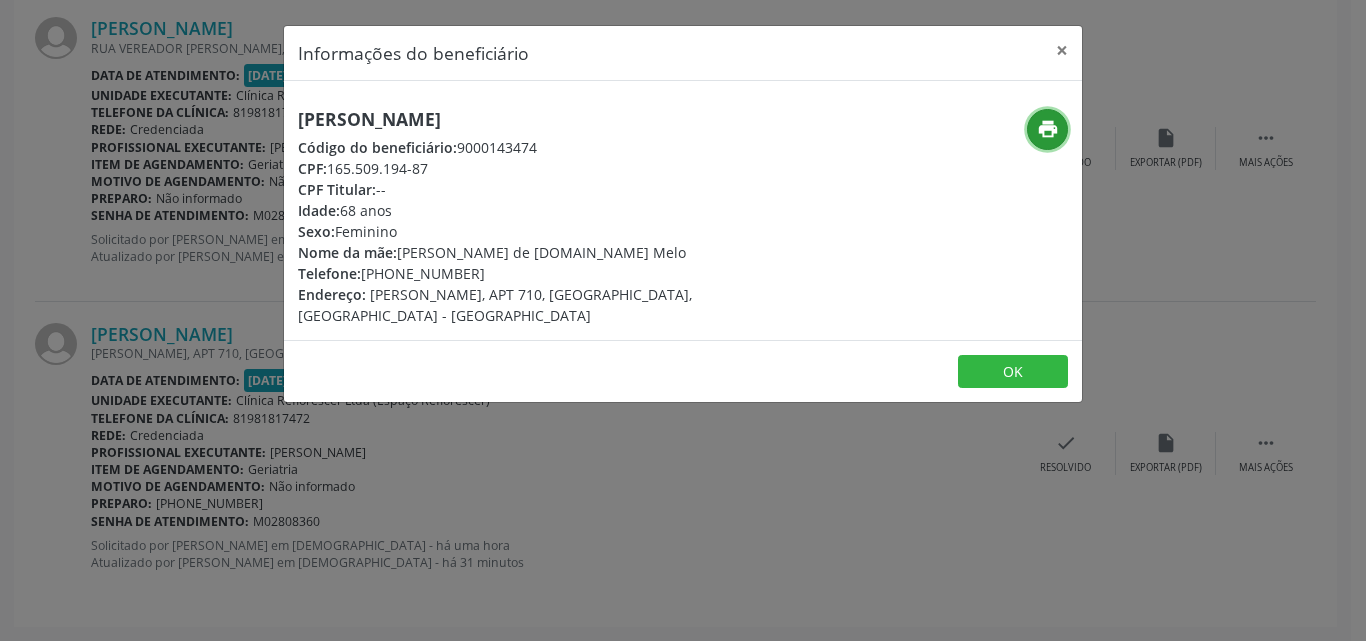 click on "print" at bounding box center (1048, 129) 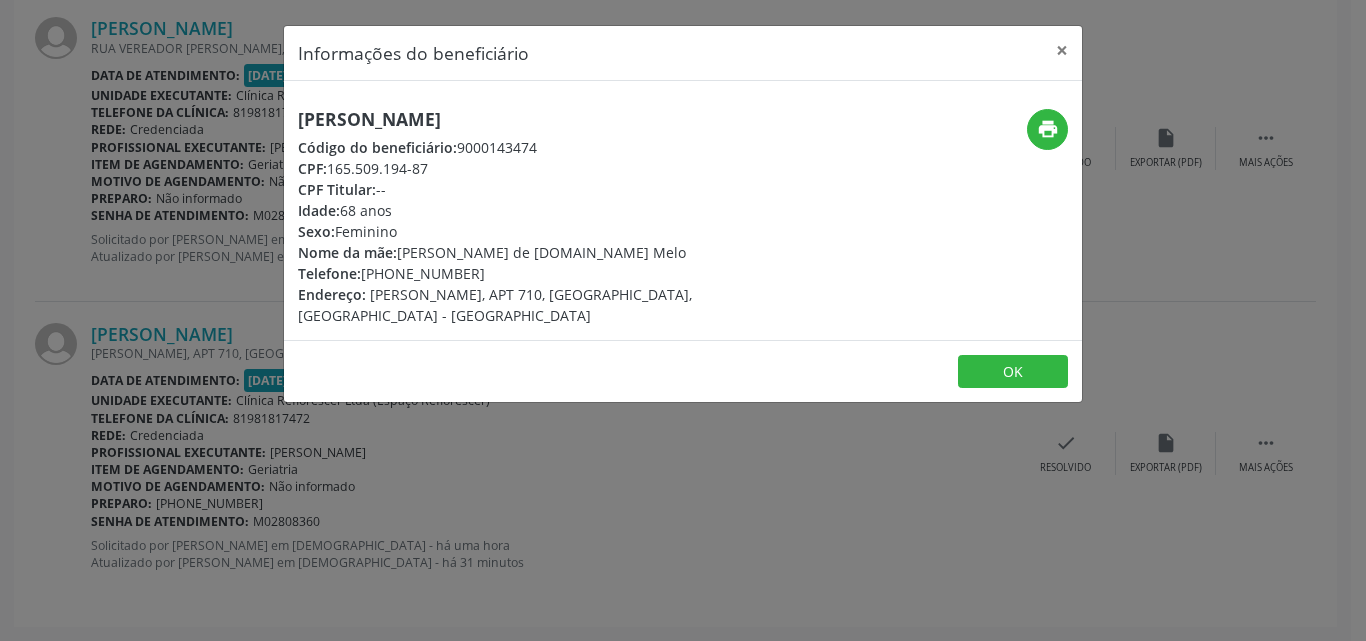 drag, startPoint x: 329, startPoint y: 165, endPoint x: 435, endPoint y: 165, distance: 106 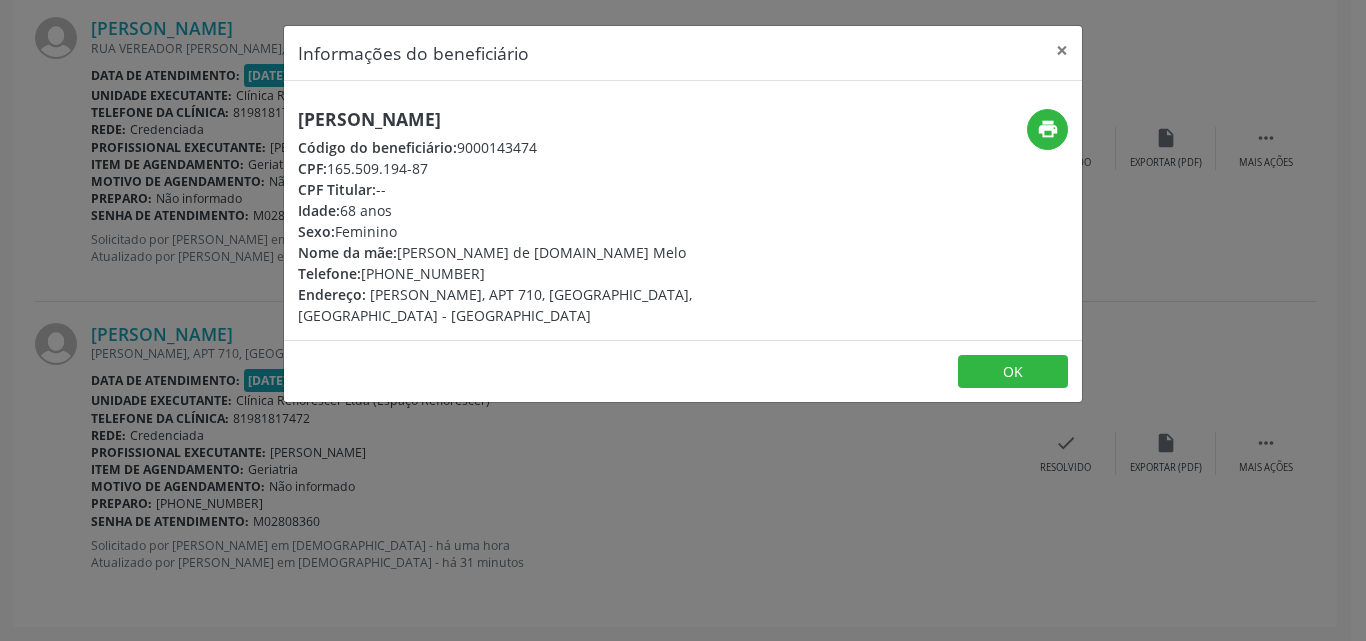 drag, startPoint x: 364, startPoint y: 277, endPoint x: 467, endPoint y: 275, distance: 103.01942 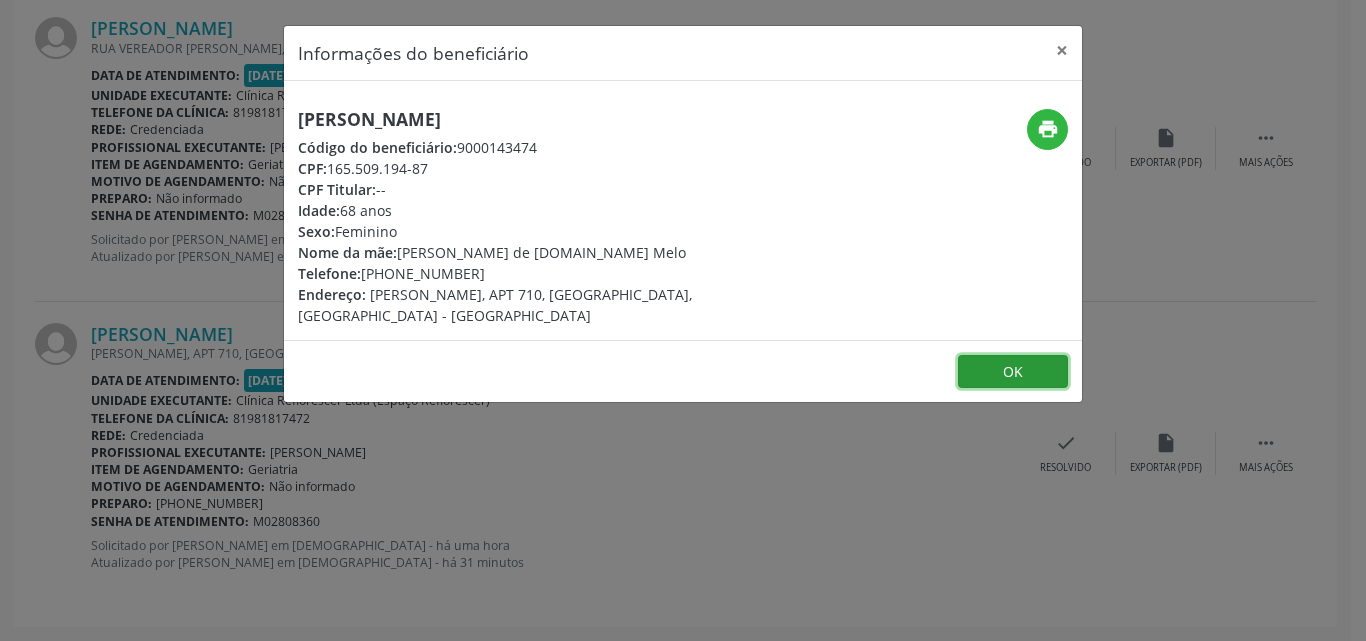 click on "OK" at bounding box center [1013, 372] 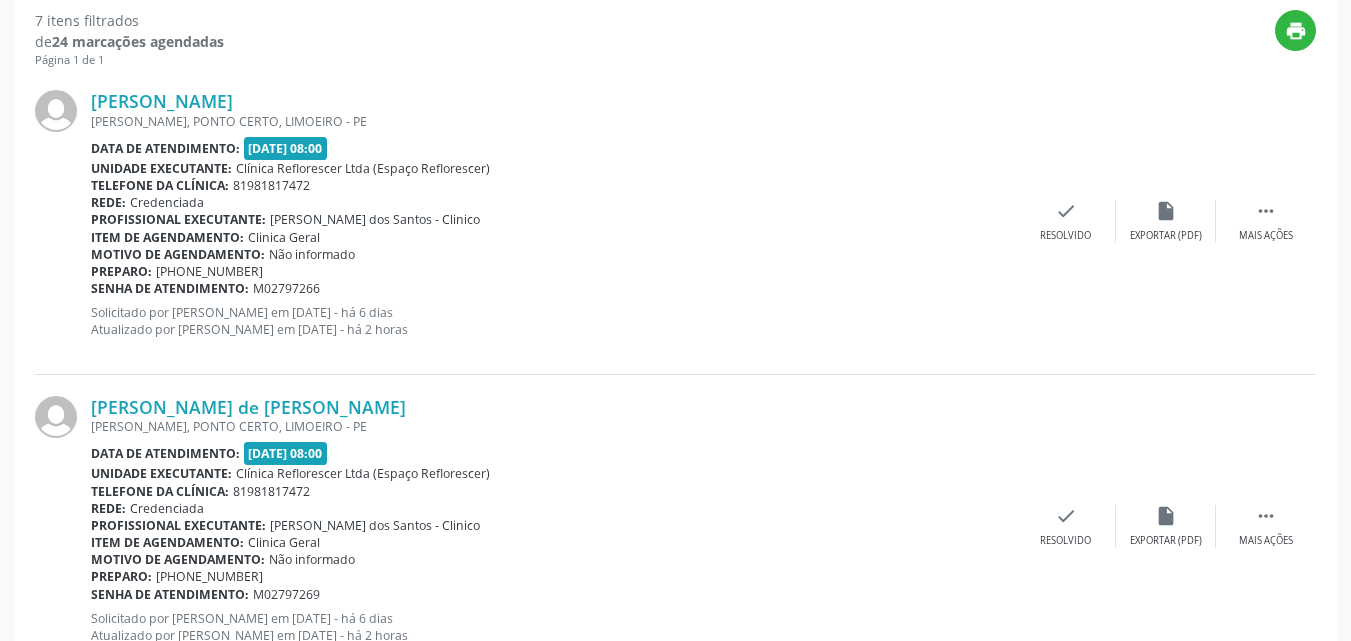 scroll, scrollTop: 0, scrollLeft: 0, axis: both 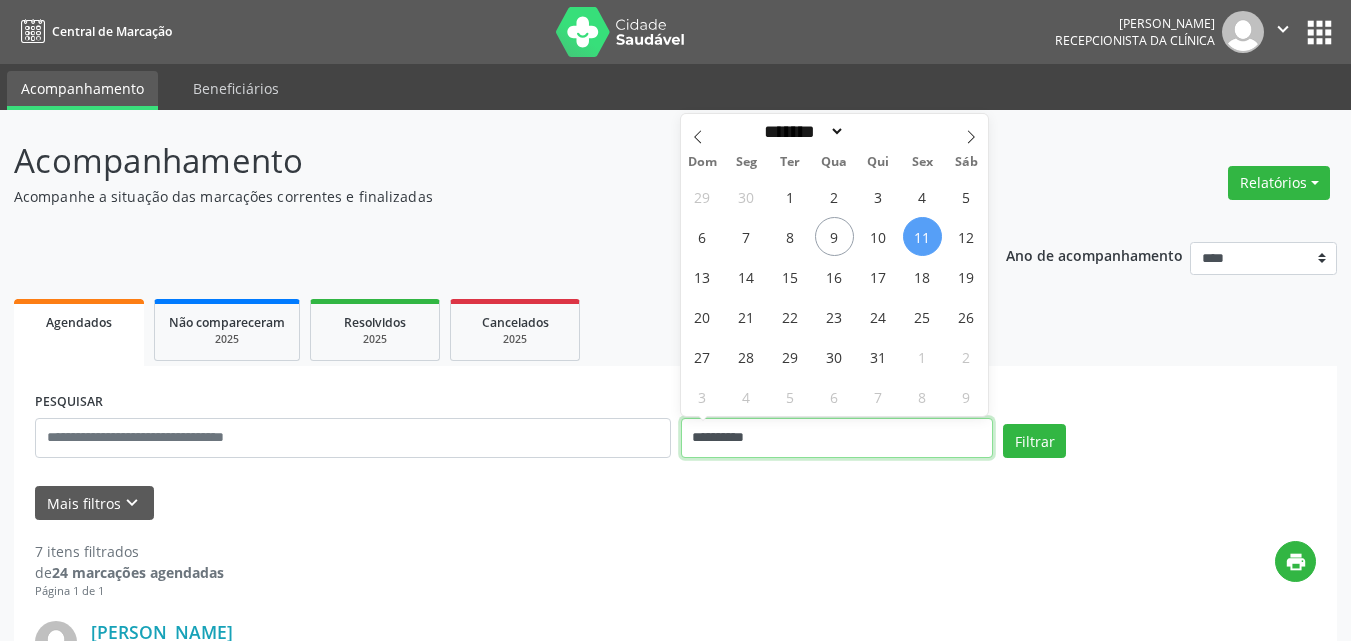 click on "**********" at bounding box center [837, 438] 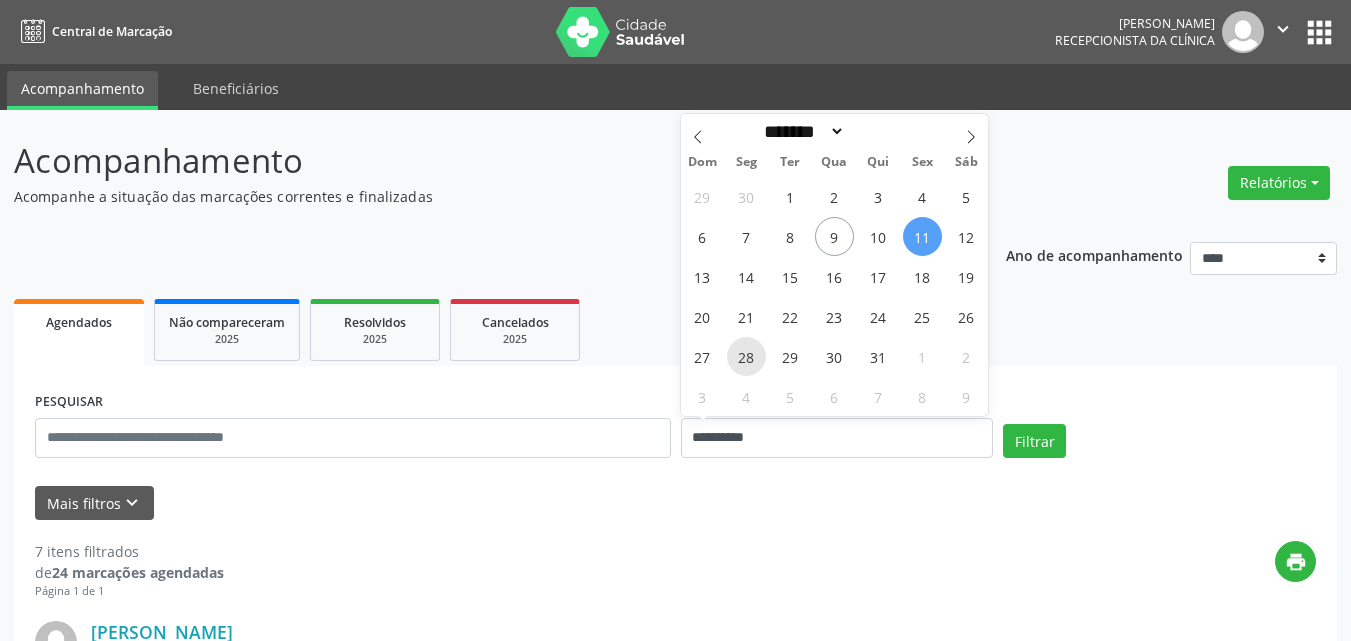 click on "28" at bounding box center [746, 356] 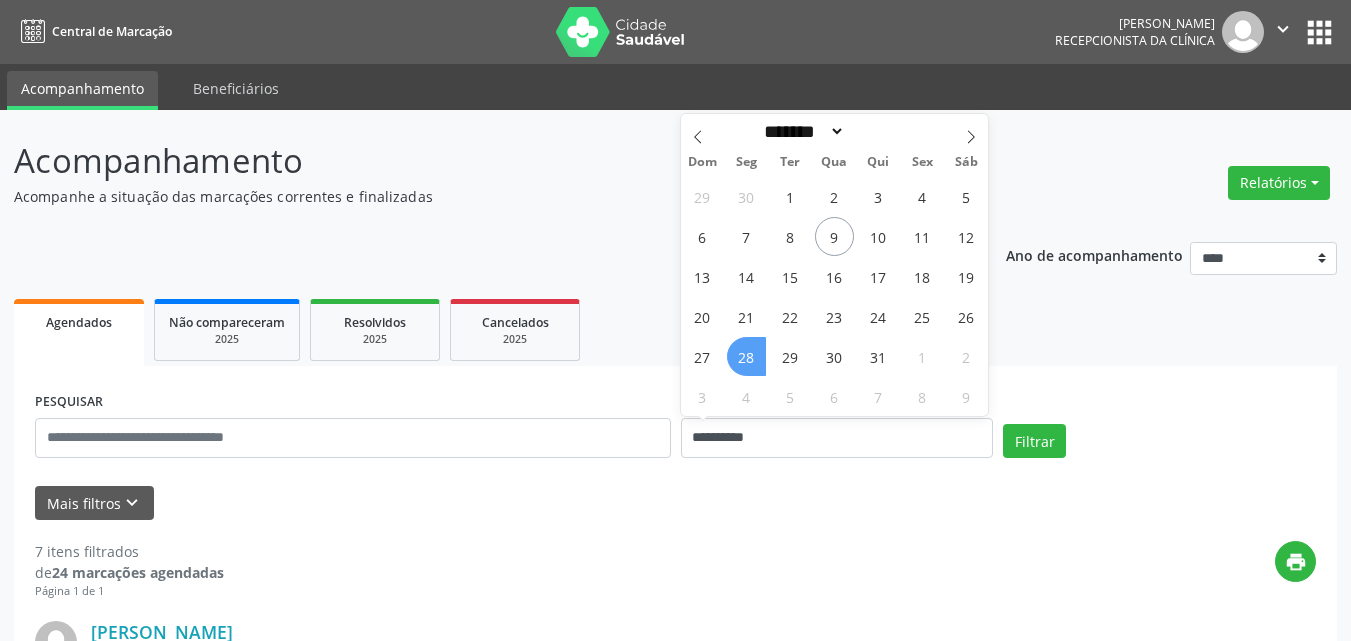 click on "28" at bounding box center (746, 356) 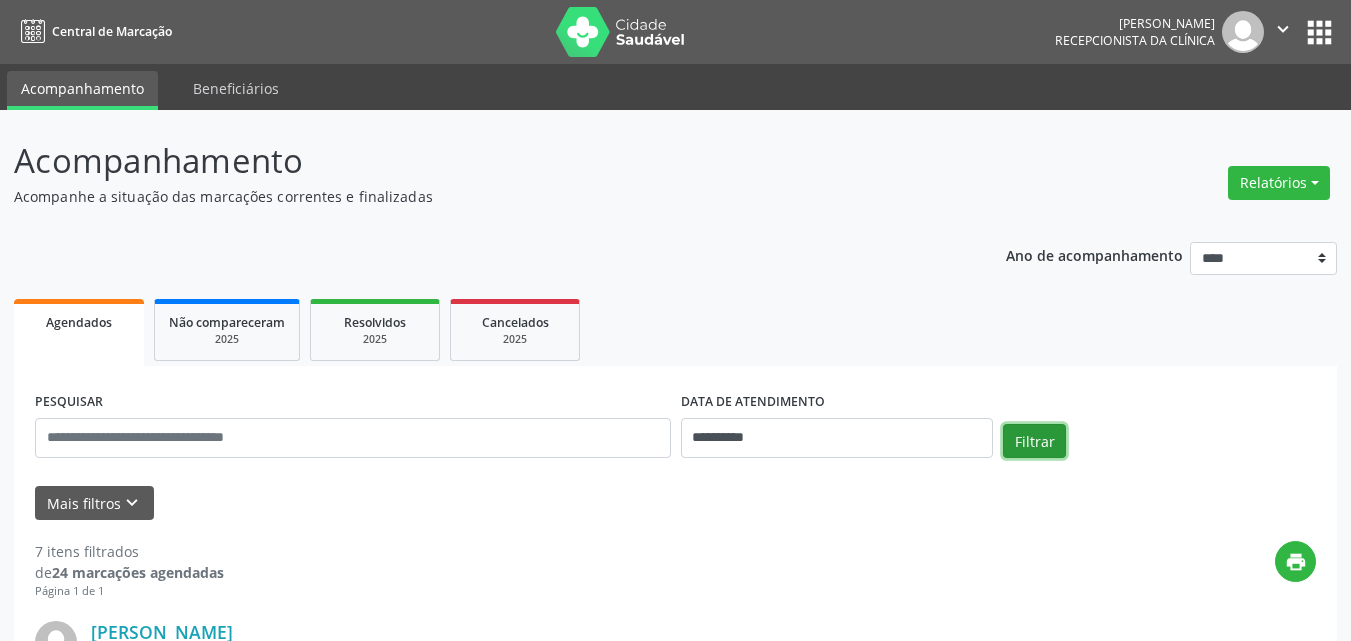click on "Filtrar" at bounding box center (1034, 441) 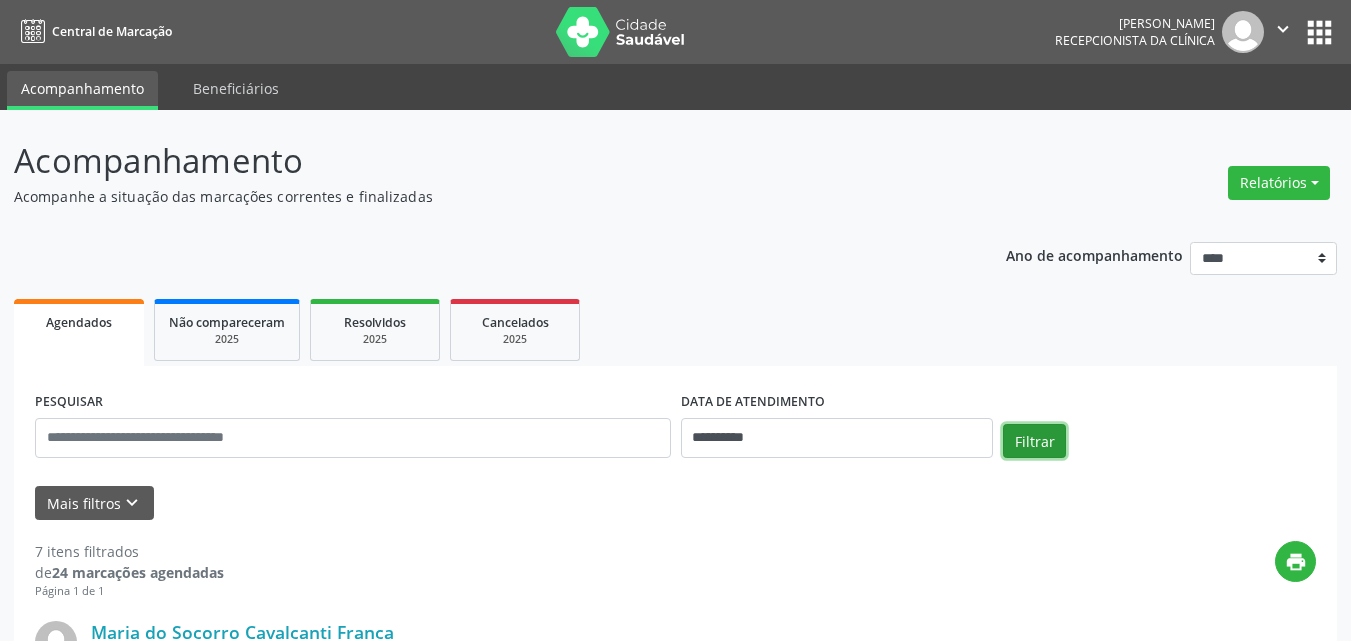 click on "Filtrar" at bounding box center (1034, 441) 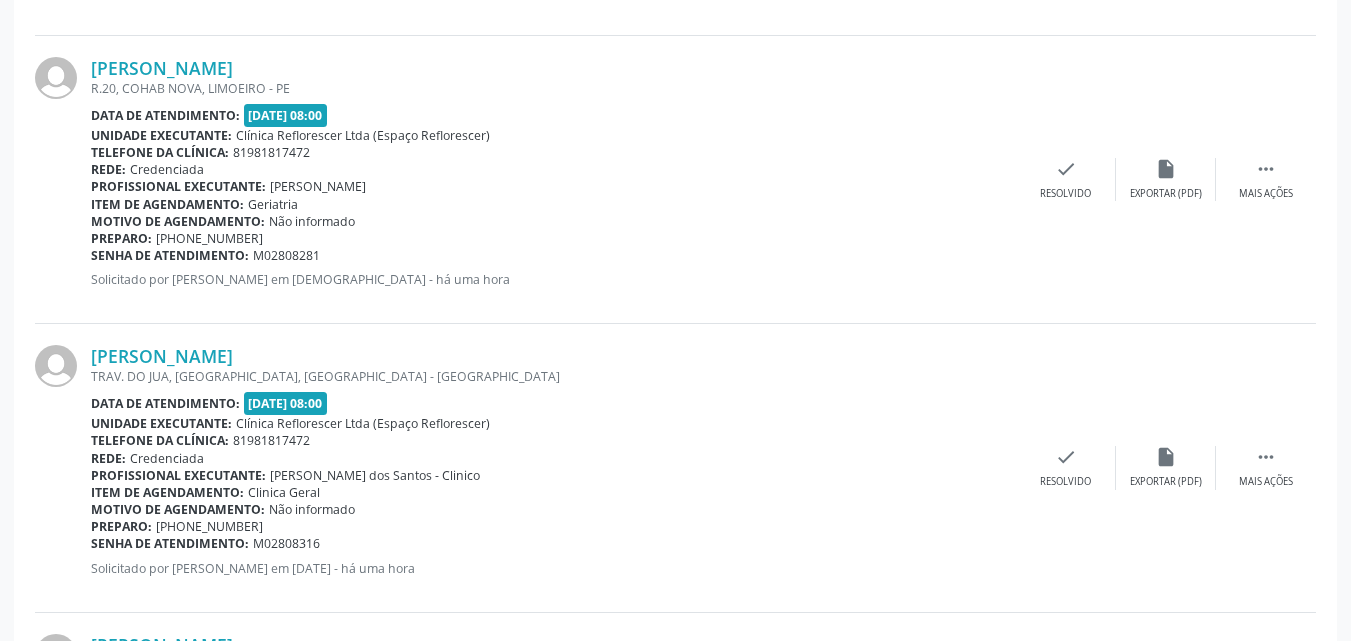 scroll, scrollTop: 1511, scrollLeft: 0, axis: vertical 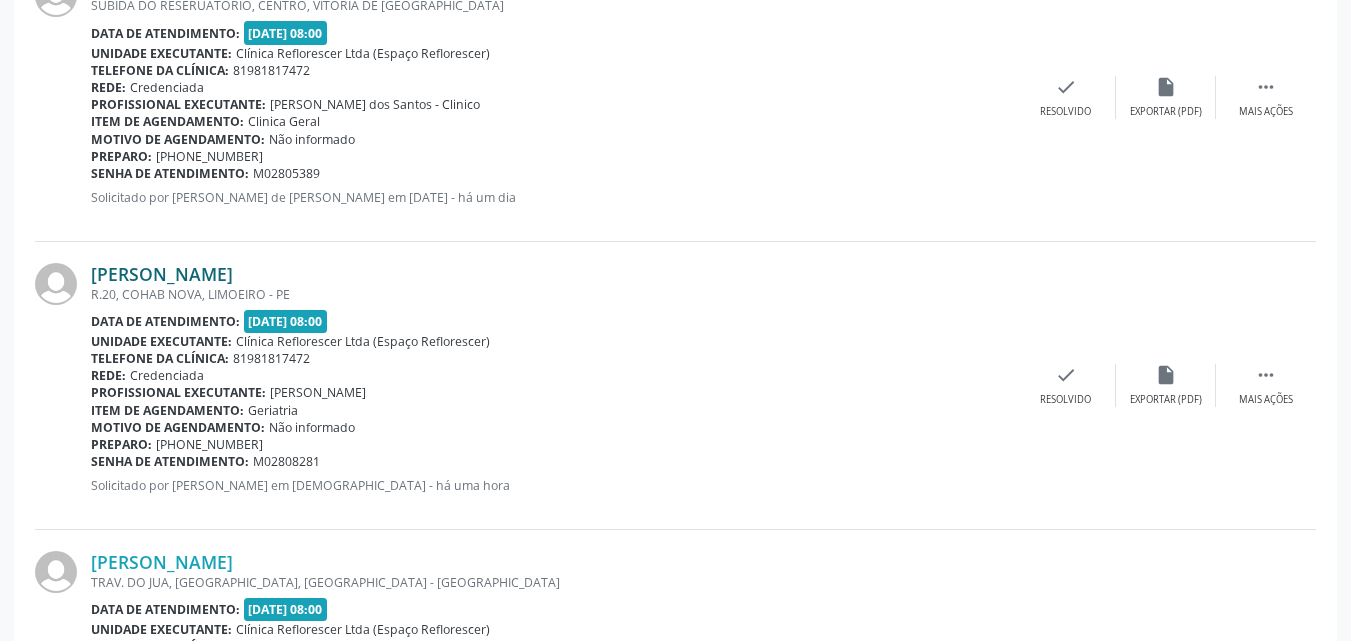 click on "Maria de Lourdes Lessa Tavares" at bounding box center [162, 274] 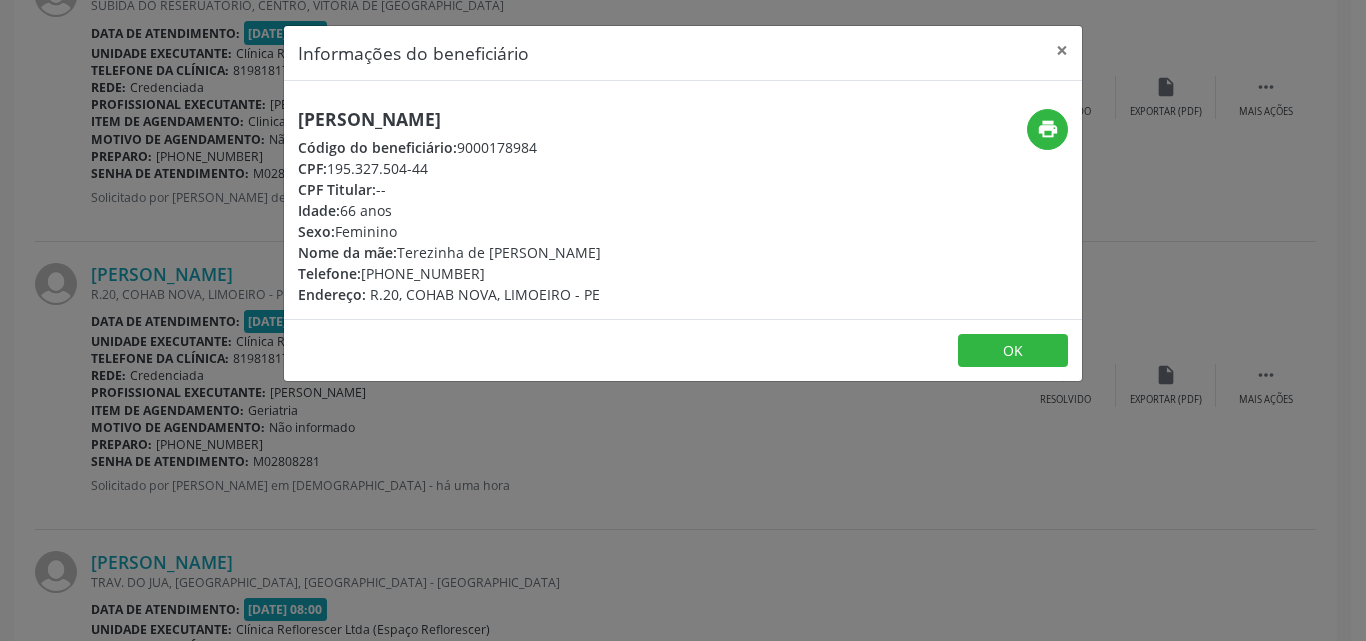 drag, startPoint x: 301, startPoint y: 119, endPoint x: 620, endPoint y: 119, distance: 319 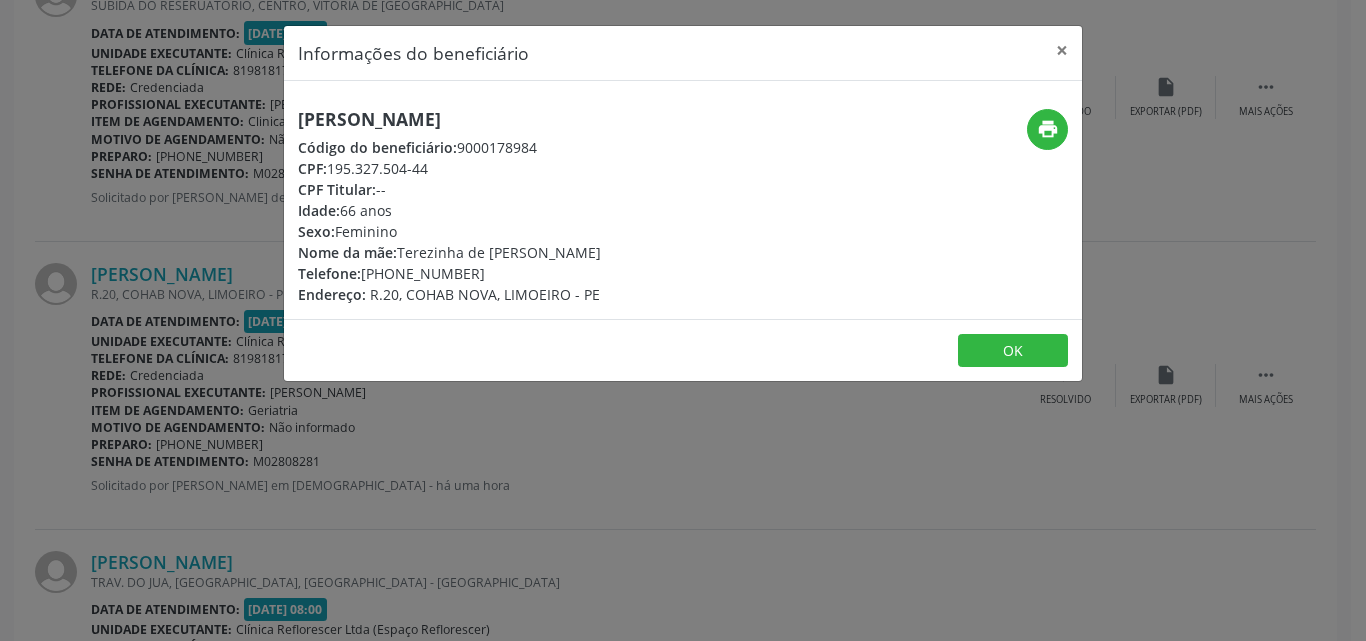 drag, startPoint x: 457, startPoint y: 145, endPoint x: 570, endPoint y: 152, distance: 113.216606 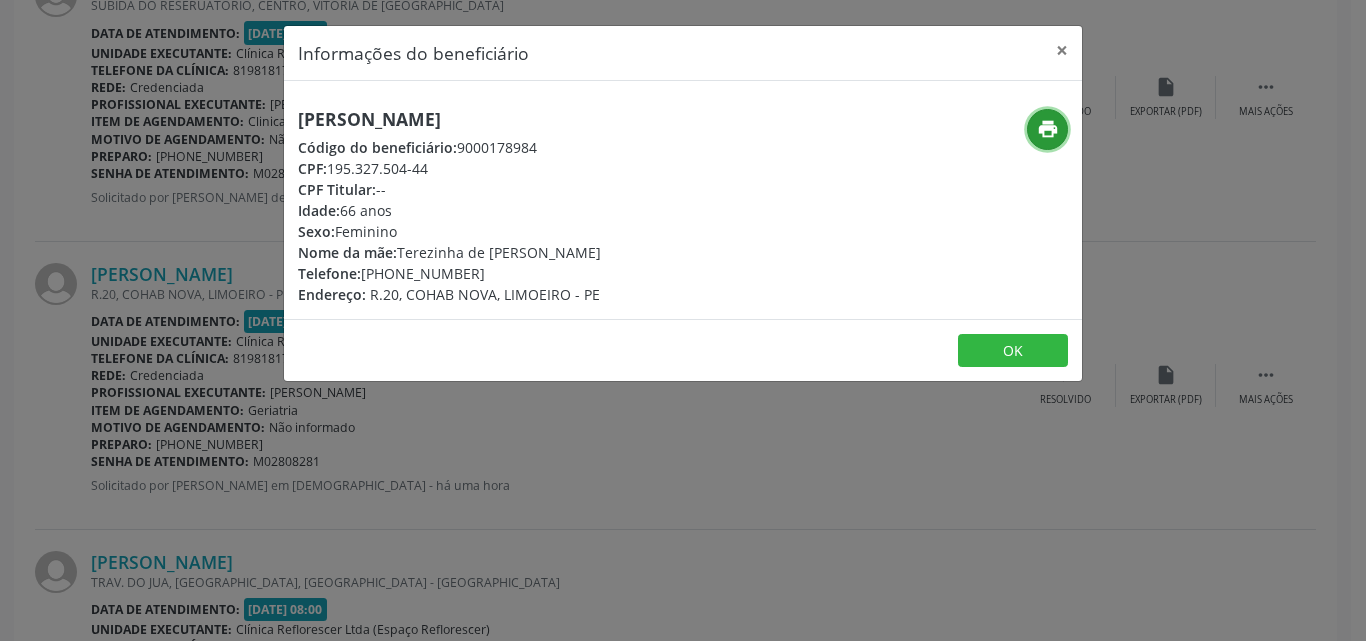 click on "print" at bounding box center (1048, 129) 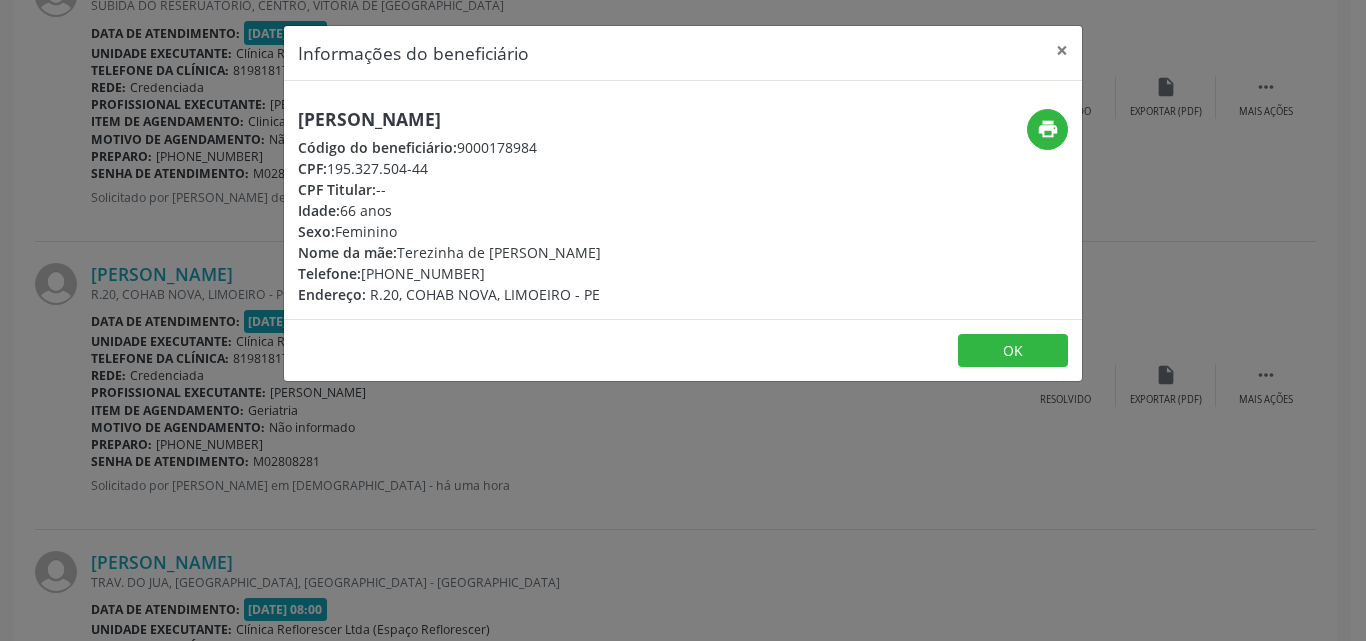drag, startPoint x: 386, startPoint y: 276, endPoint x: 483, endPoint y: 275, distance: 97.00516 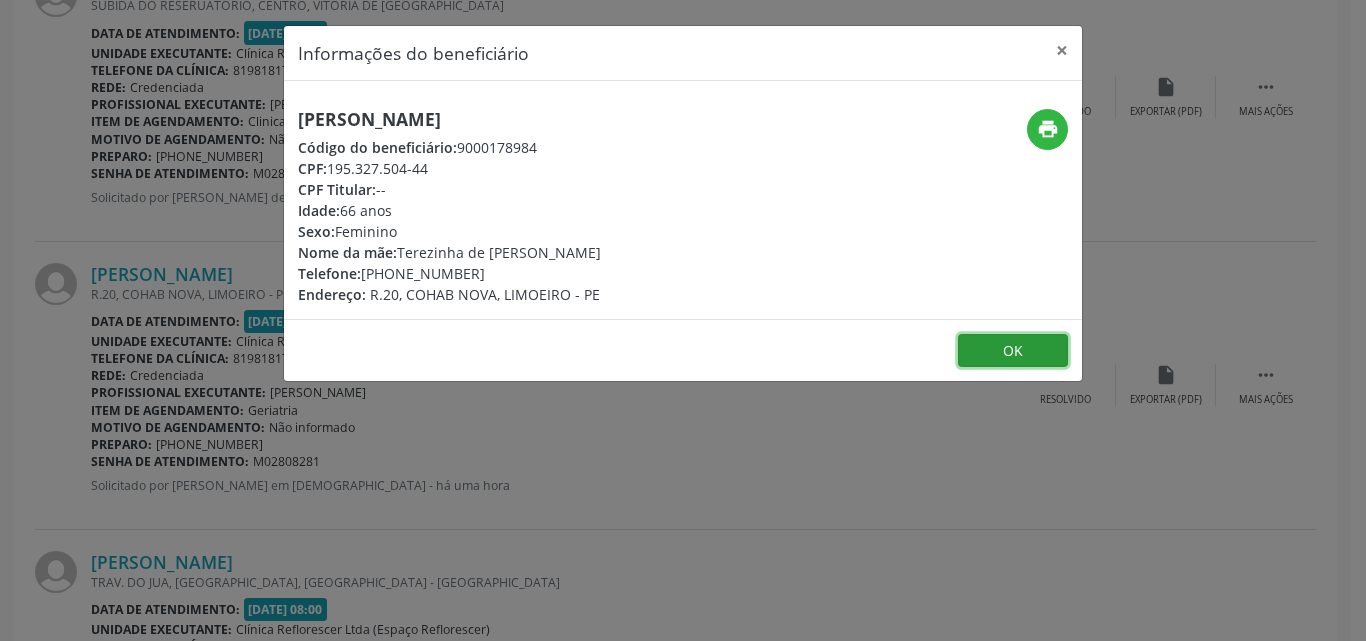 click on "OK" at bounding box center (1013, 351) 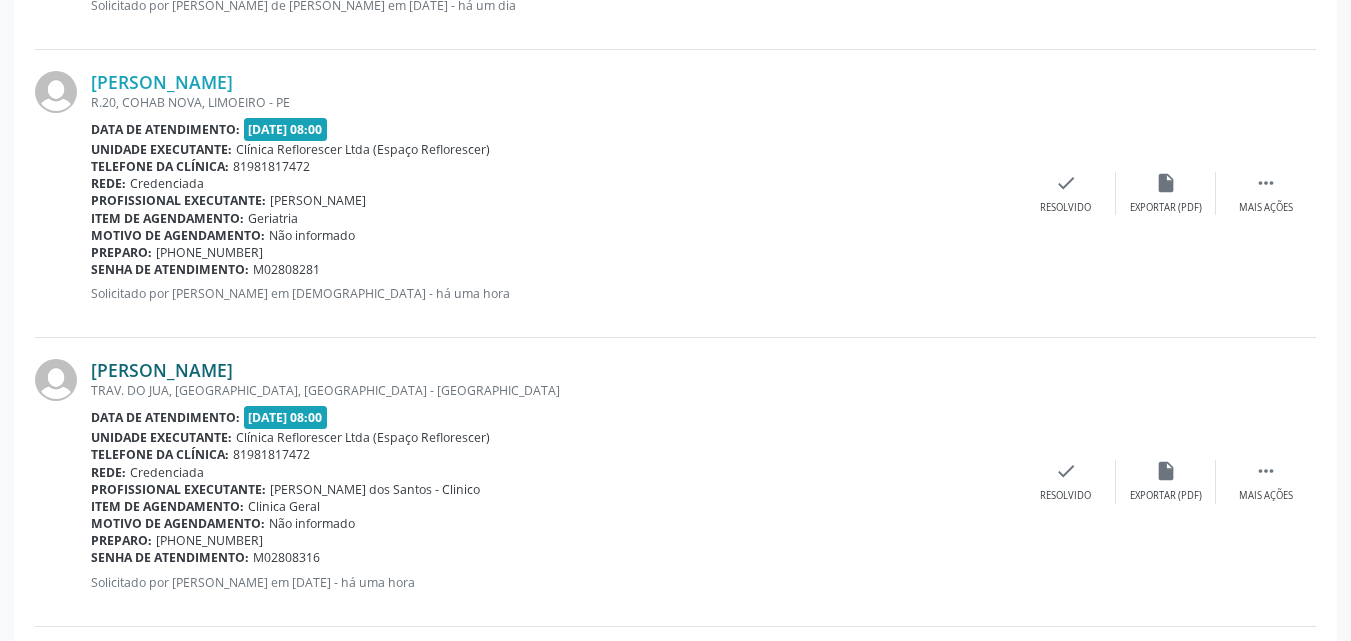 scroll, scrollTop: 1711, scrollLeft: 0, axis: vertical 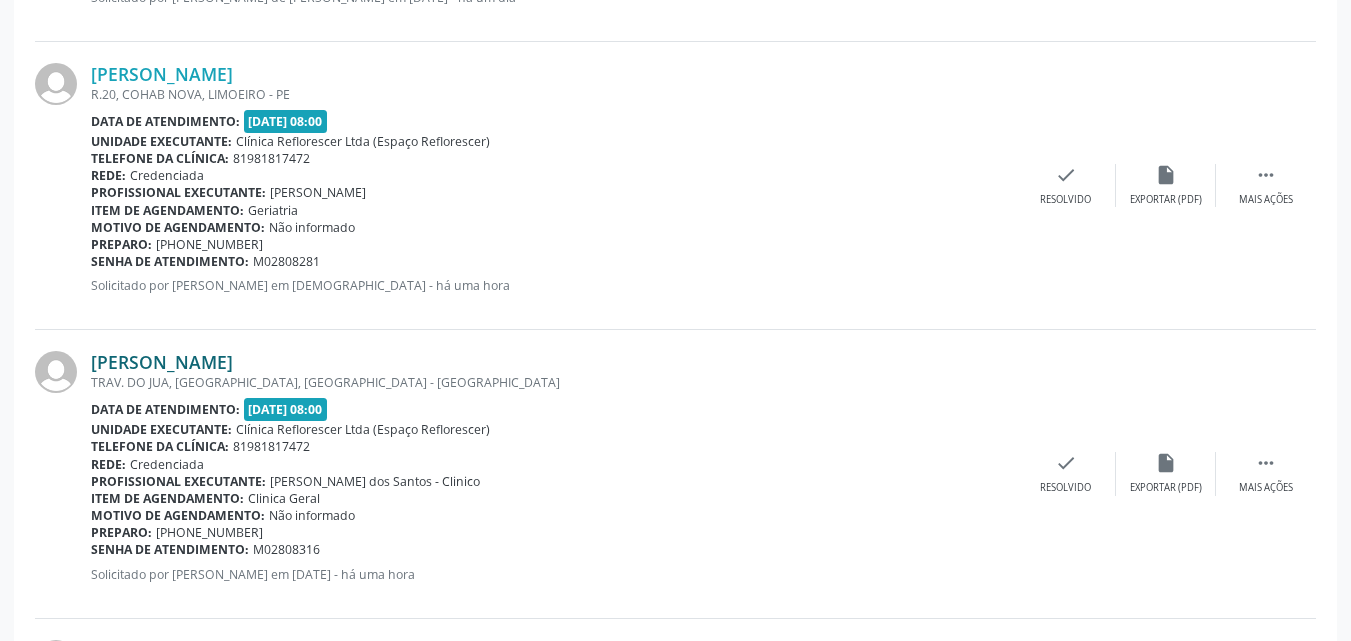 click on "Betania Andrade Aragao de Oliveira" at bounding box center (162, 362) 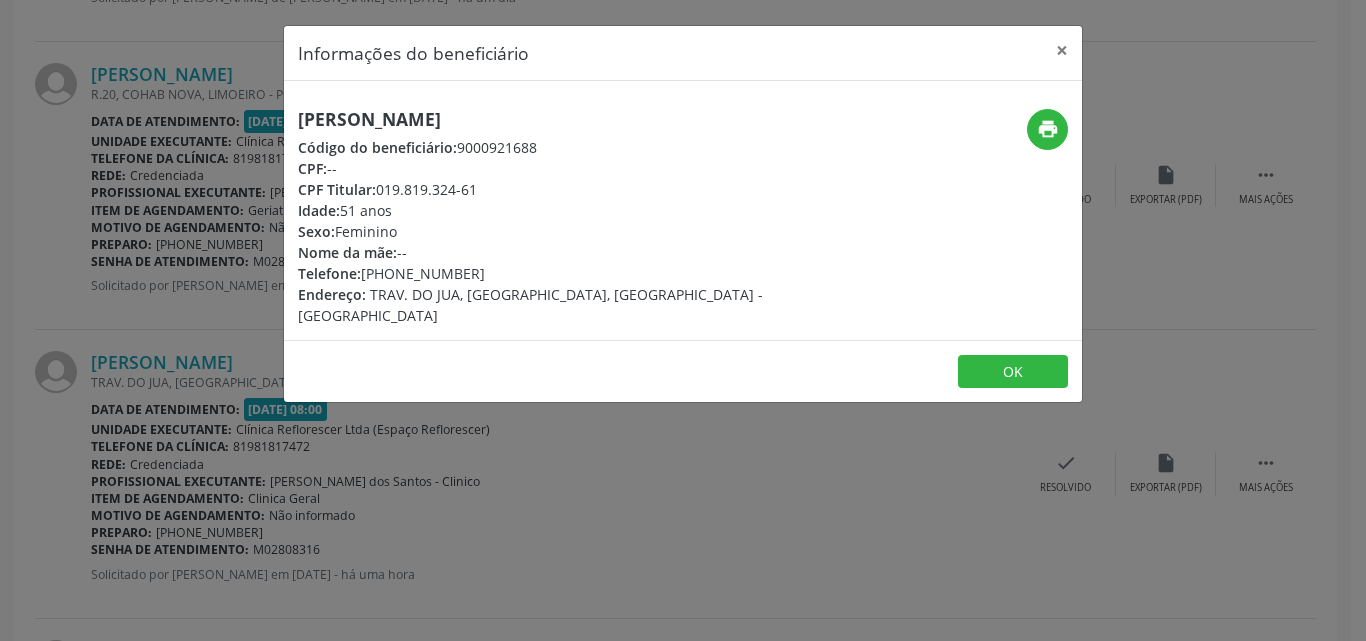 drag, startPoint x: 288, startPoint y: 109, endPoint x: 664, endPoint y: 114, distance: 376.03323 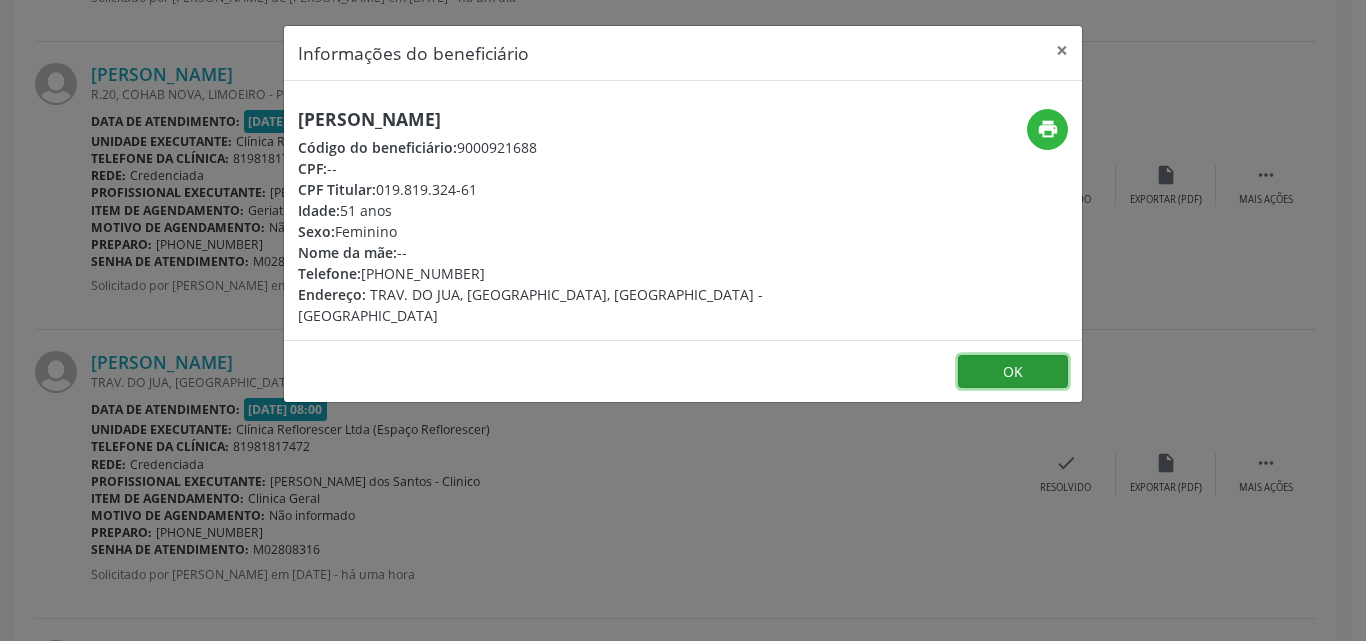 click on "OK" at bounding box center (1013, 372) 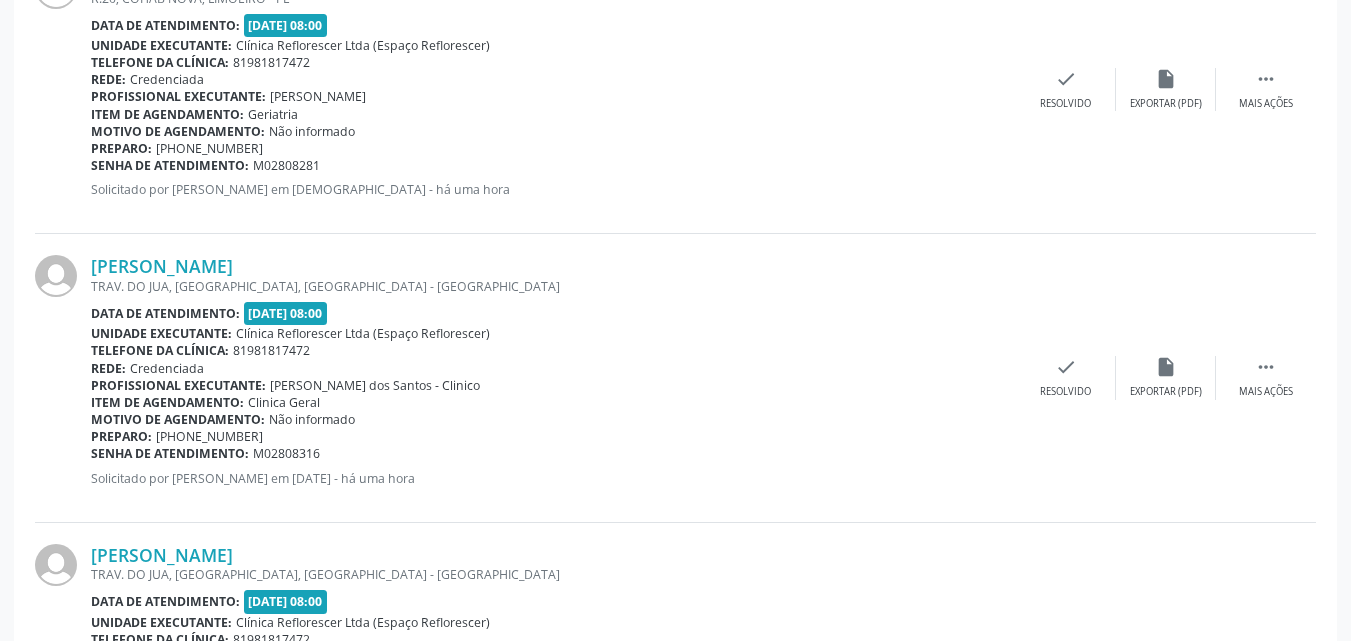 scroll, scrollTop: 2011, scrollLeft: 0, axis: vertical 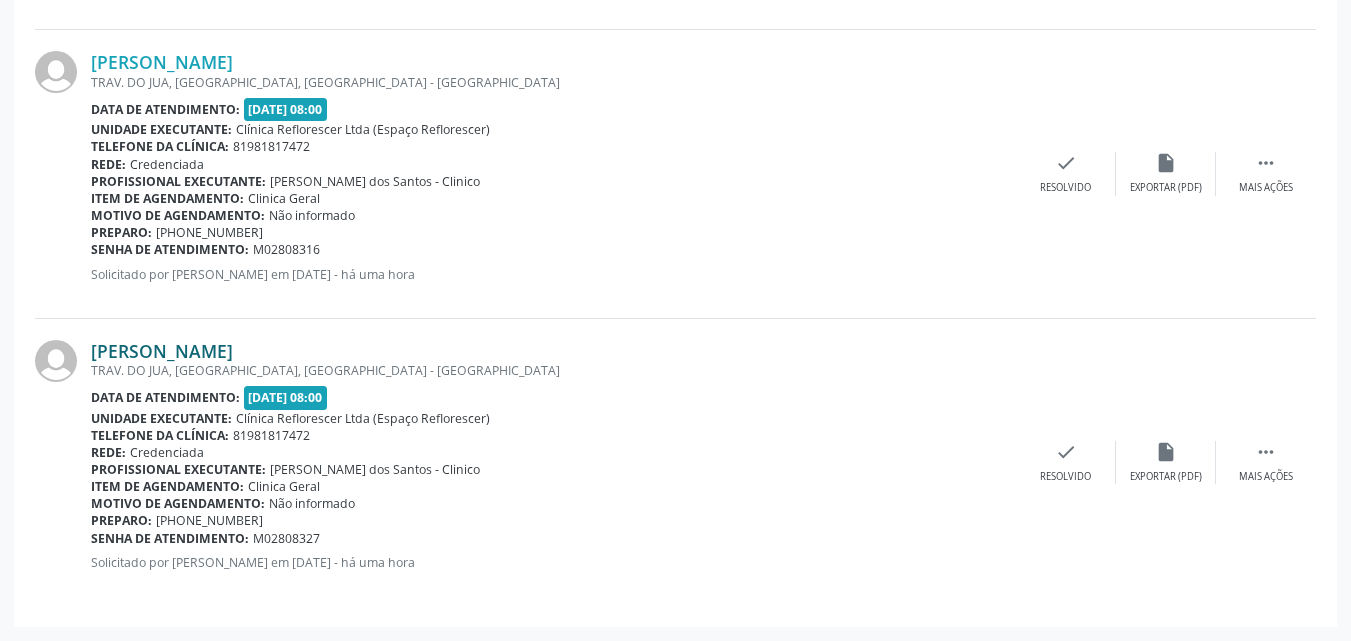 click on "Tiago Andrade Aragao de Oliveira" at bounding box center (162, 351) 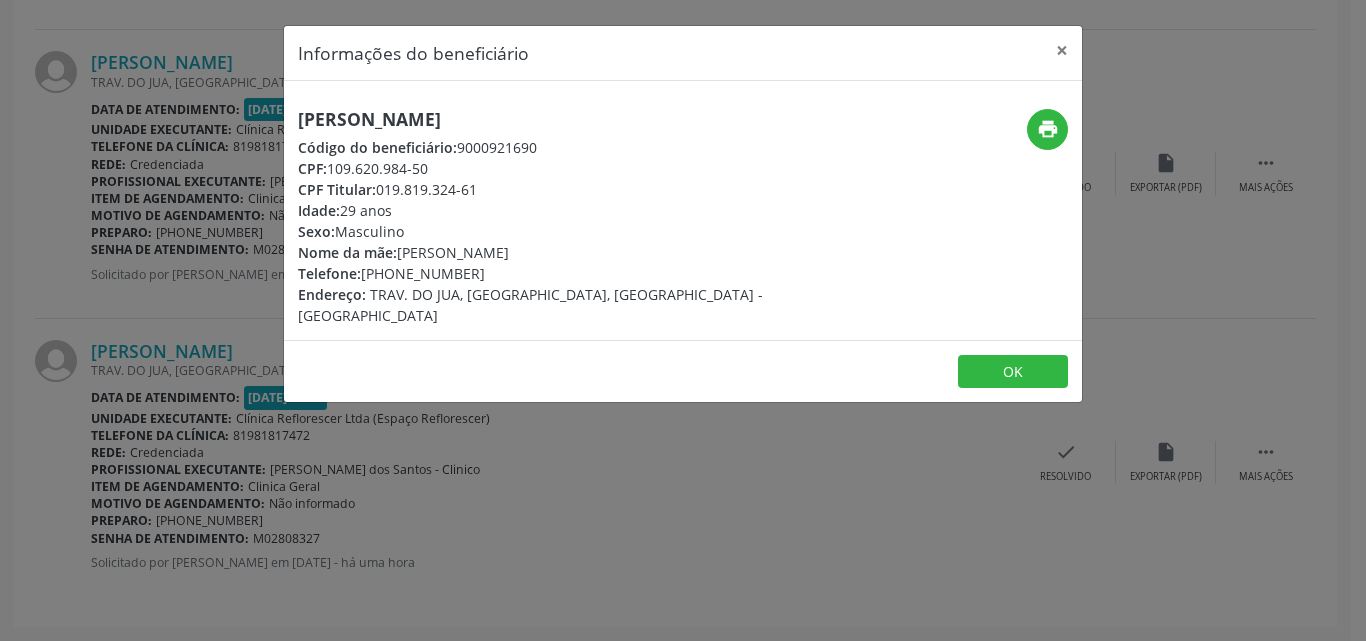 drag, startPoint x: 296, startPoint y: 117, endPoint x: 728, endPoint y: 122, distance: 432.02893 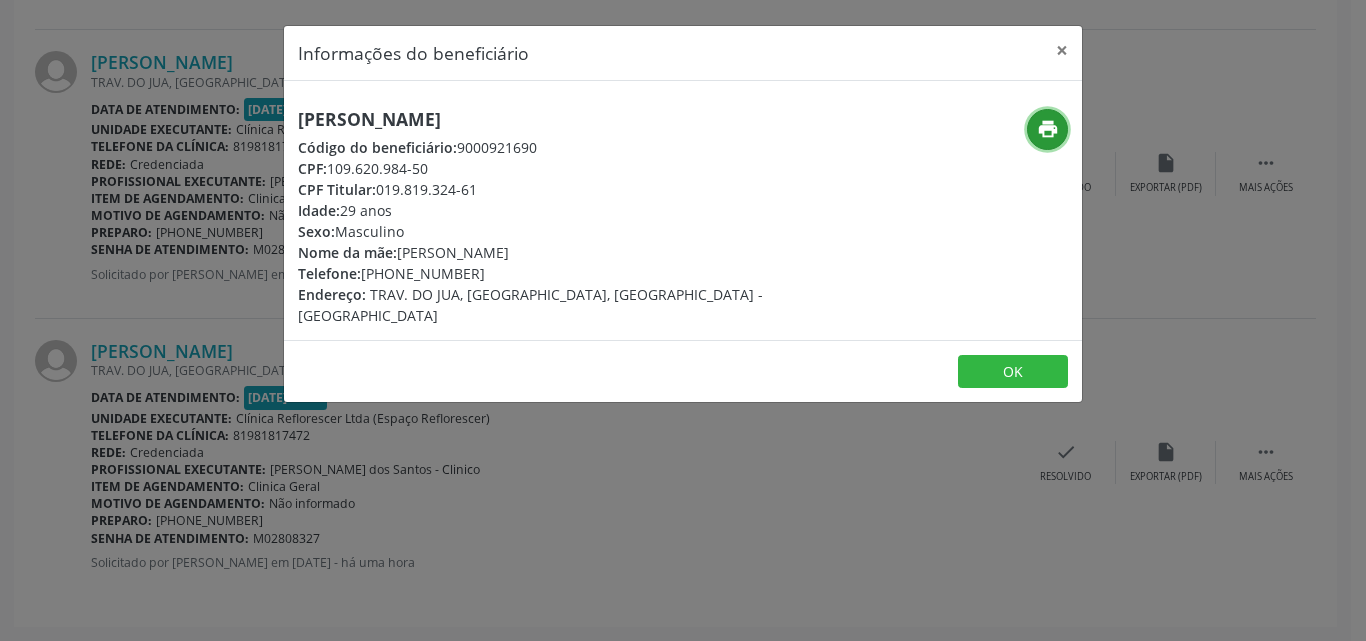 click on "print" at bounding box center (1048, 129) 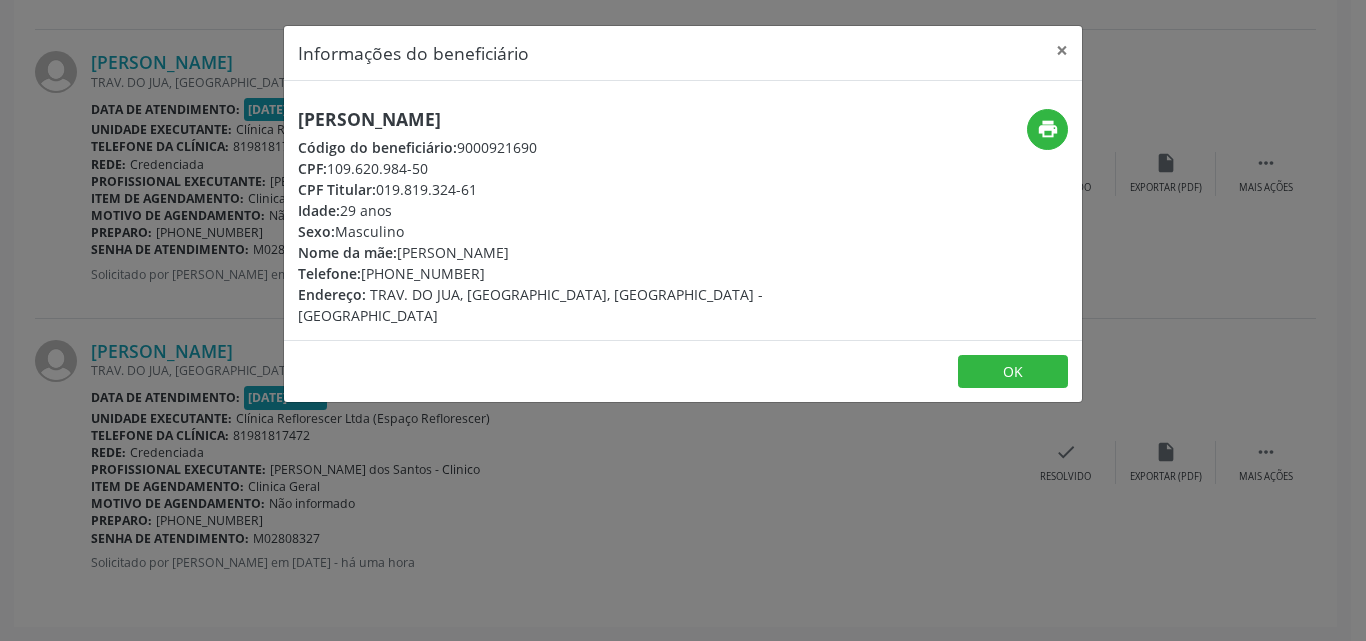 drag, startPoint x: 334, startPoint y: 166, endPoint x: 443, endPoint y: 166, distance: 109 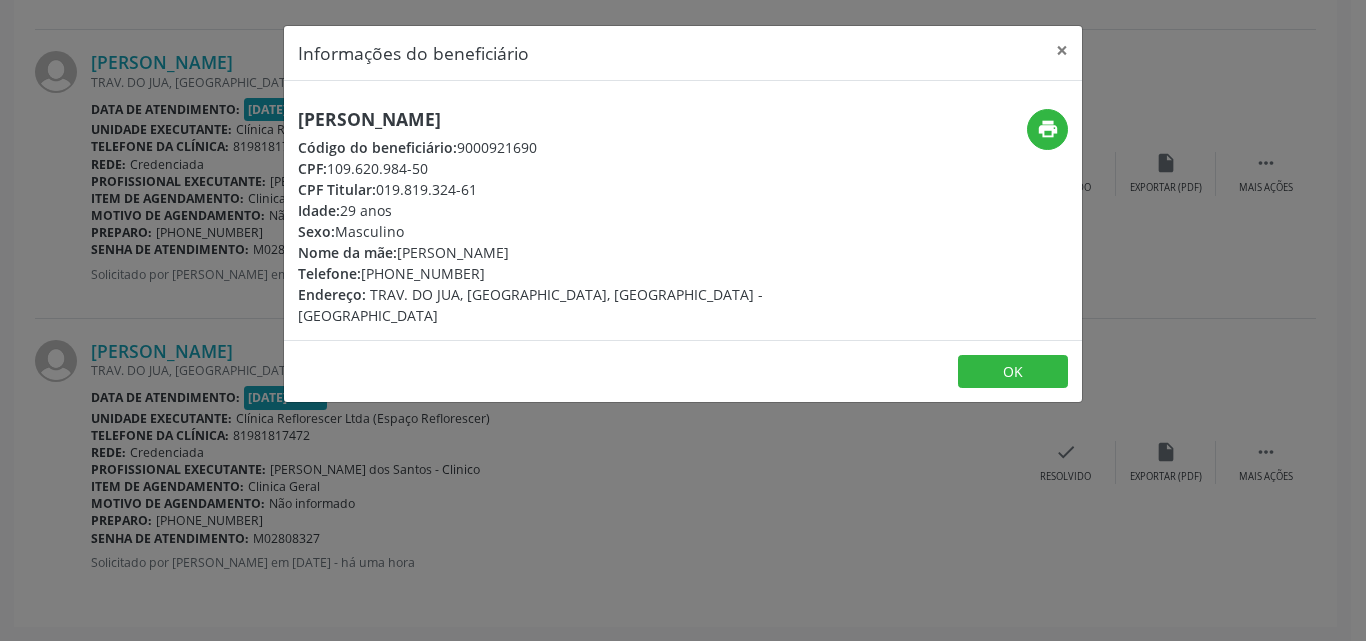 drag, startPoint x: 457, startPoint y: 143, endPoint x: 609, endPoint y: 145, distance: 152.01315 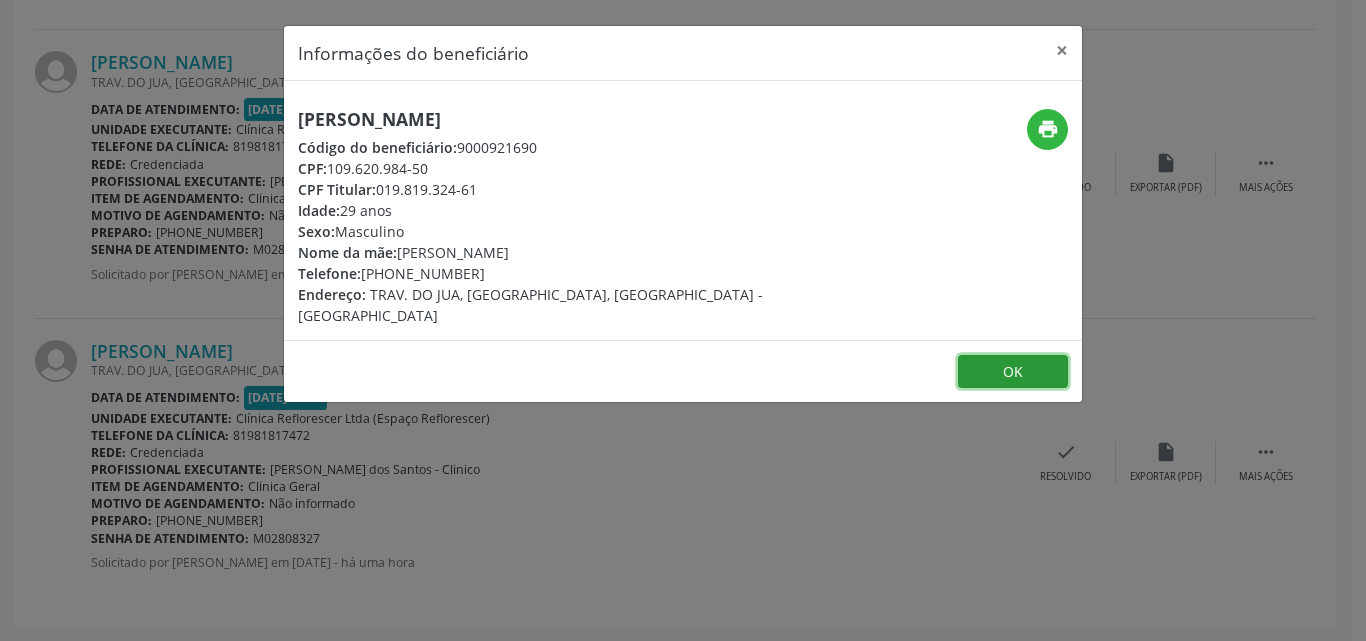 click on "OK" at bounding box center (1013, 372) 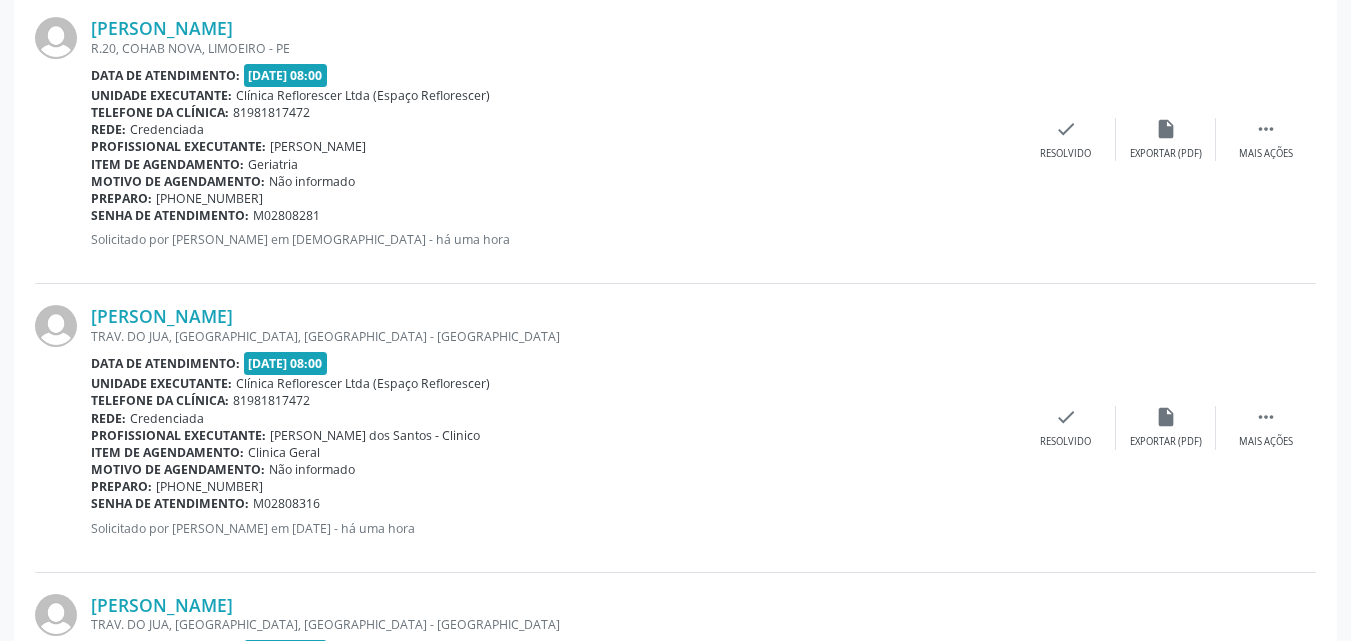 scroll, scrollTop: 1711, scrollLeft: 0, axis: vertical 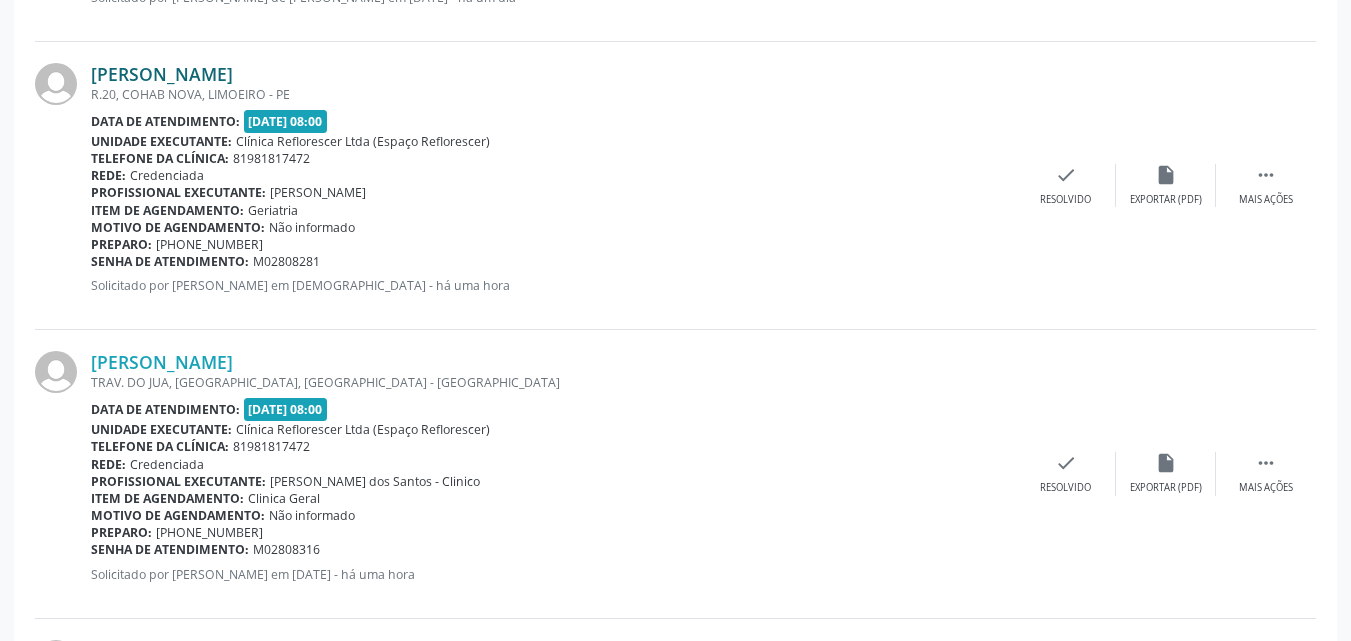 click on "Maria de Lourdes Lessa Tavares" at bounding box center [162, 74] 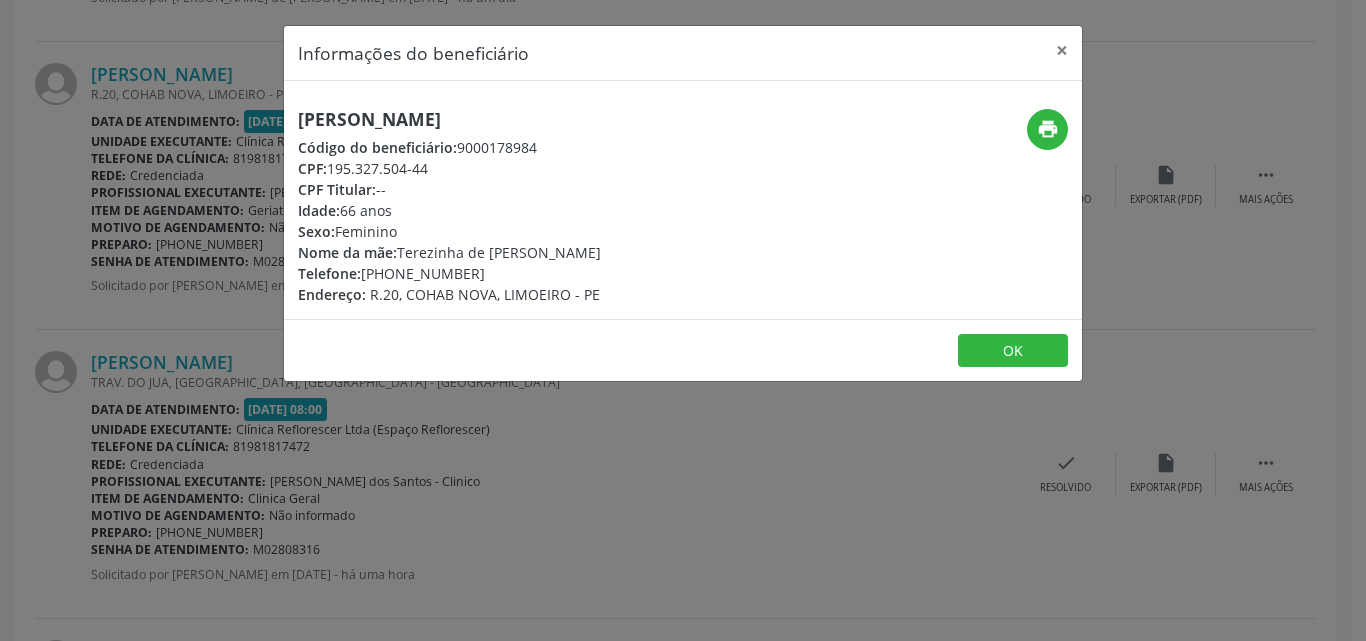 click on "Maria de Lourdes Lessa Tavares" at bounding box center (449, 119) 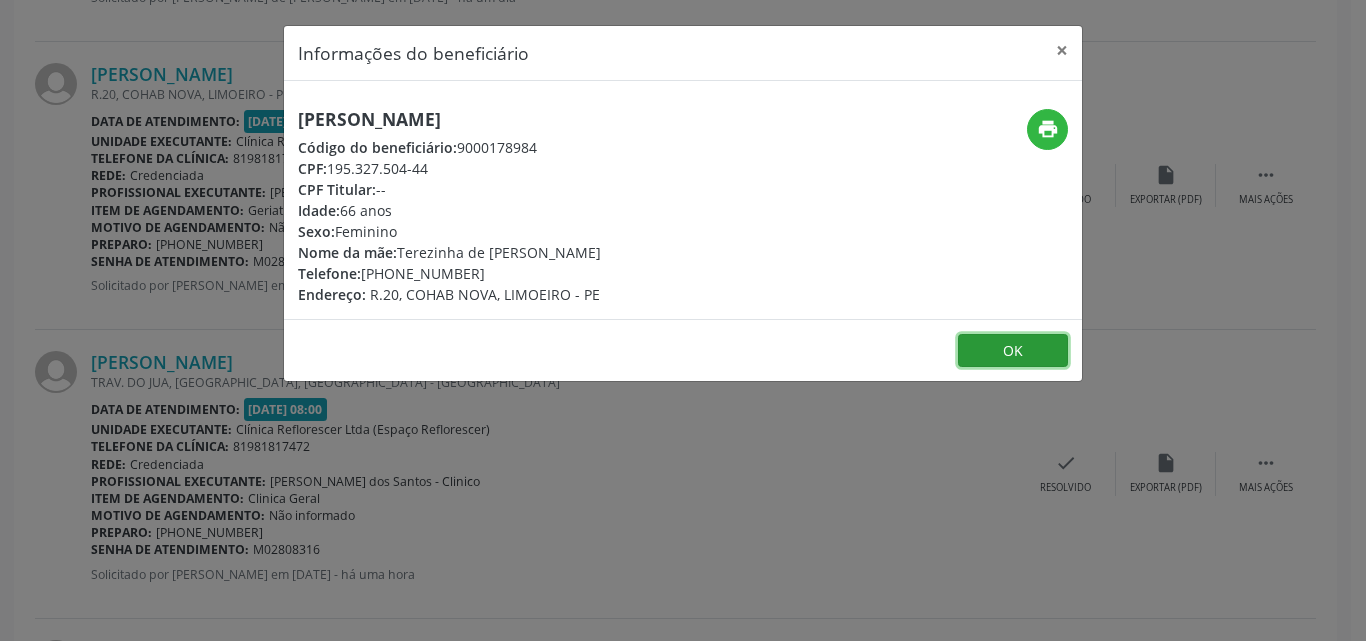 click on "OK" at bounding box center (1013, 351) 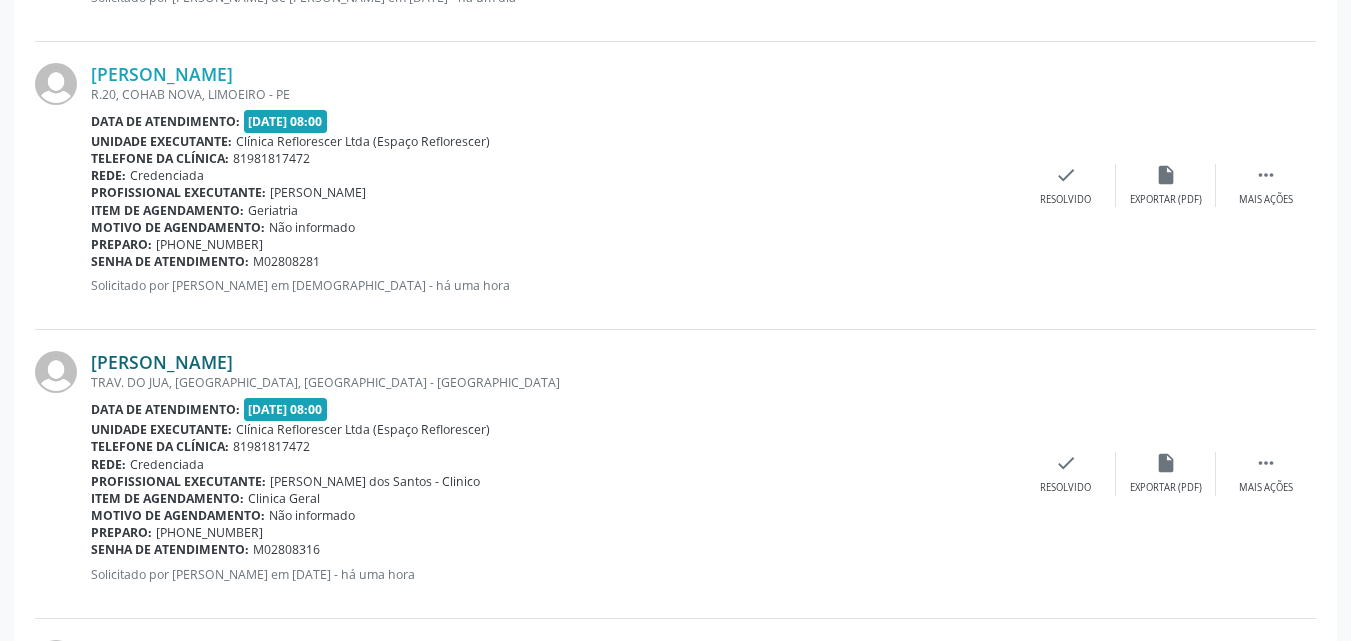click on "Betania Andrade Aragao de Oliveira" at bounding box center (162, 362) 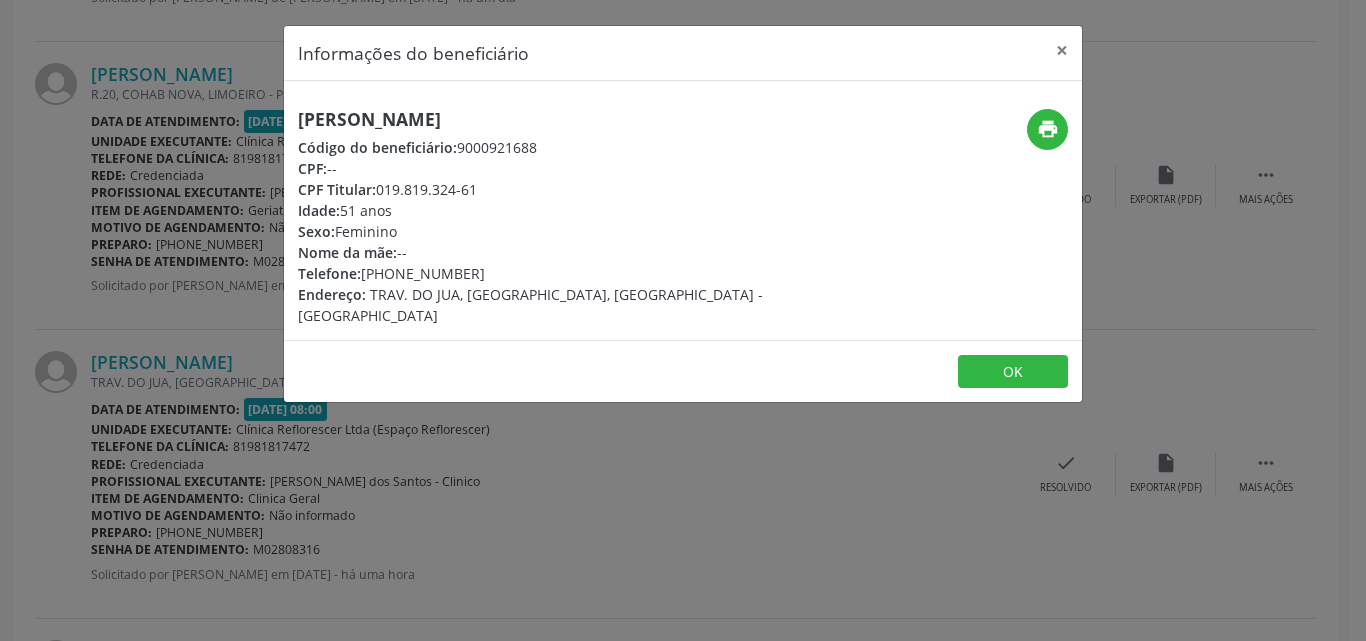 drag, startPoint x: 297, startPoint y: 113, endPoint x: 708, endPoint y: 115, distance: 411.00485 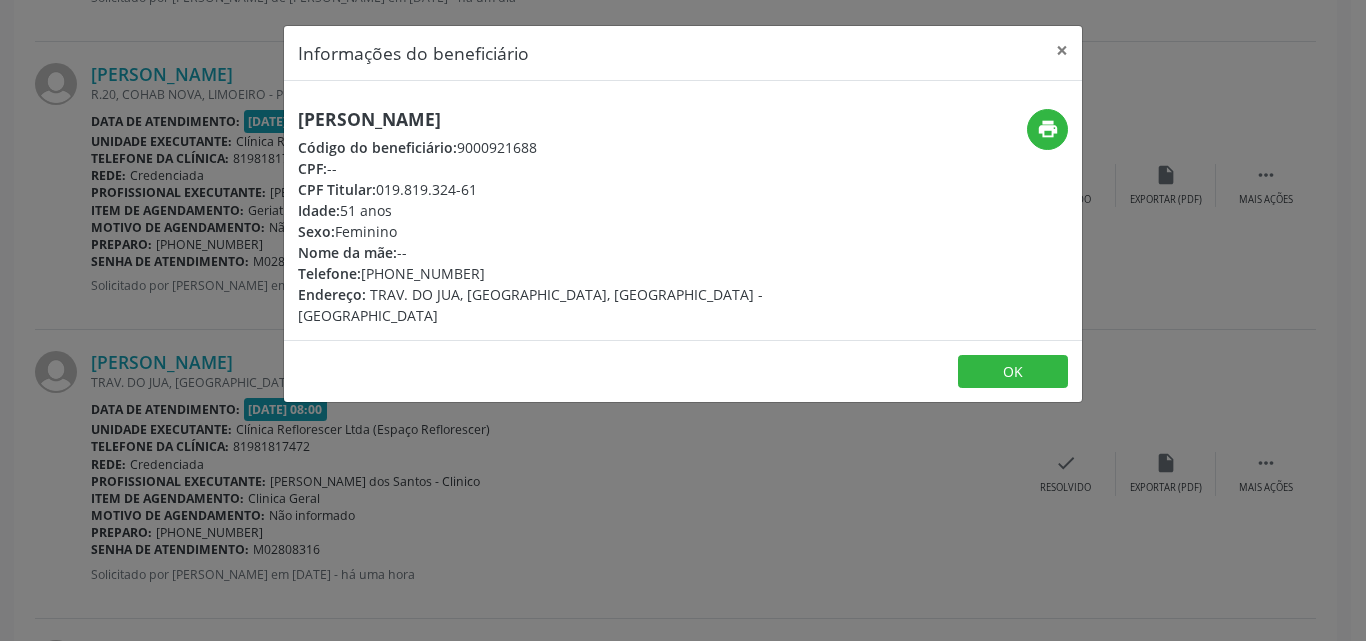 drag, startPoint x: 453, startPoint y: 144, endPoint x: 594, endPoint y: 144, distance: 141 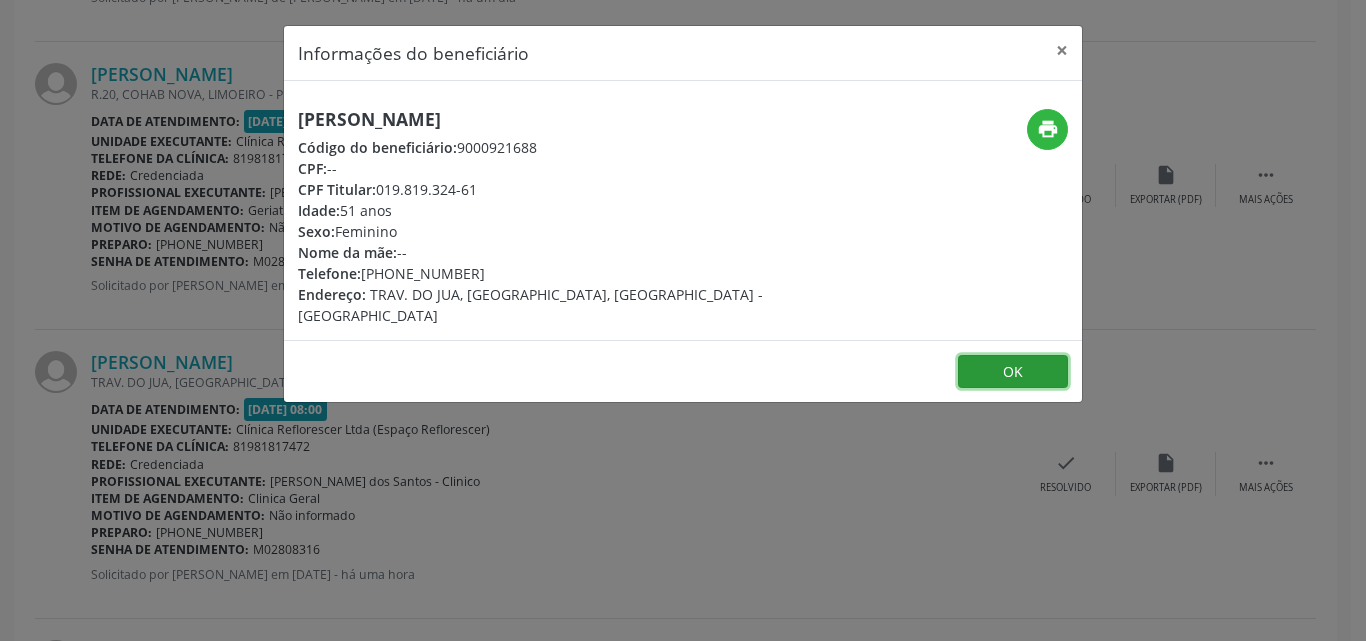 click on "OK" at bounding box center (1013, 372) 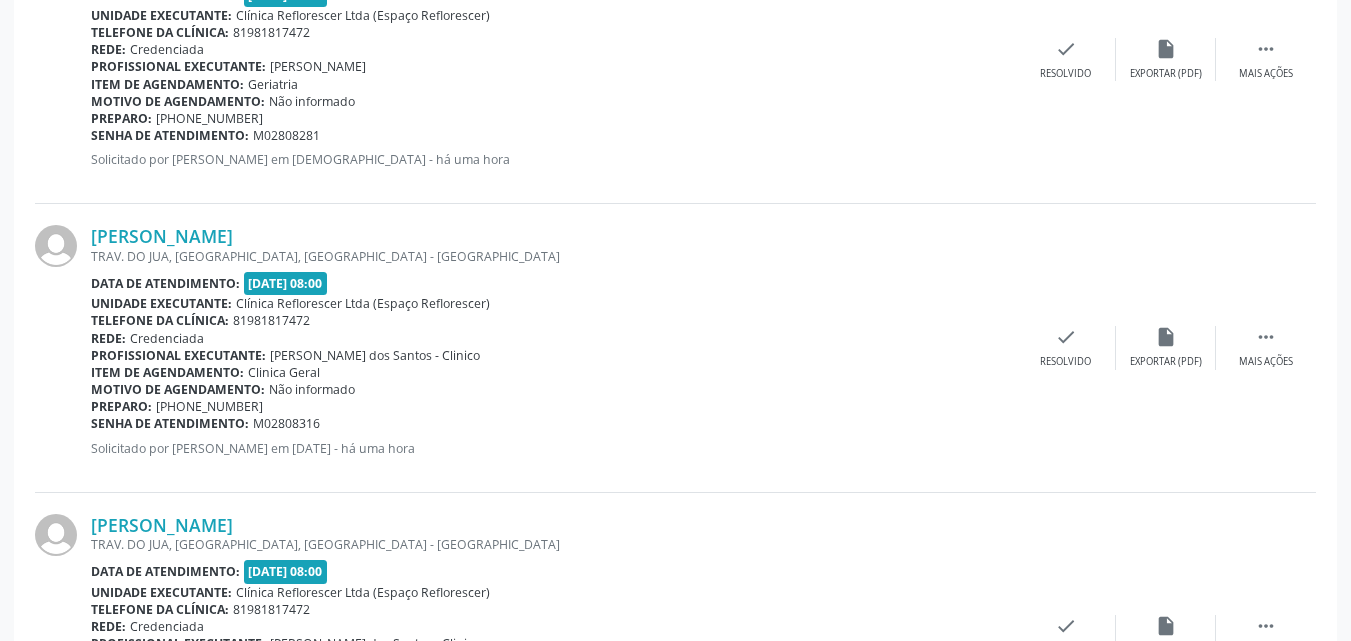 scroll, scrollTop: 2011, scrollLeft: 0, axis: vertical 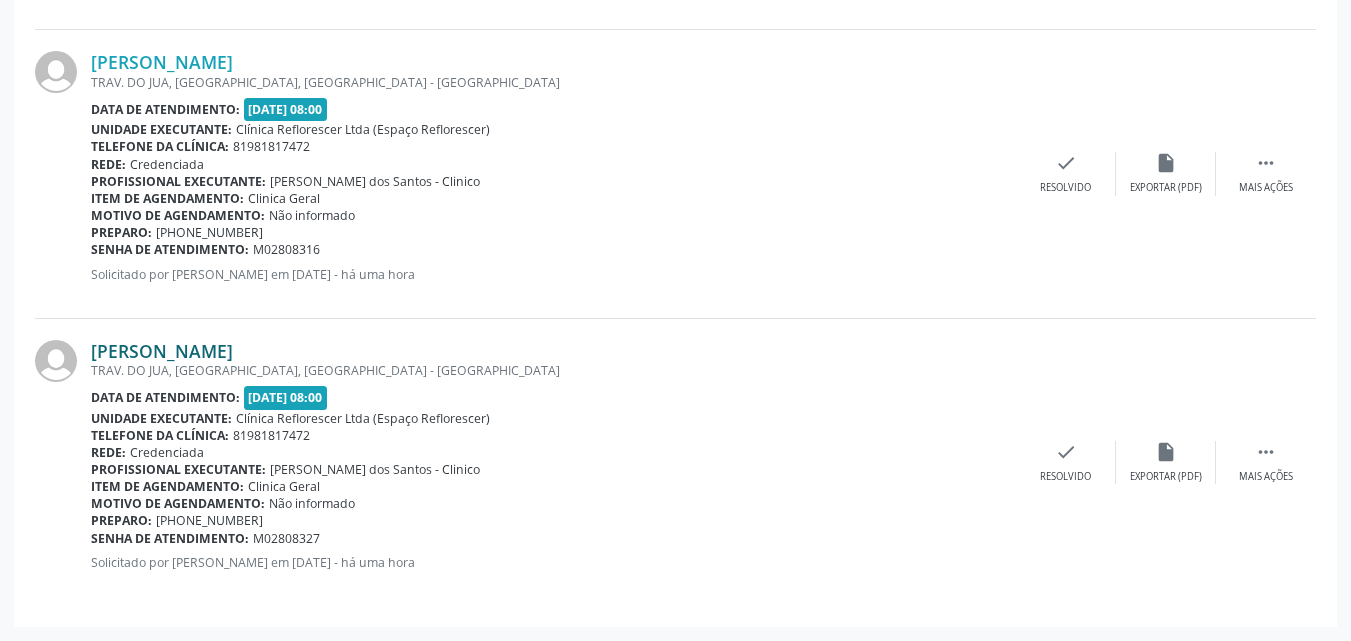 click on "Tiago Andrade Aragao de Oliveira" at bounding box center [162, 351] 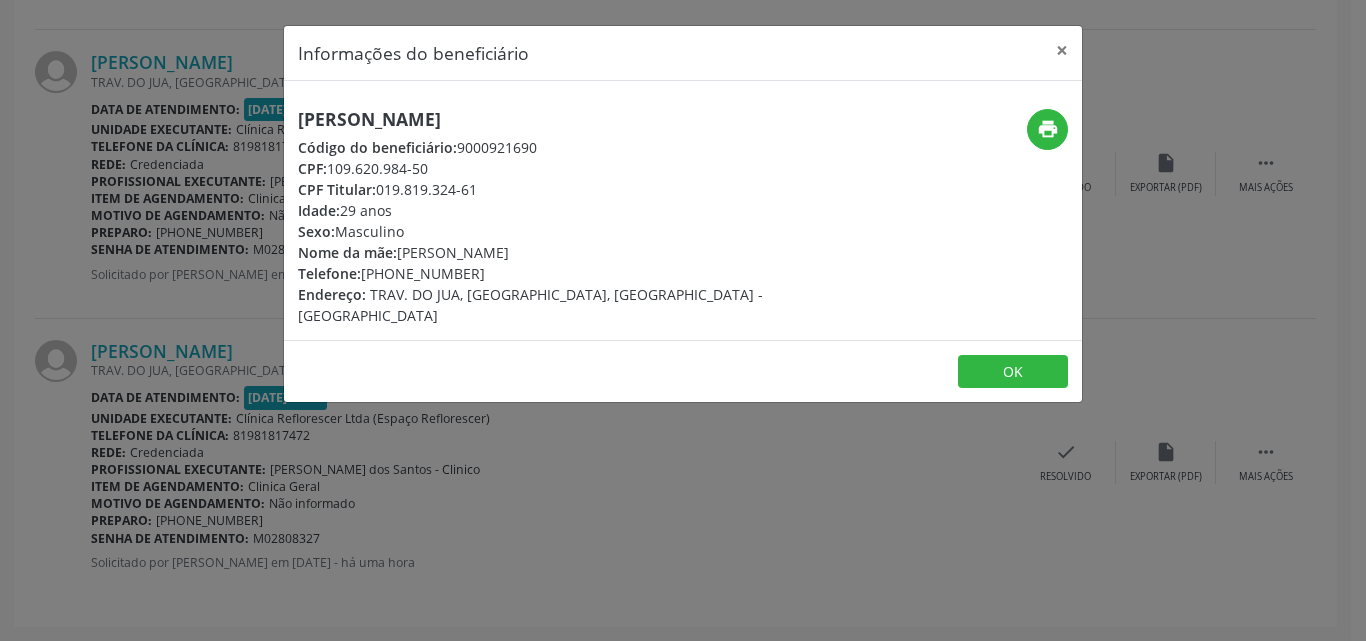 drag, startPoint x: 302, startPoint y: 111, endPoint x: 680, endPoint y: 109, distance: 378.00528 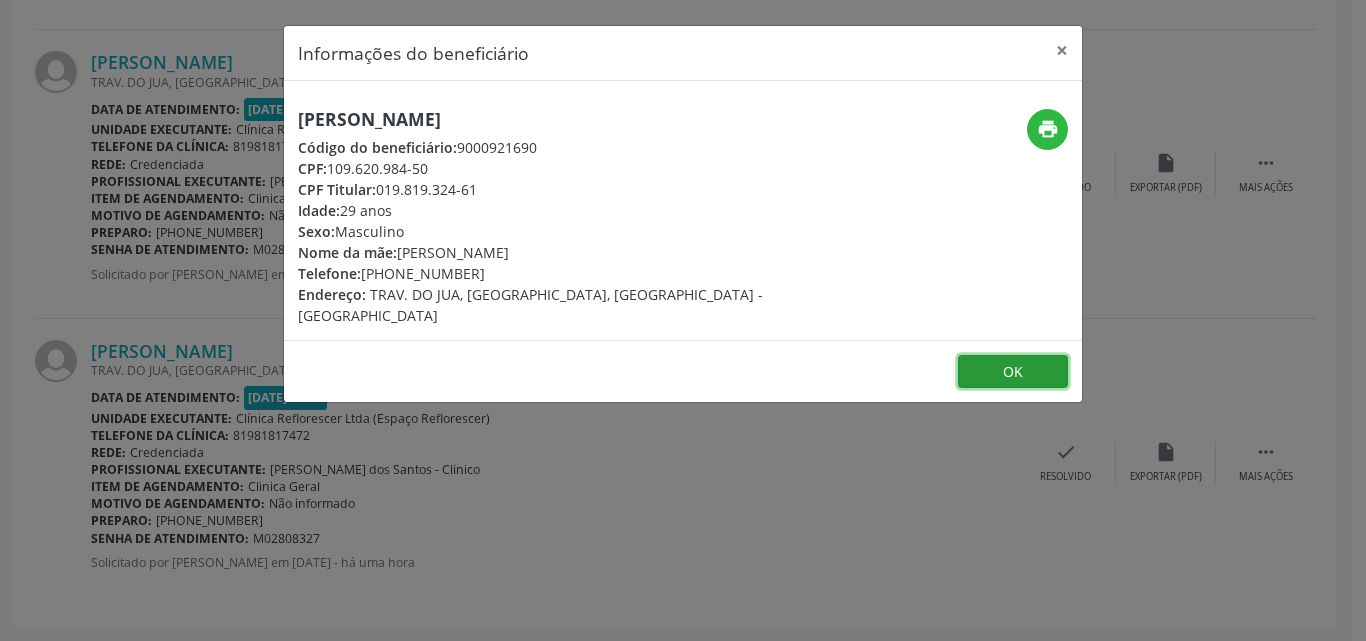 click on "OK" at bounding box center (1013, 372) 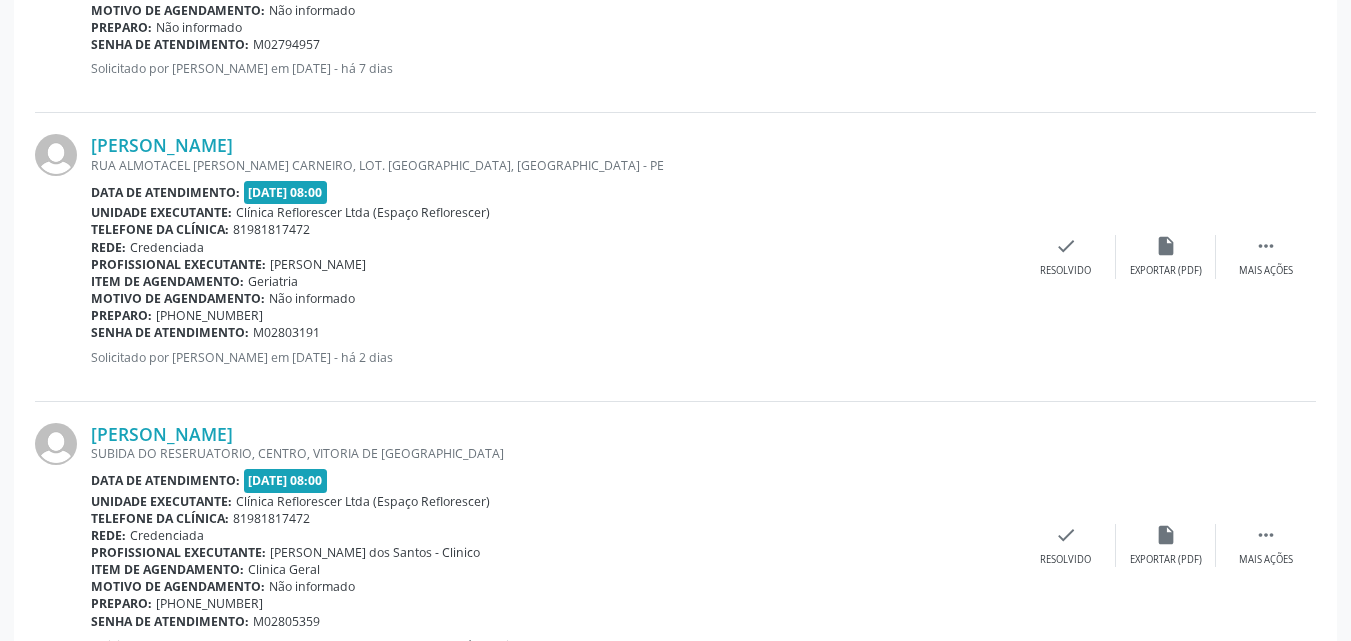 scroll, scrollTop: 711, scrollLeft: 0, axis: vertical 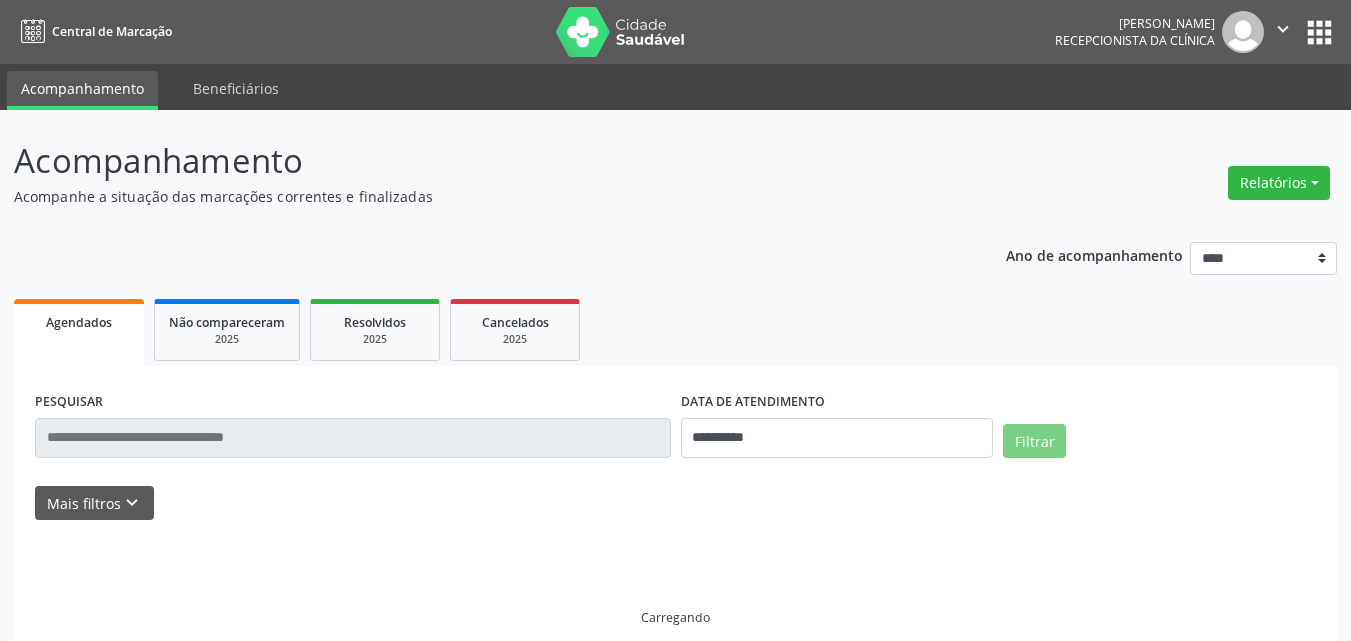select on "*" 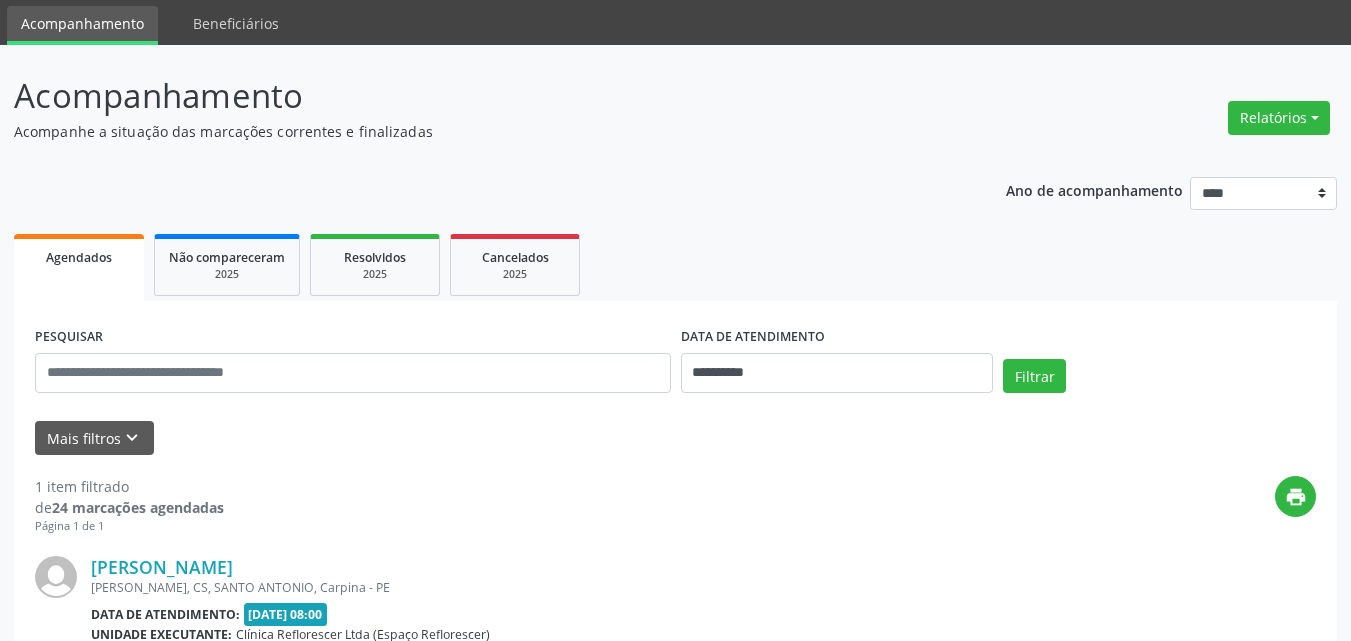scroll, scrollTop: 299, scrollLeft: 0, axis: vertical 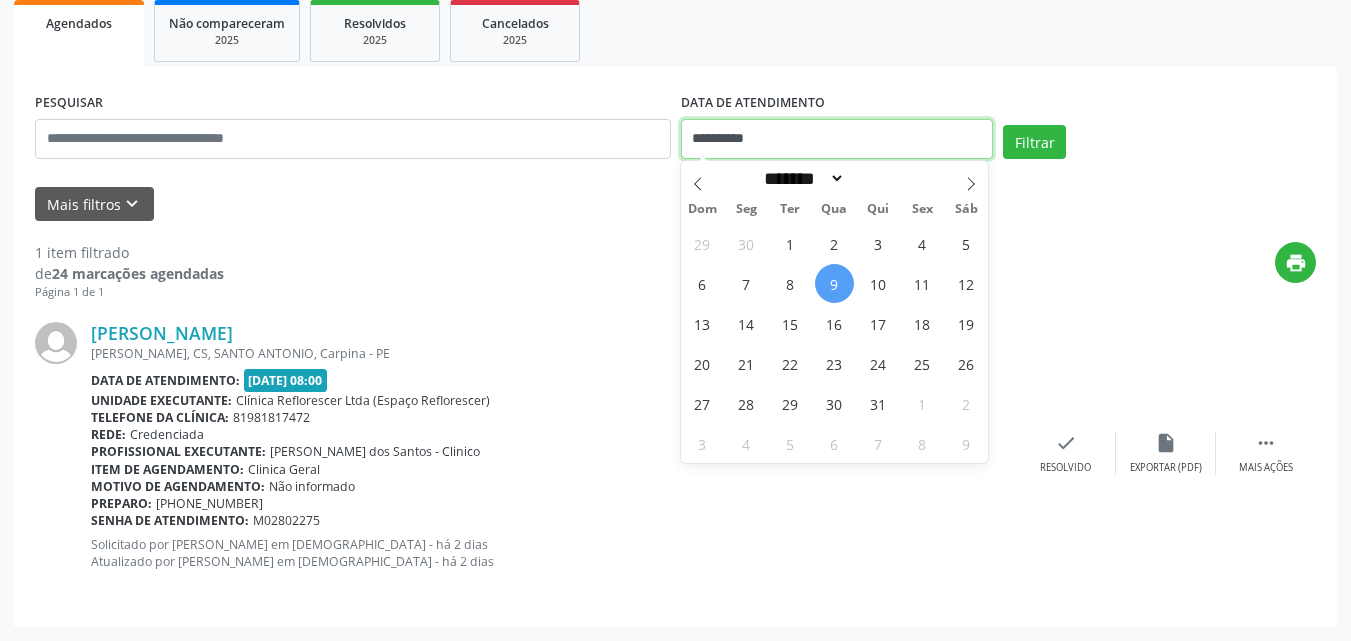 click on "**********" at bounding box center (837, 139) 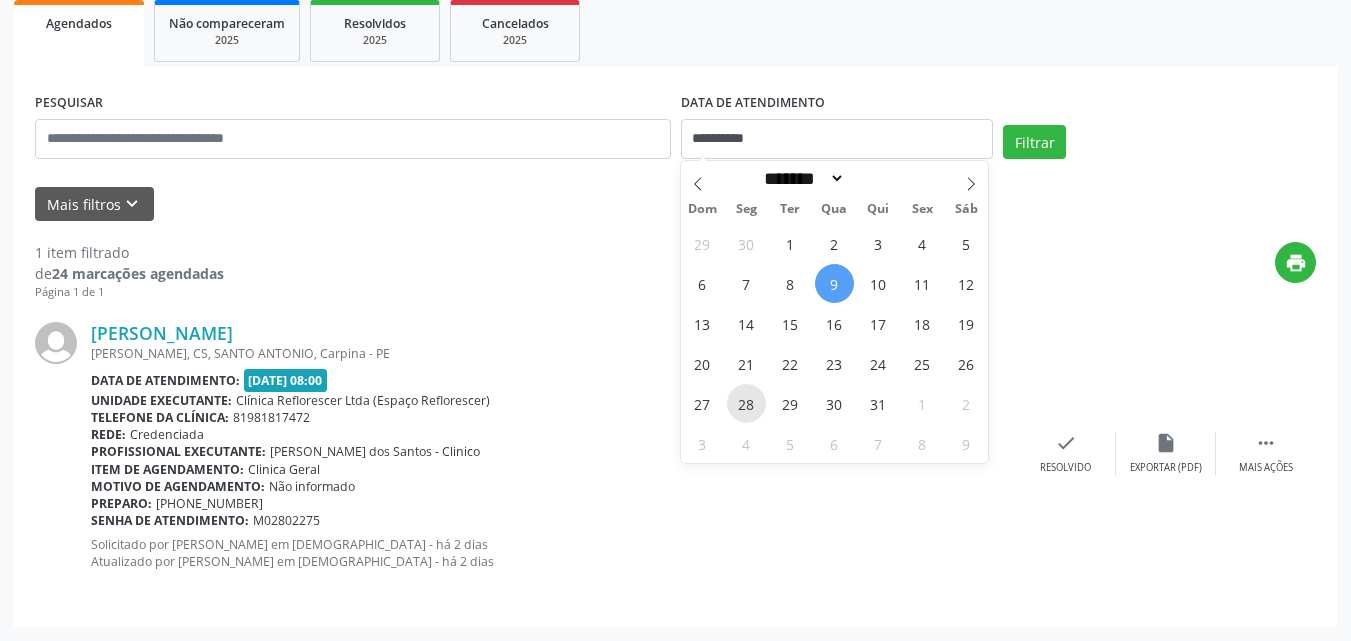 click on "28" at bounding box center [746, 403] 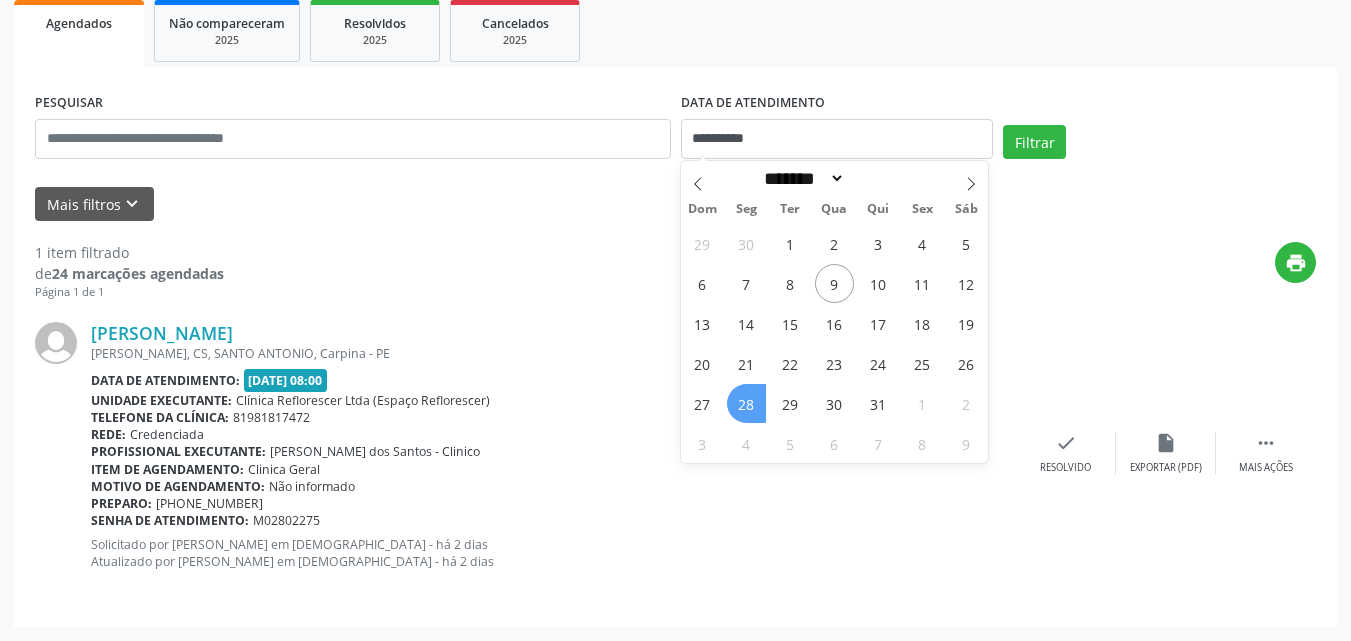 click on "28" at bounding box center (746, 403) 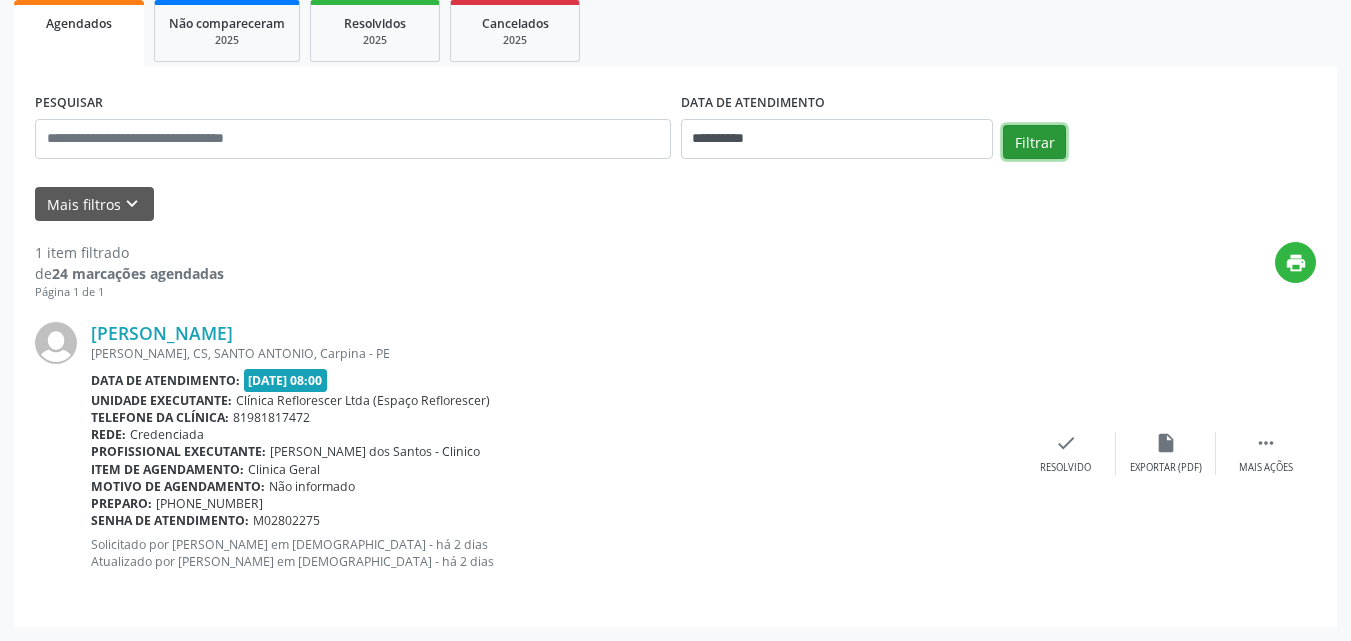 click on "Filtrar" at bounding box center (1034, 142) 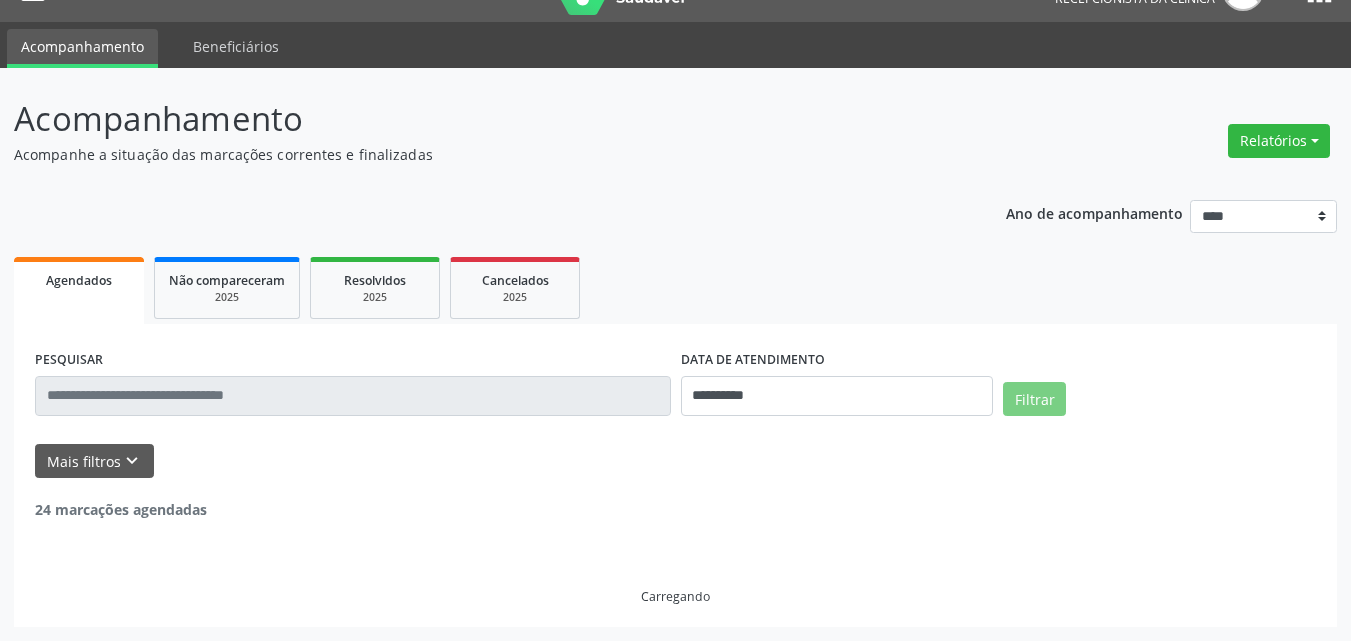 scroll, scrollTop: 299, scrollLeft: 0, axis: vertical 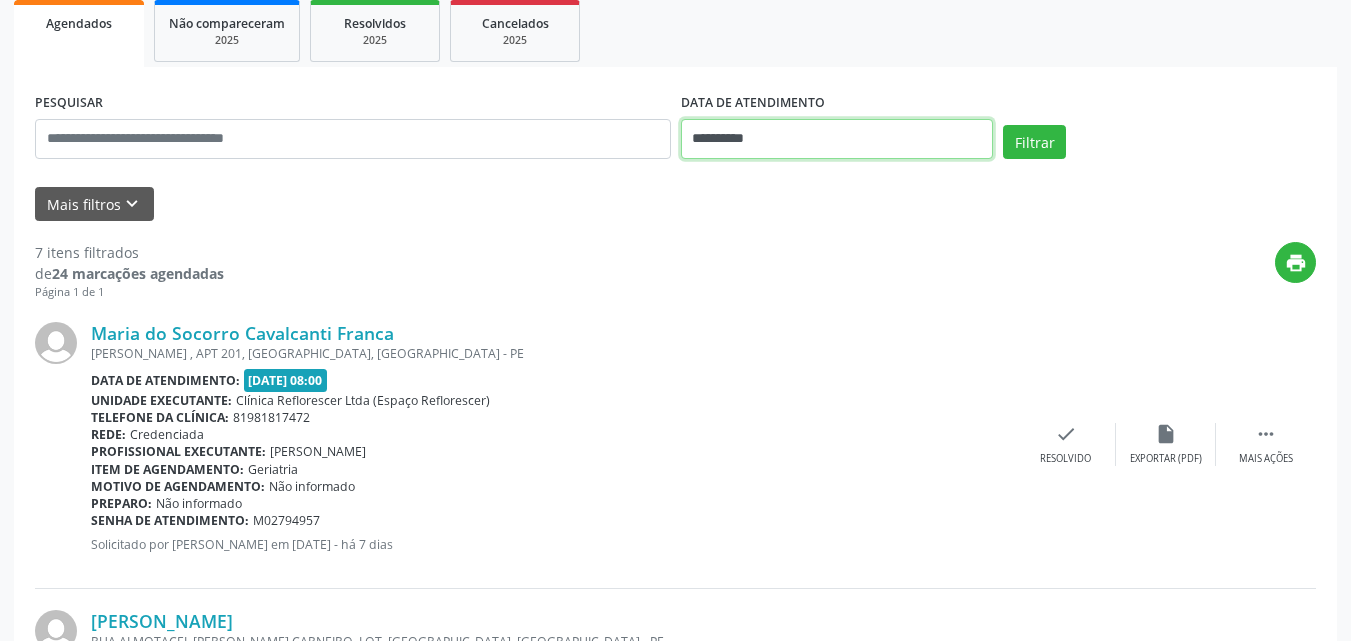 click on "**********" at bounding box center (837, 139) 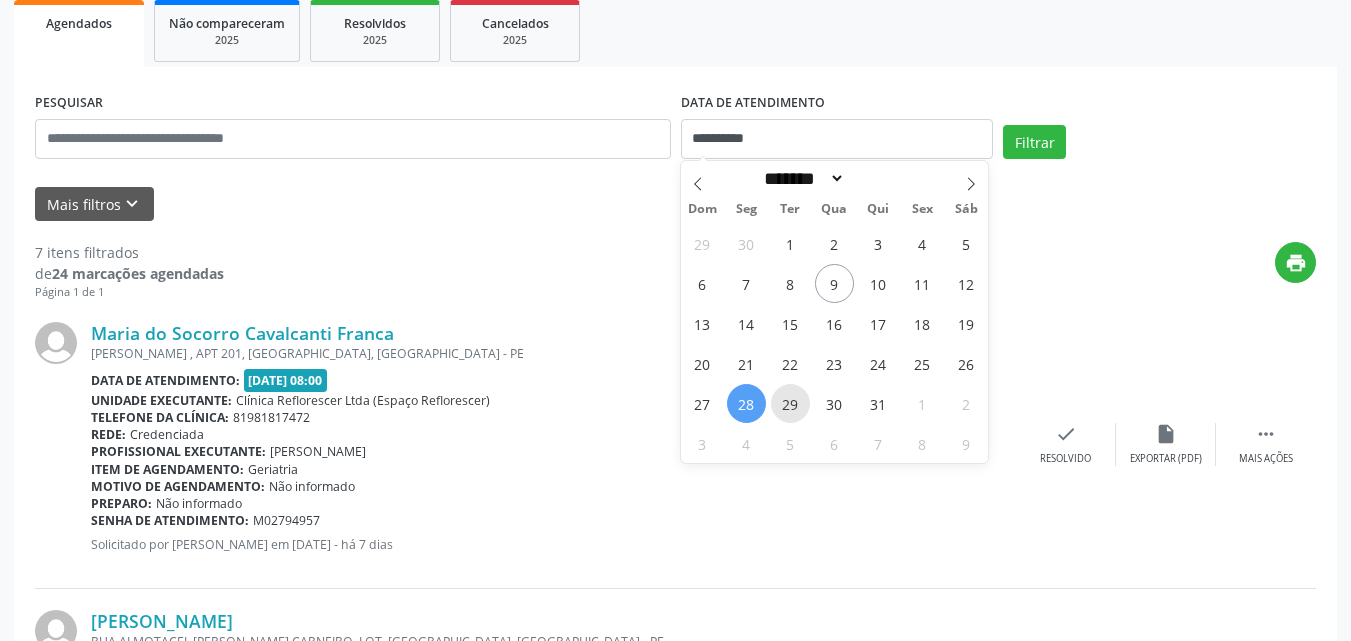 click on "29" at bounding box center [790, 403] 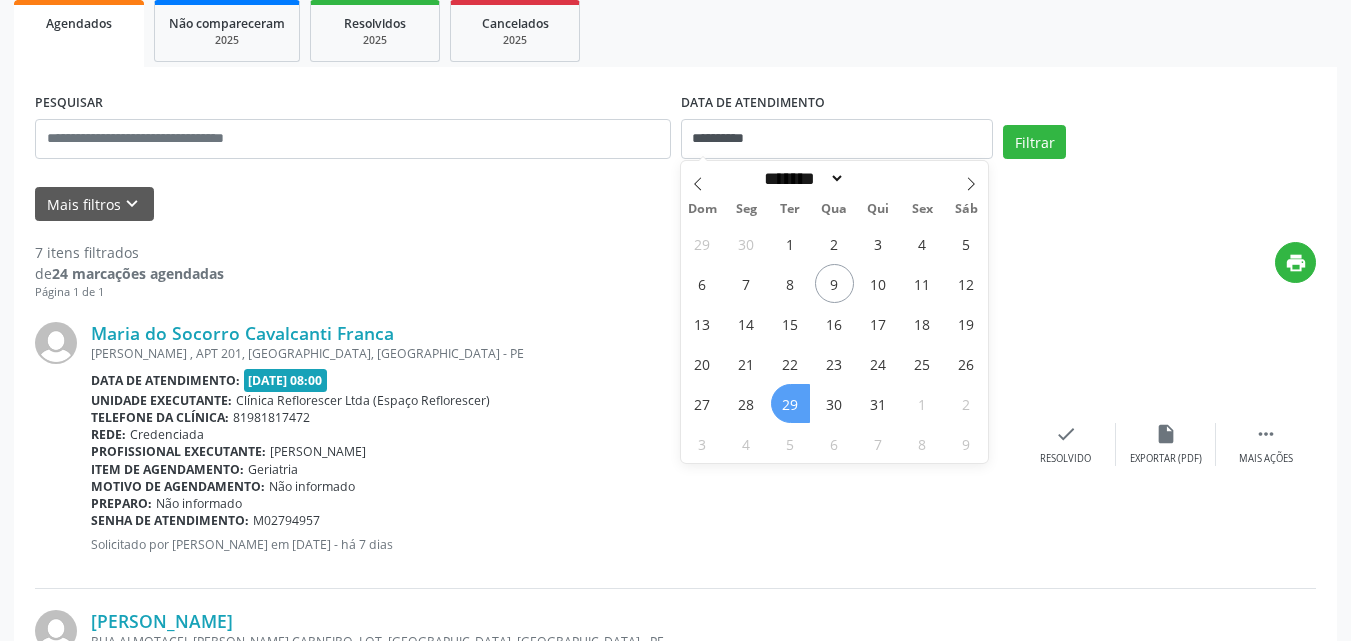 click on "29" at bounding box center [790, 403] 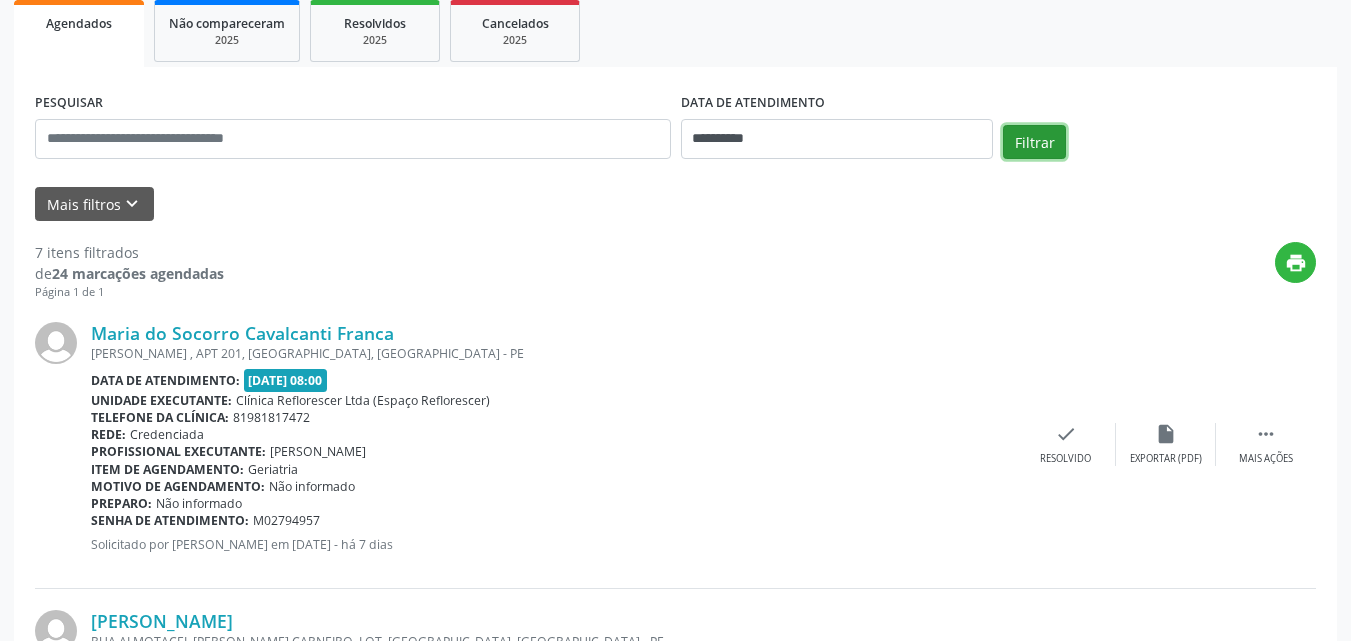 click on "Filtrar" at bounding box center [1034, 142] 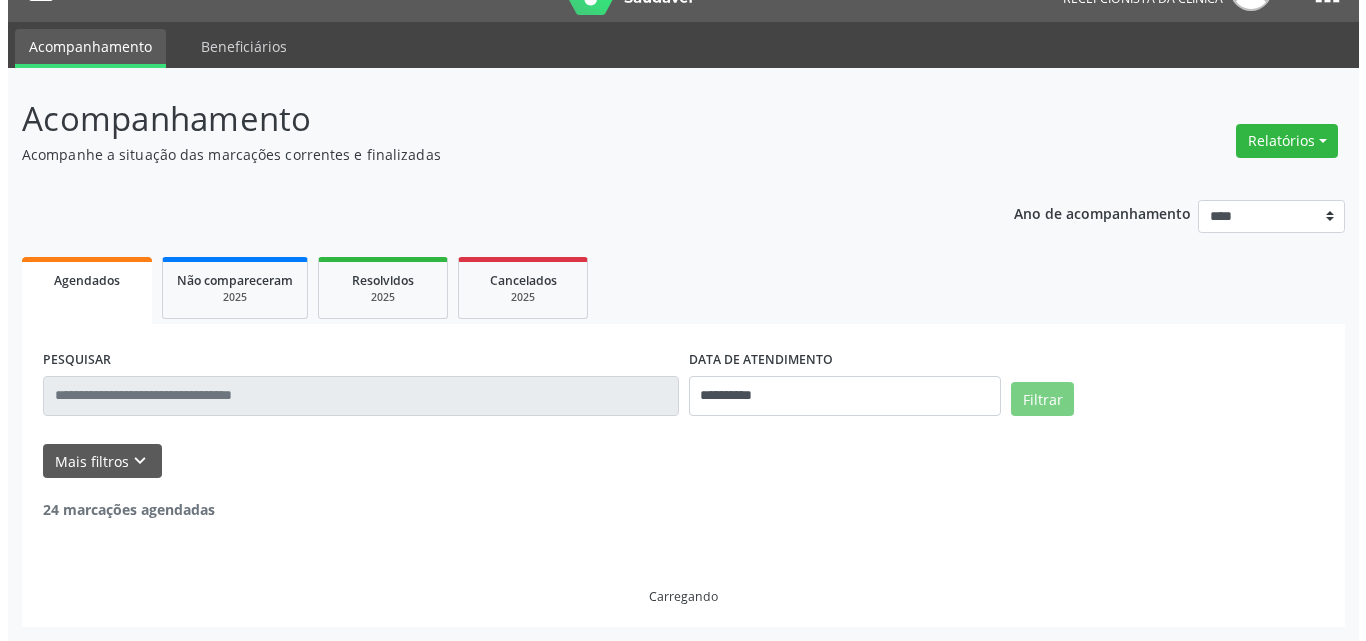 scroll, scrollTop: 0, scrollLeft: 0, axis: both 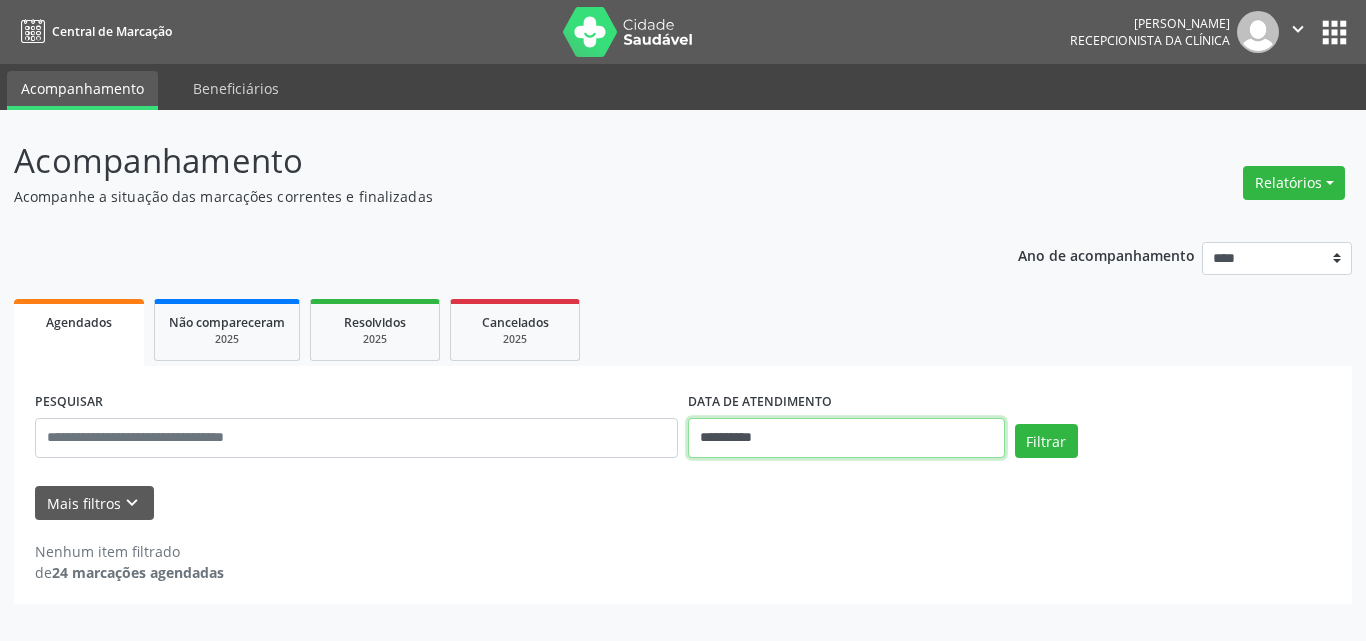 click on "**********" at bounding box center (846, 438) 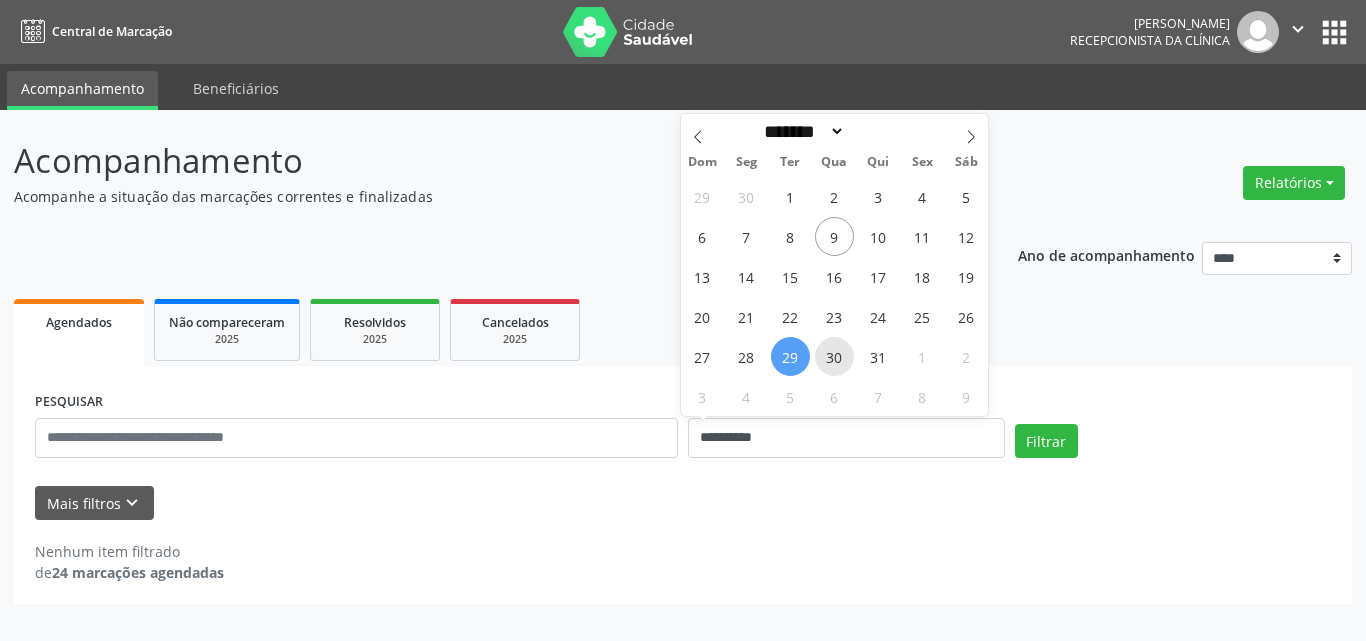 click on "30" at bounding box center [834, 356] 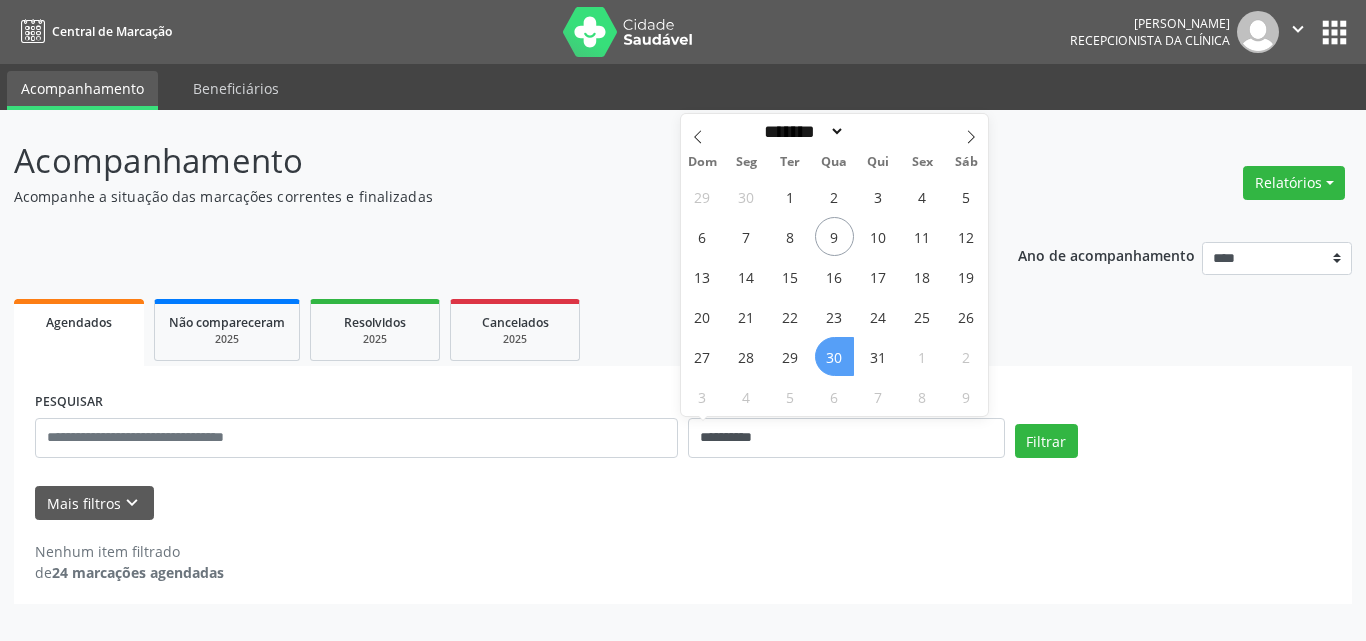 click on "30" at bounding box center [834, 356] 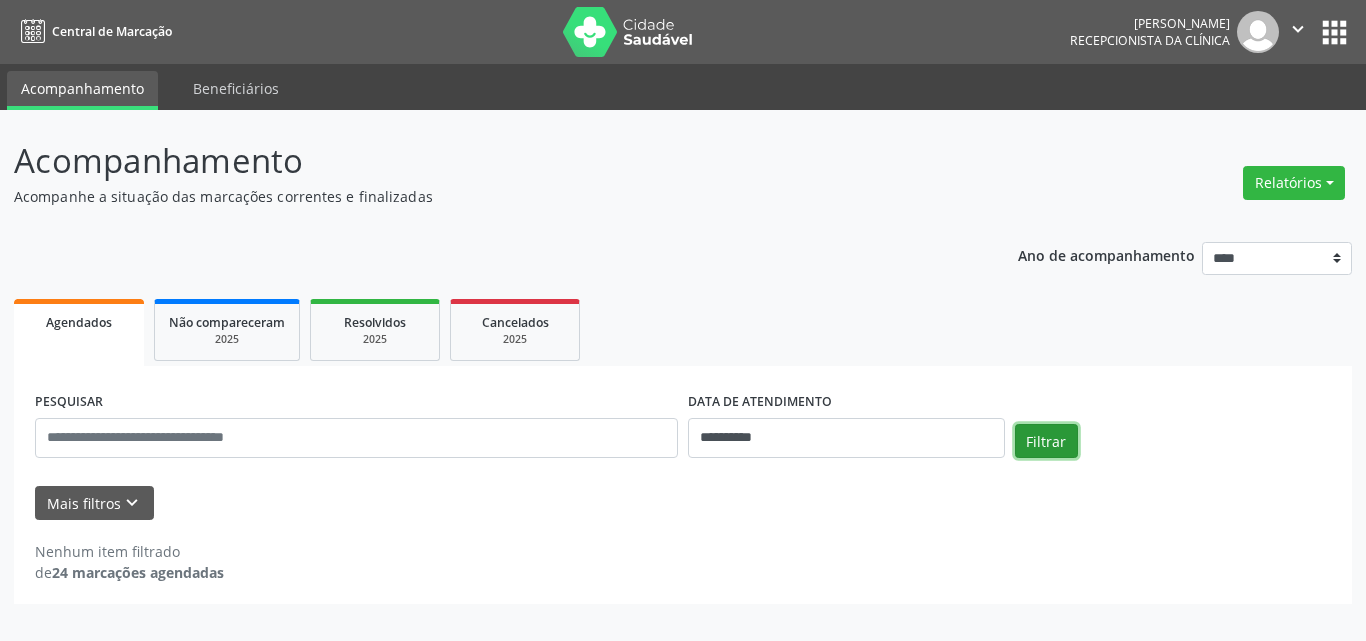 click on "Filtrar" at bounding box center (1046, 441) 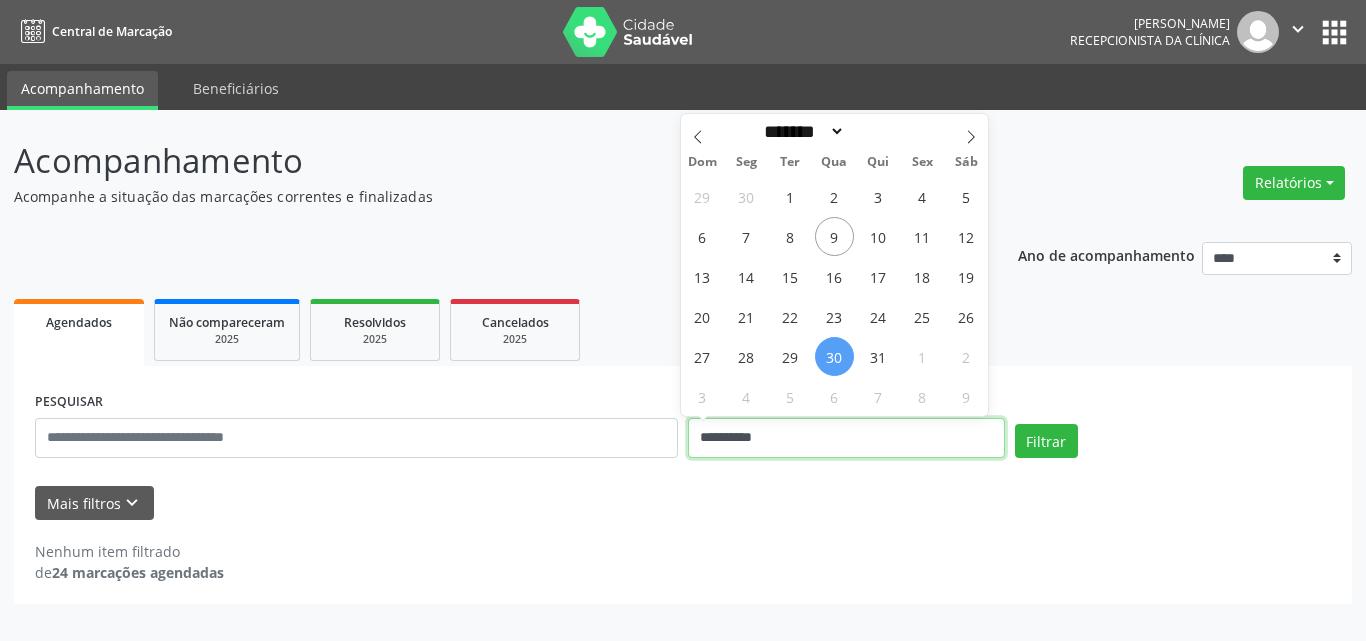 click on "**********" at bounding box center (846, 438) 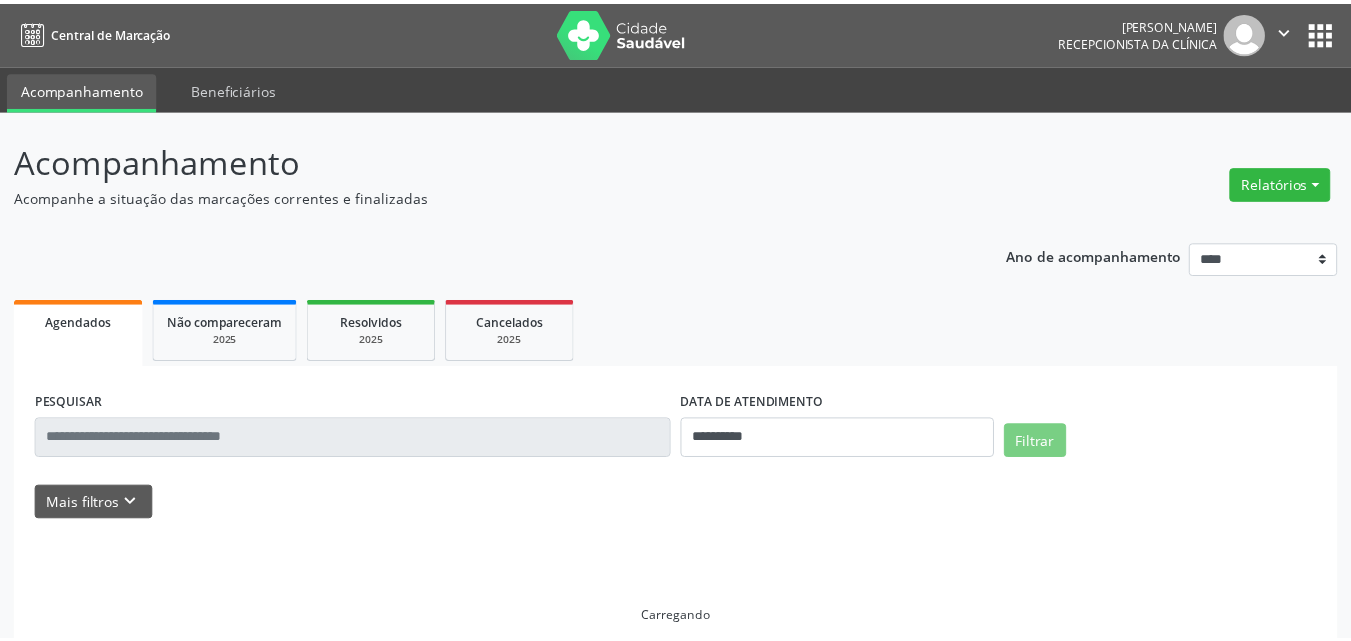 scroll, scrollTop: 0, scrollLeft: 0, axis: both 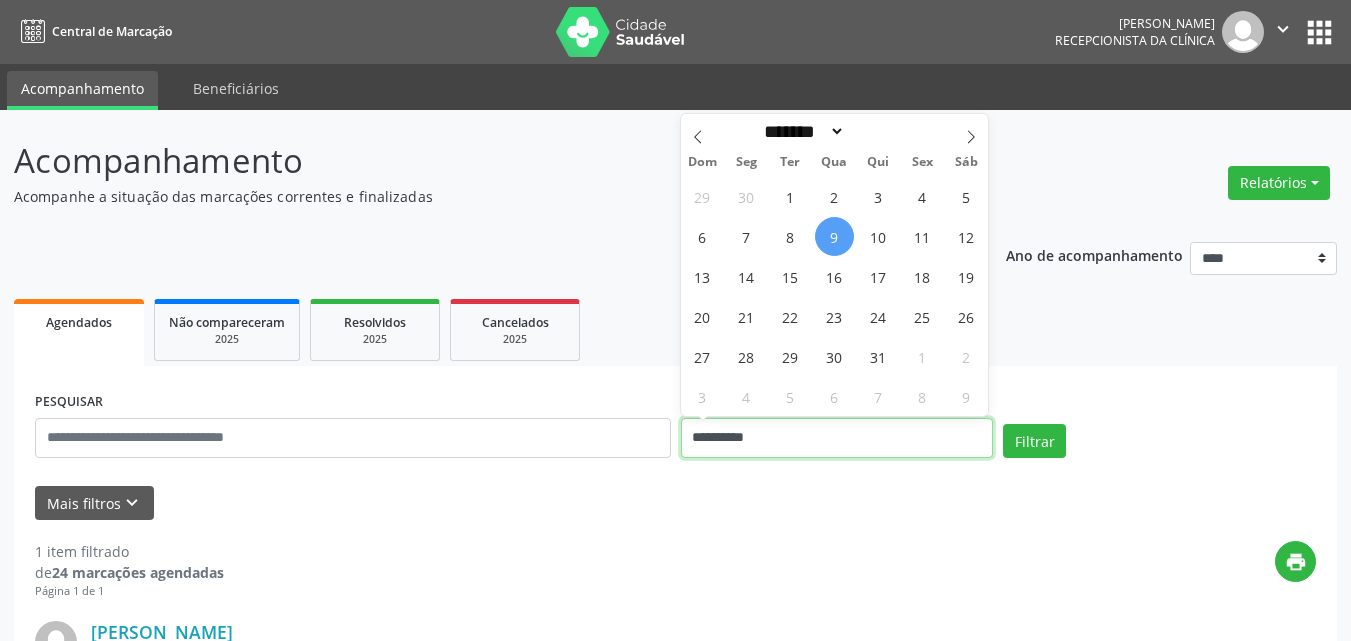 click on "**********" at bounding box center [837, 438] 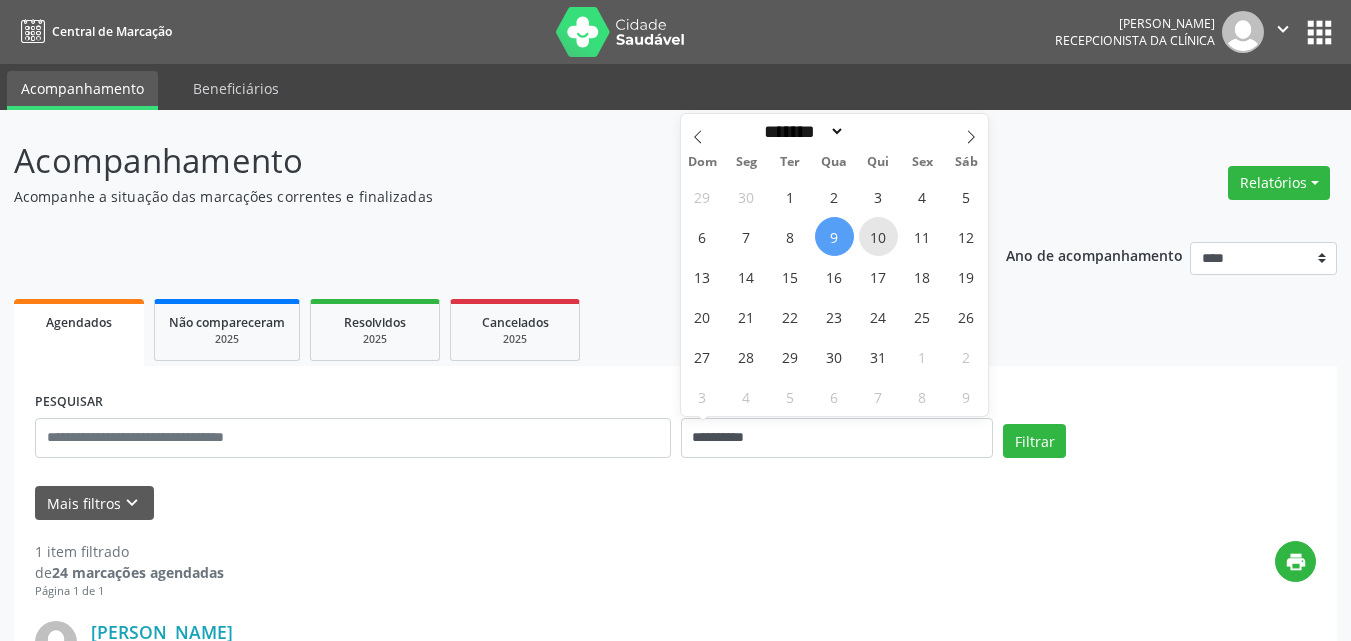 click on "10" at bounding box center [878, 236] 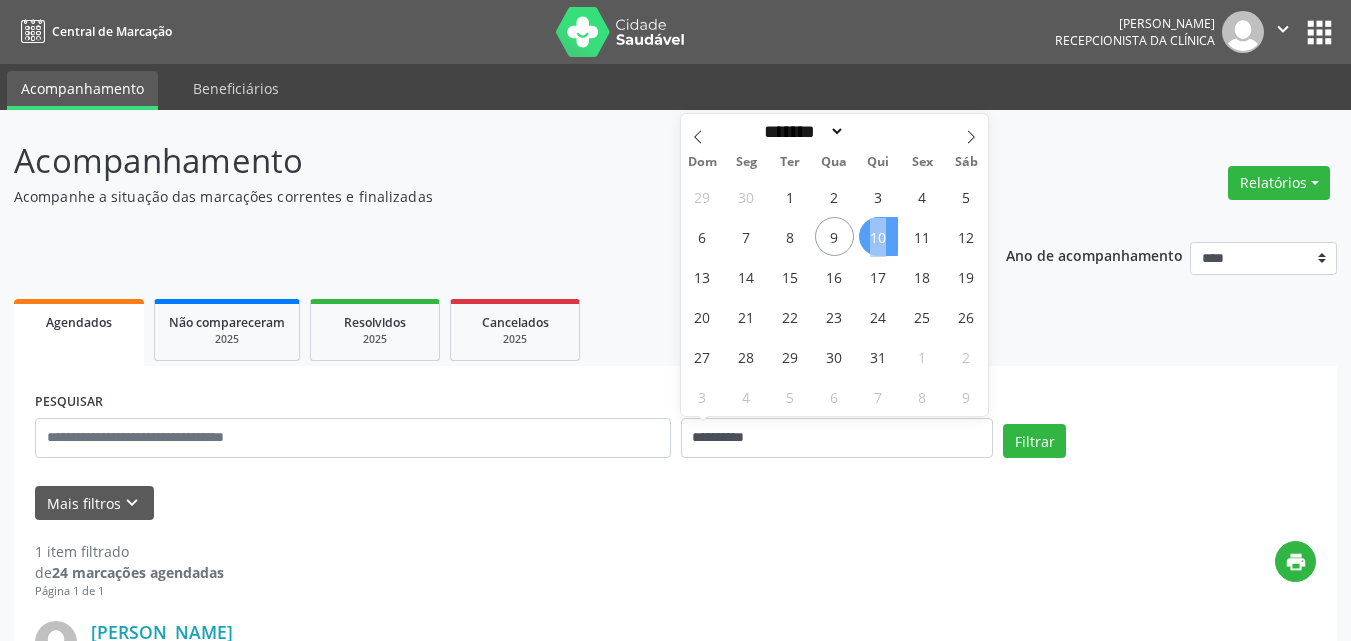 click on "10" at bounding box center (878, 236) 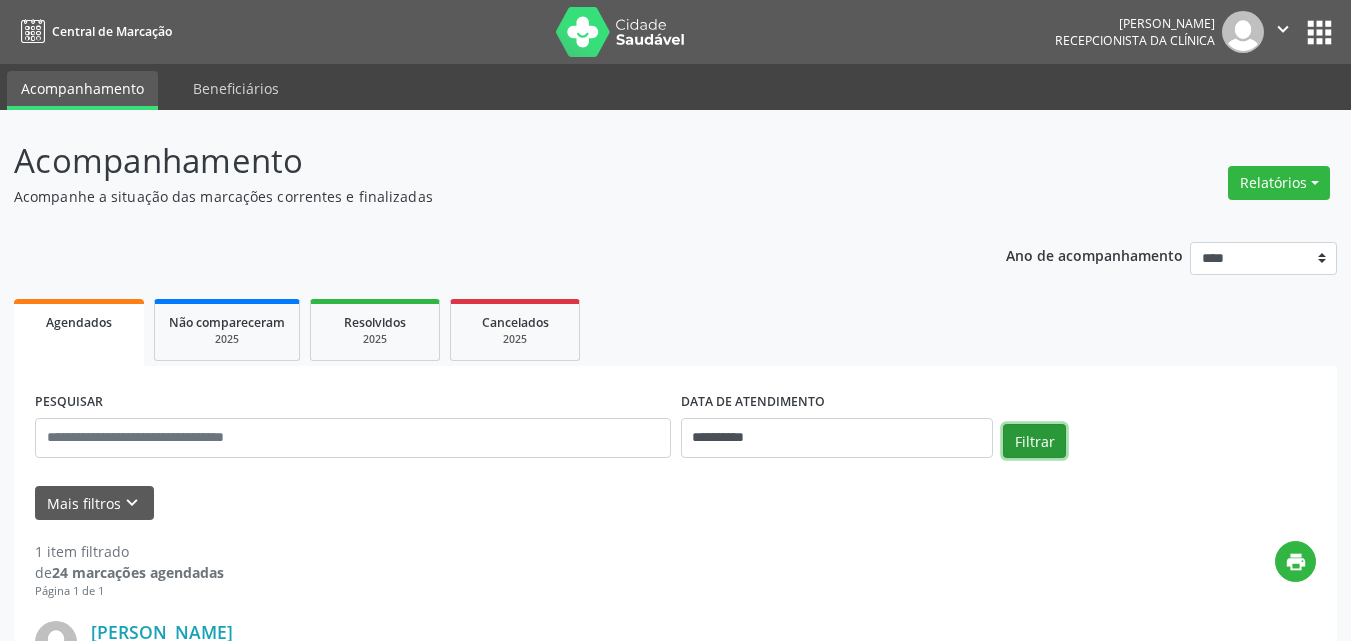 click on "Filtrar" at bounding box center [1034, 441] 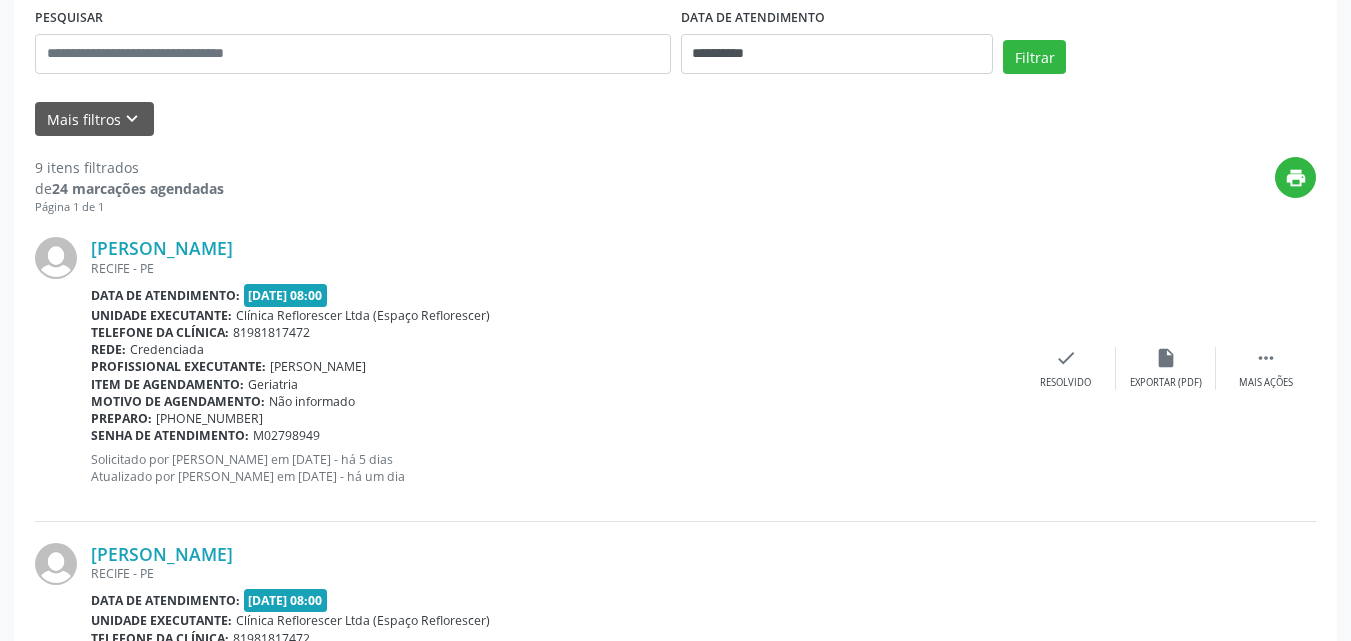 scroll, scrollTop: 560, scrollLeft: 0, axis: vertical 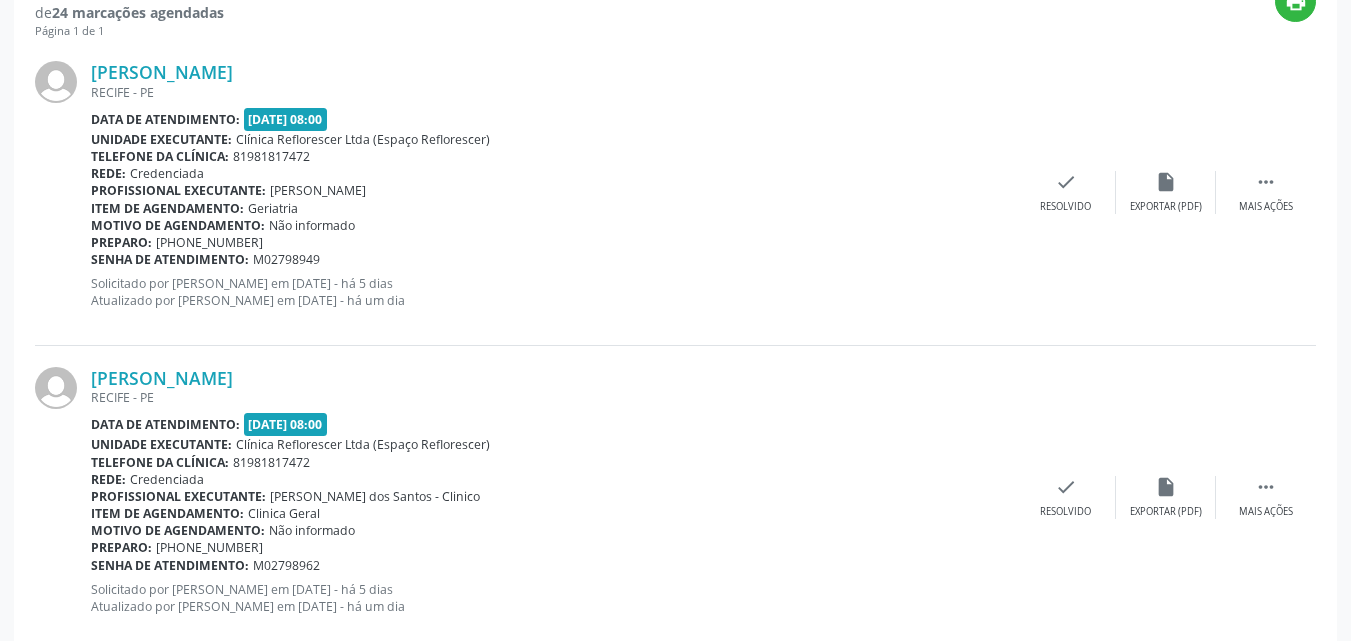 click on "Profissional executante:
[PERSON_NAME]" at bounding box center [553, 190] 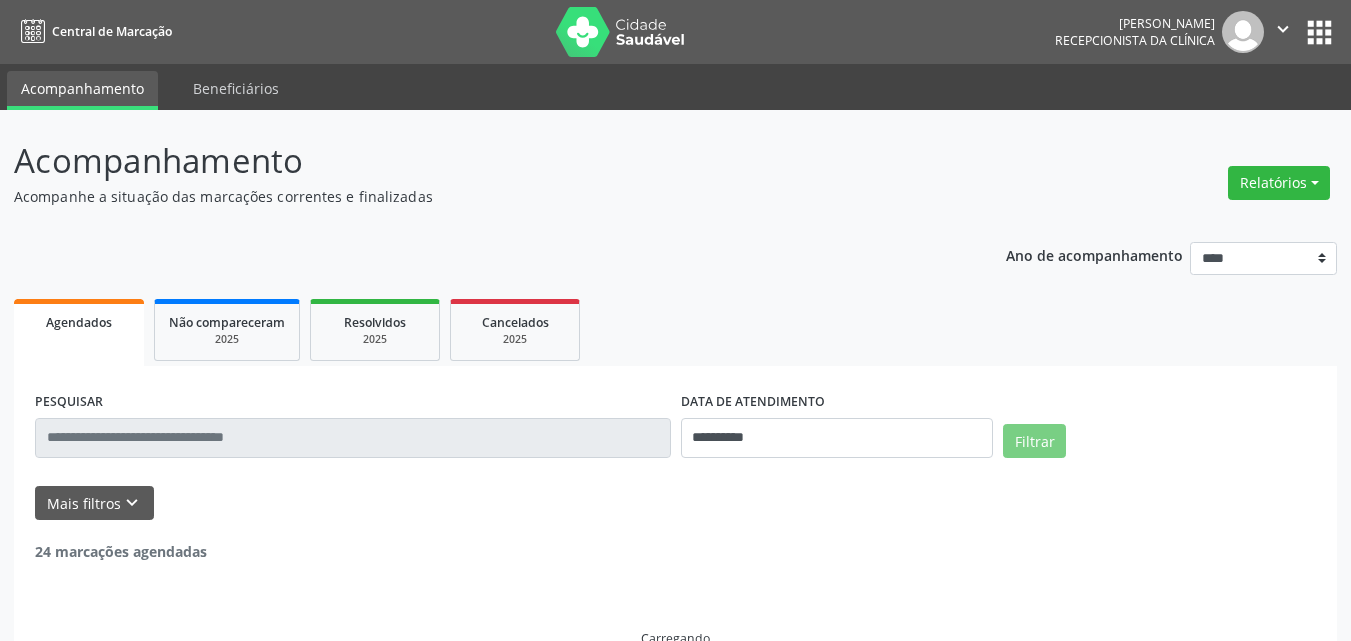 scroll, scrollTop: 0, scrollLeft: 0, axis: both 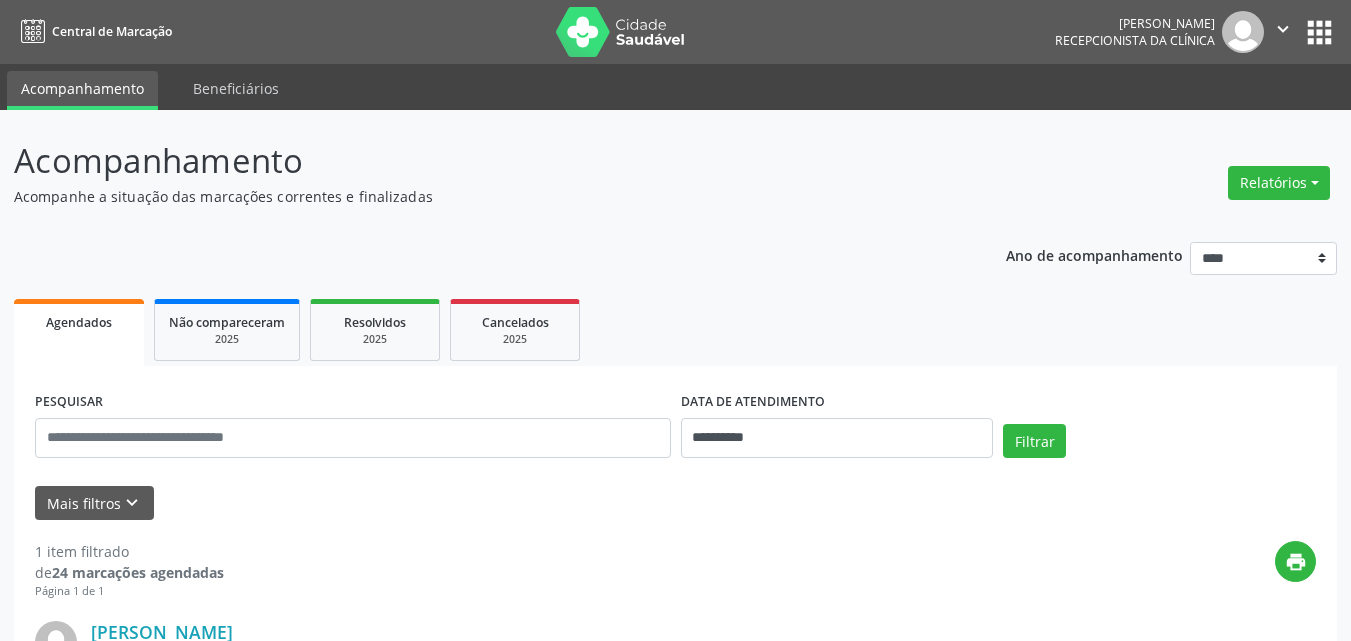 click on "**********" at bounding box center [675, 531] 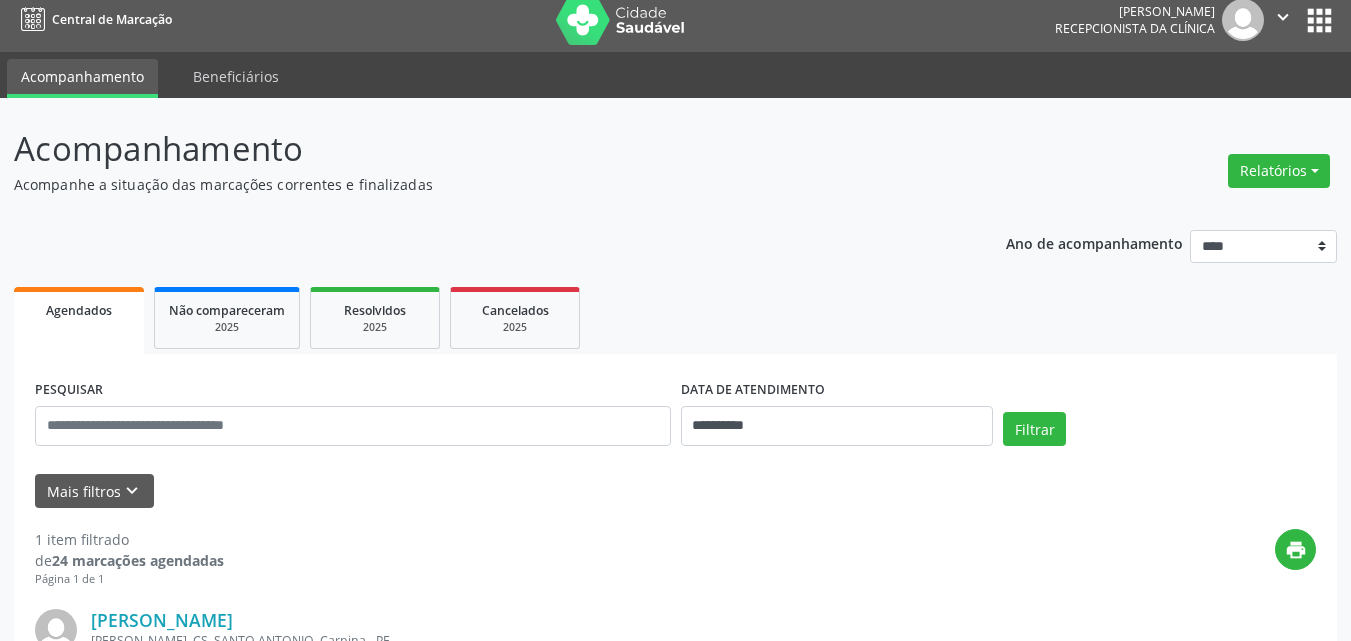 scroll, scrollTop: 0, scrollLeft: 0, axis: both 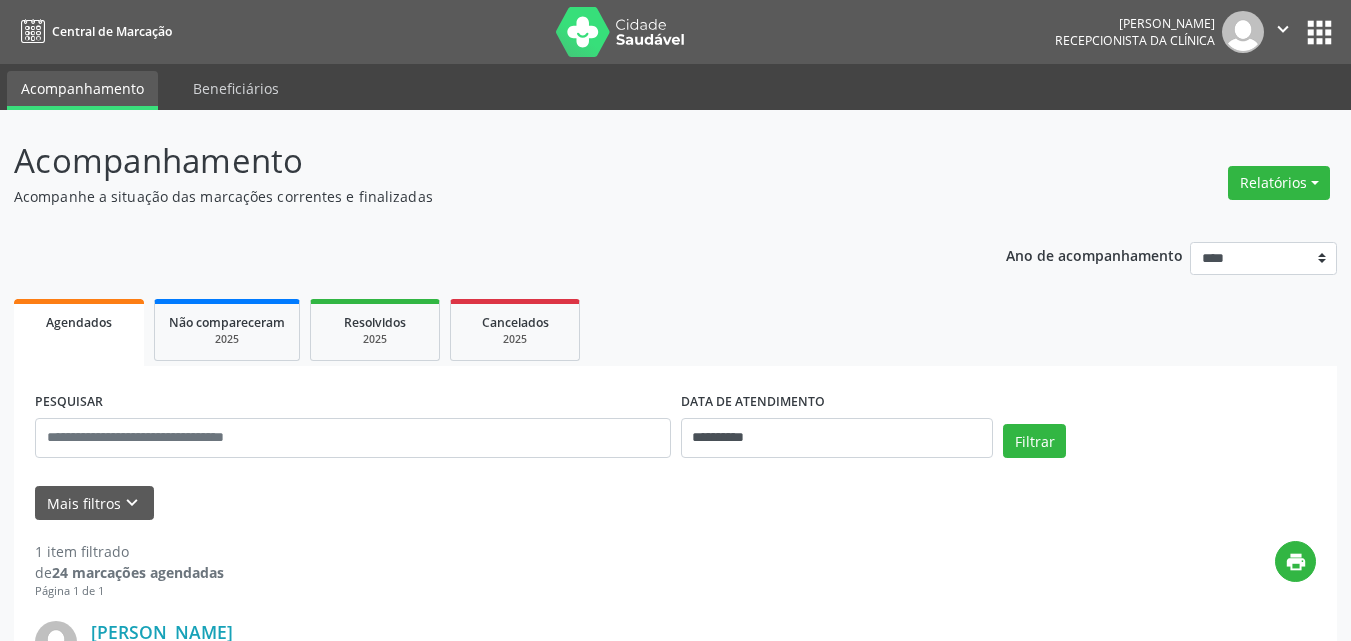 click on "**********" at bounding box center [675, 531] 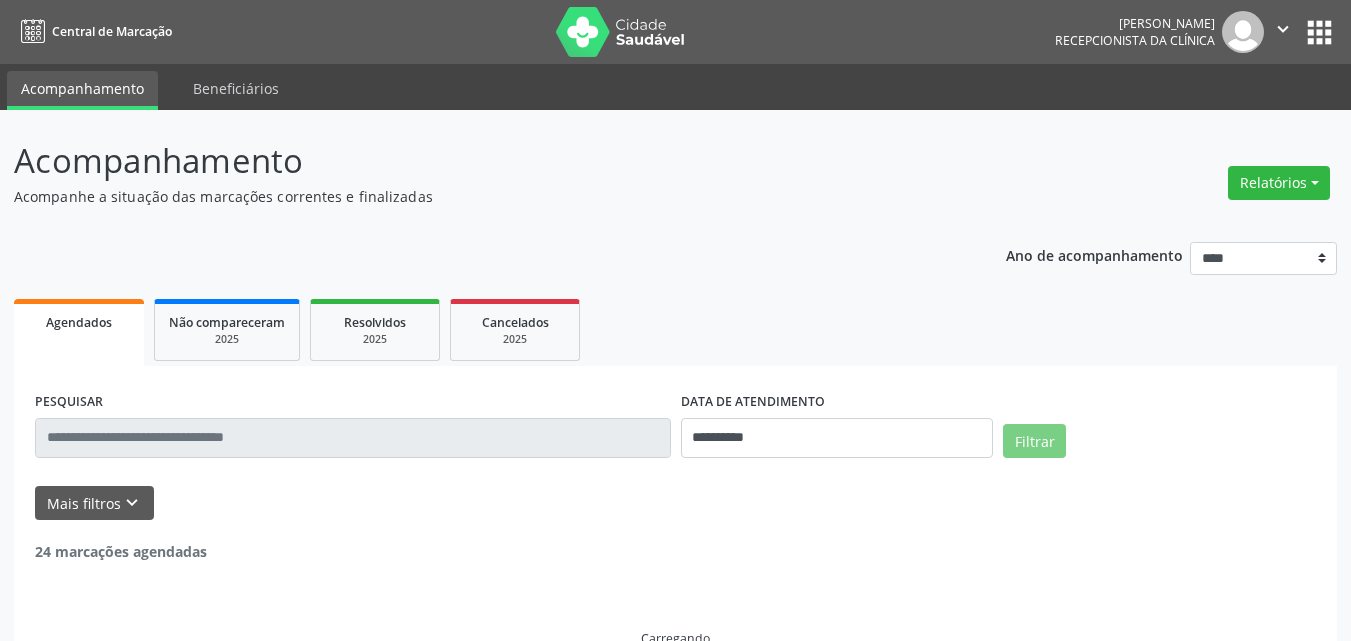 scroll, scrollTop: 0, scrollLeft: 0, axis: both 